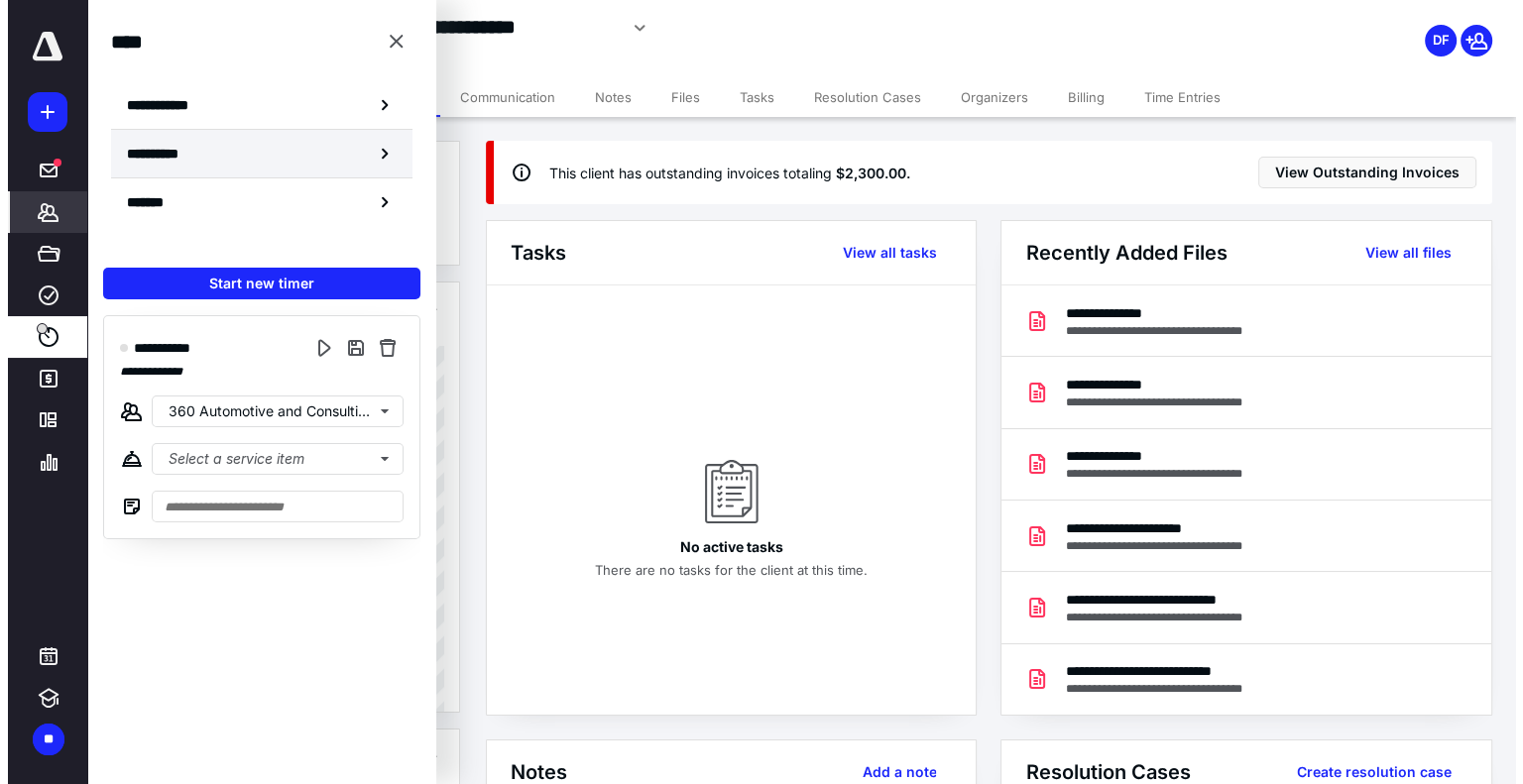 scroll, scrollTop: 0, scrollLeft: 0, axis: both 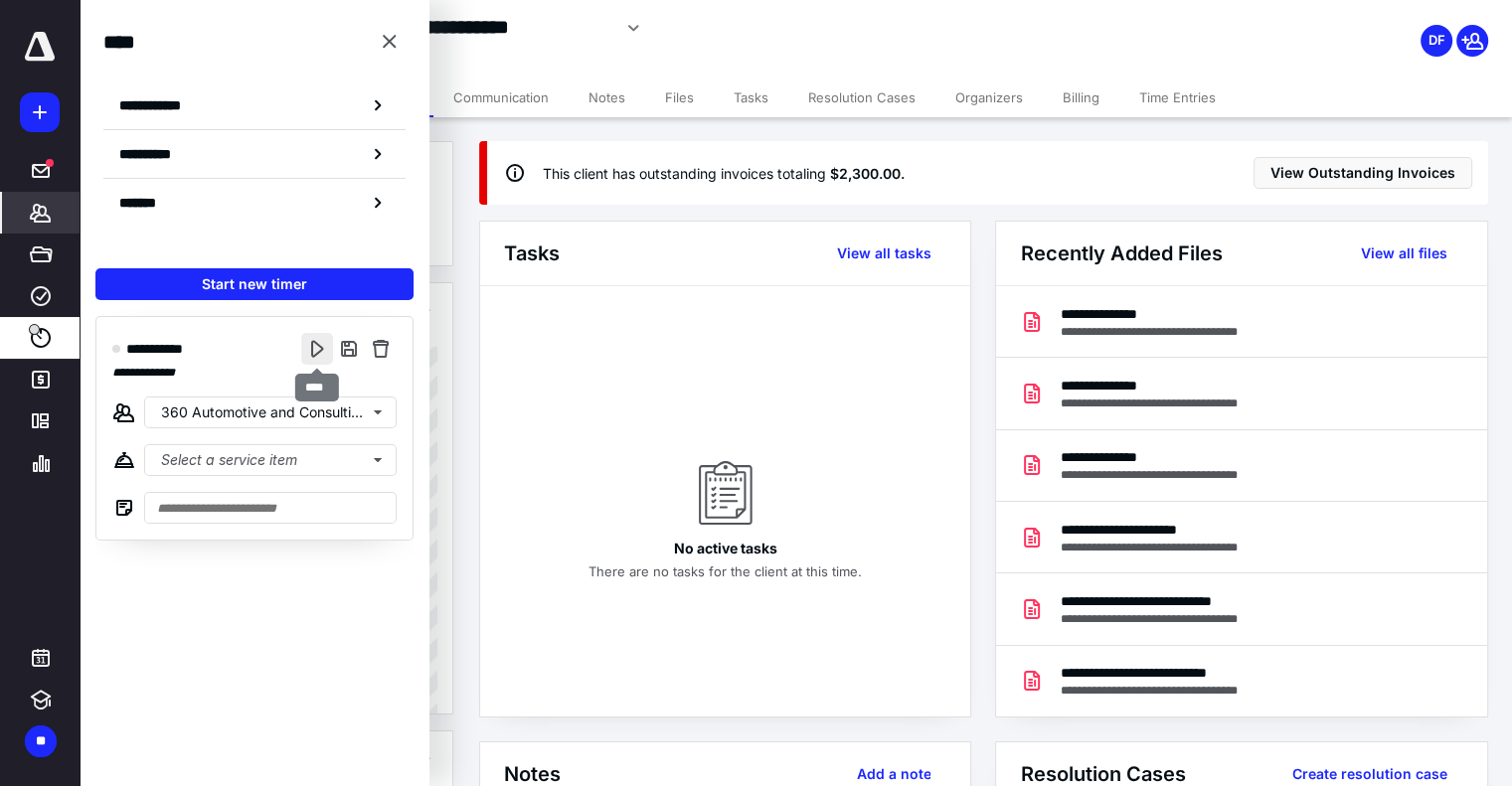 click at bounding box center [317, 349] 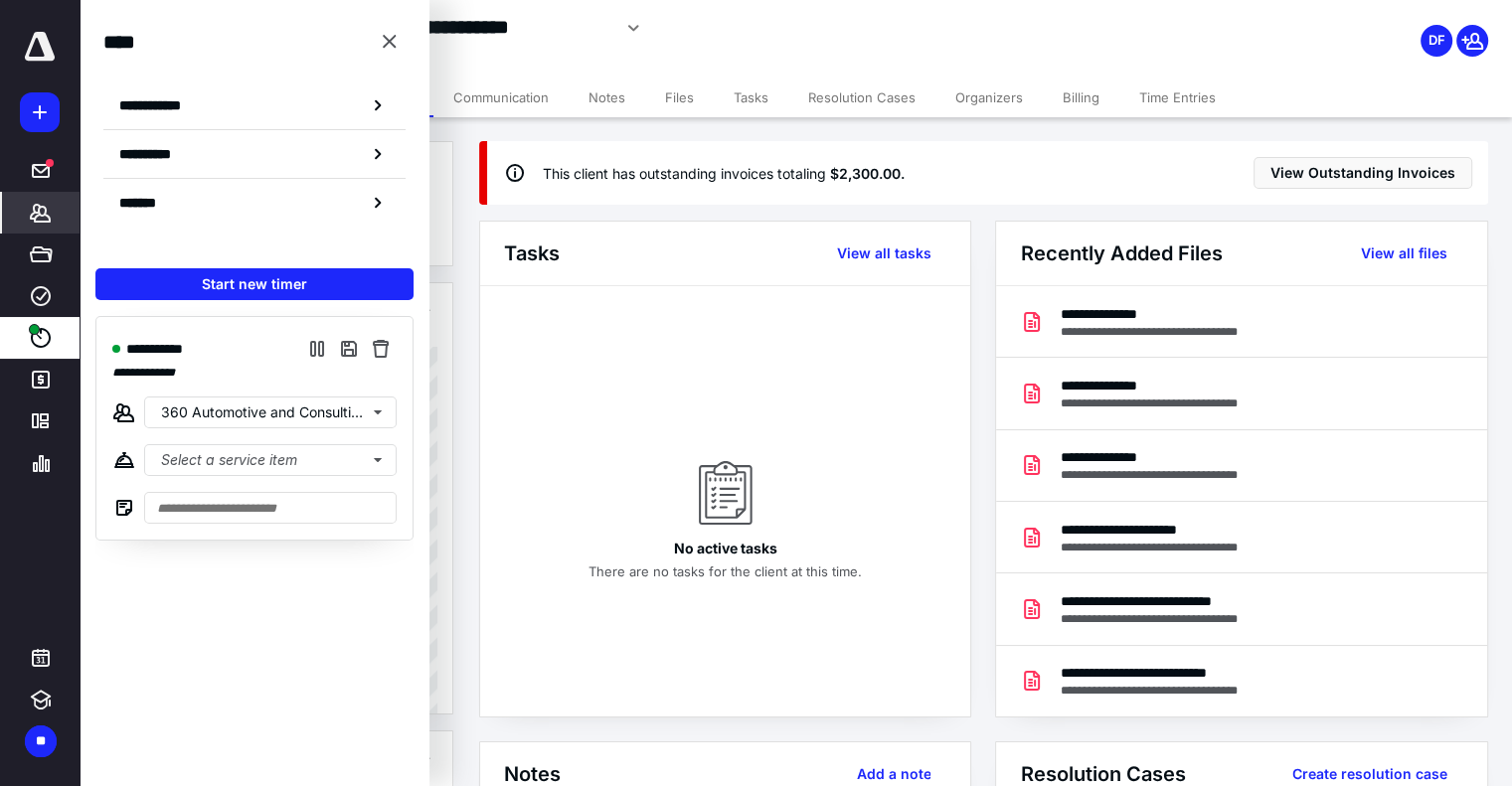 click on "Files" at bounding box center (679, 97) 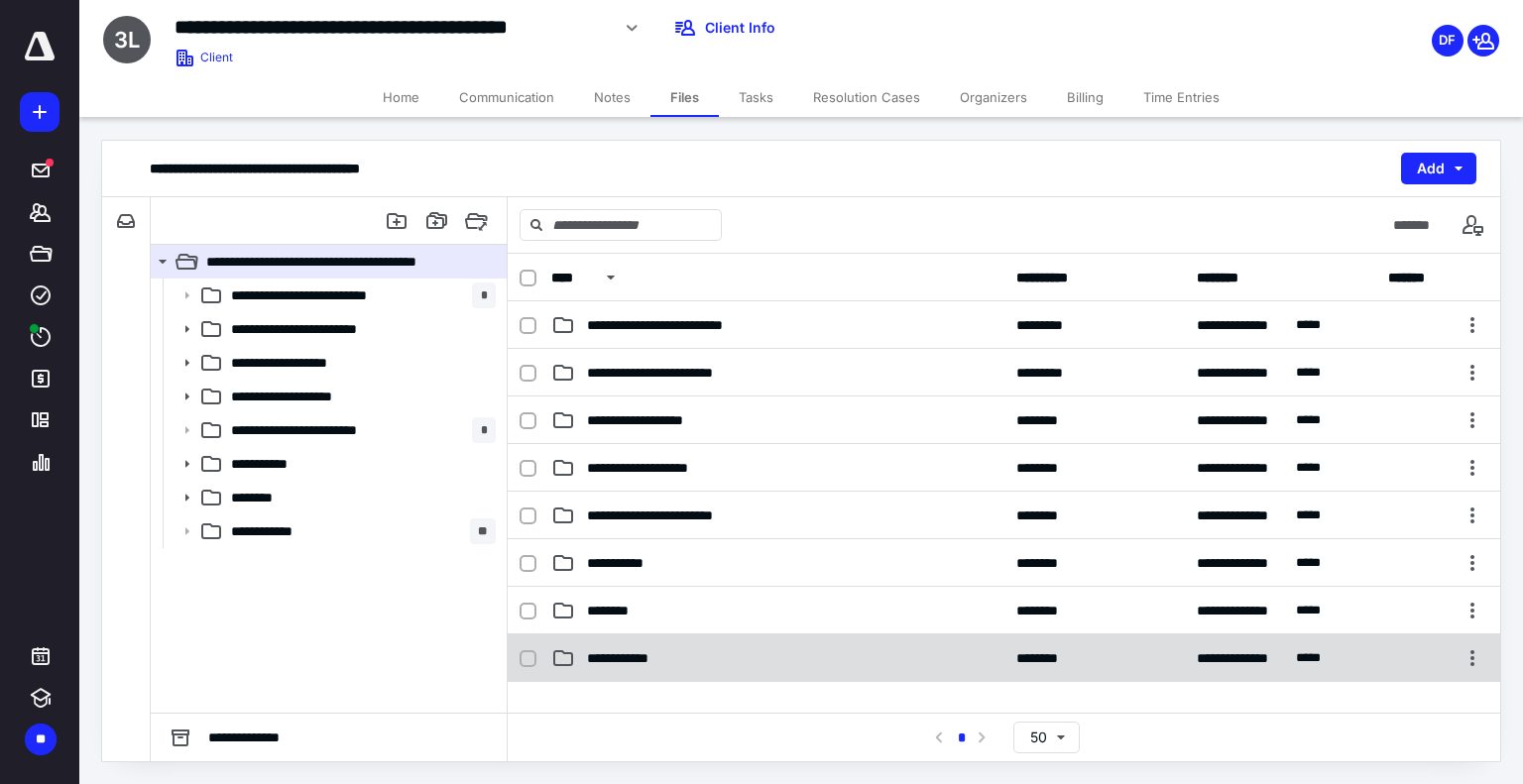 click on "**********" at bounding box center (627, 658) 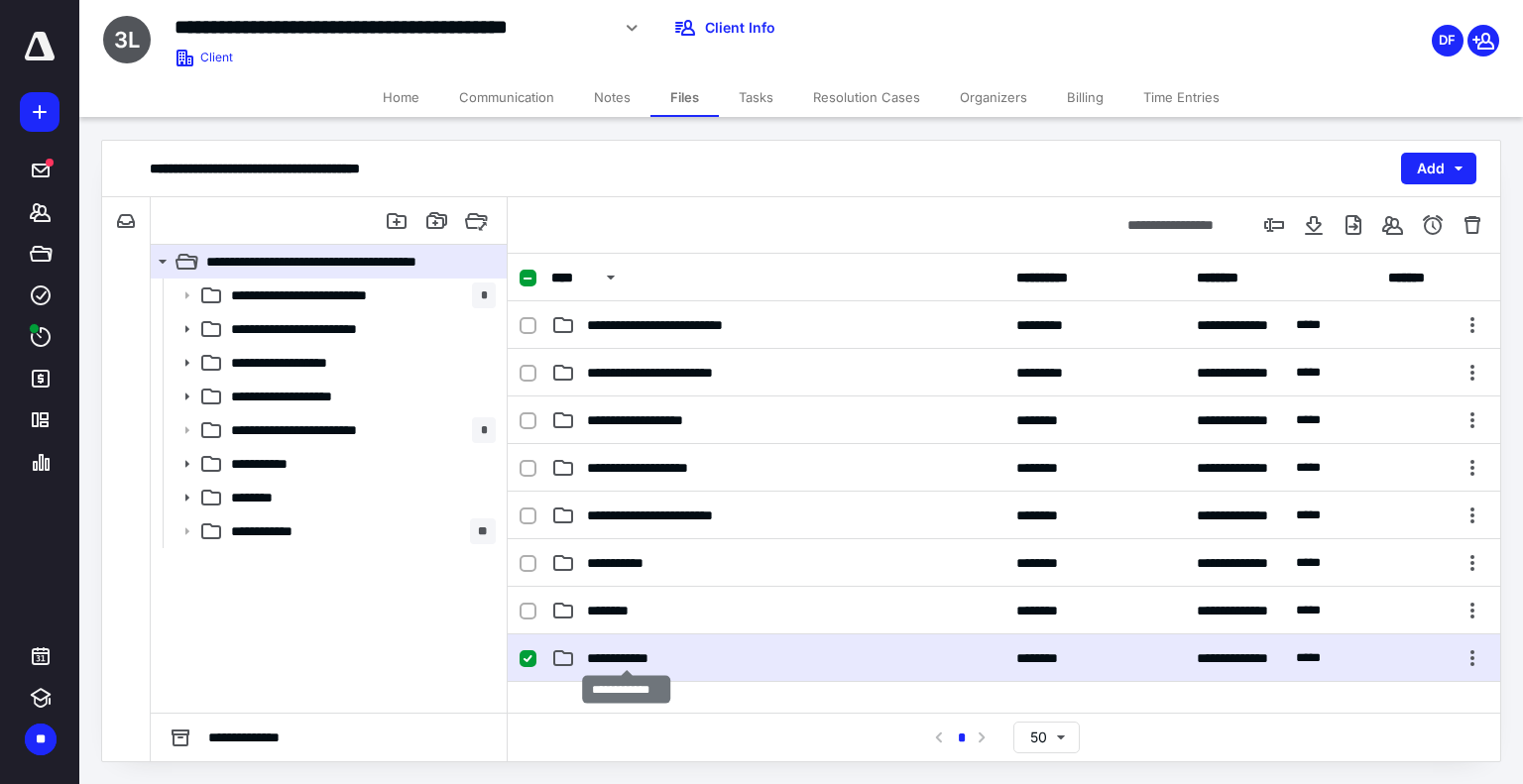 click on "**********" at bounding box center [627, 658] 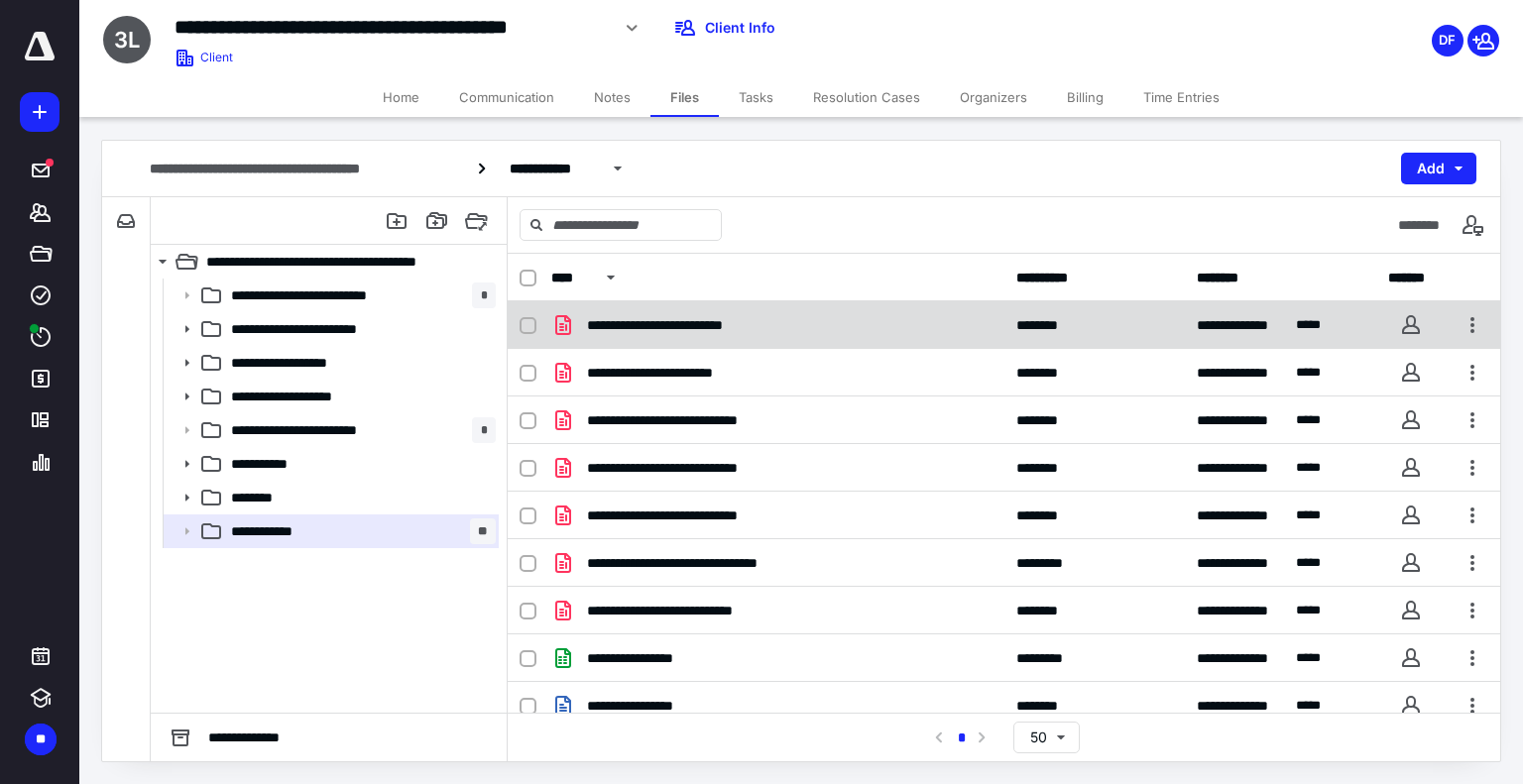 click on "**********" at bounding box center [777, 325] 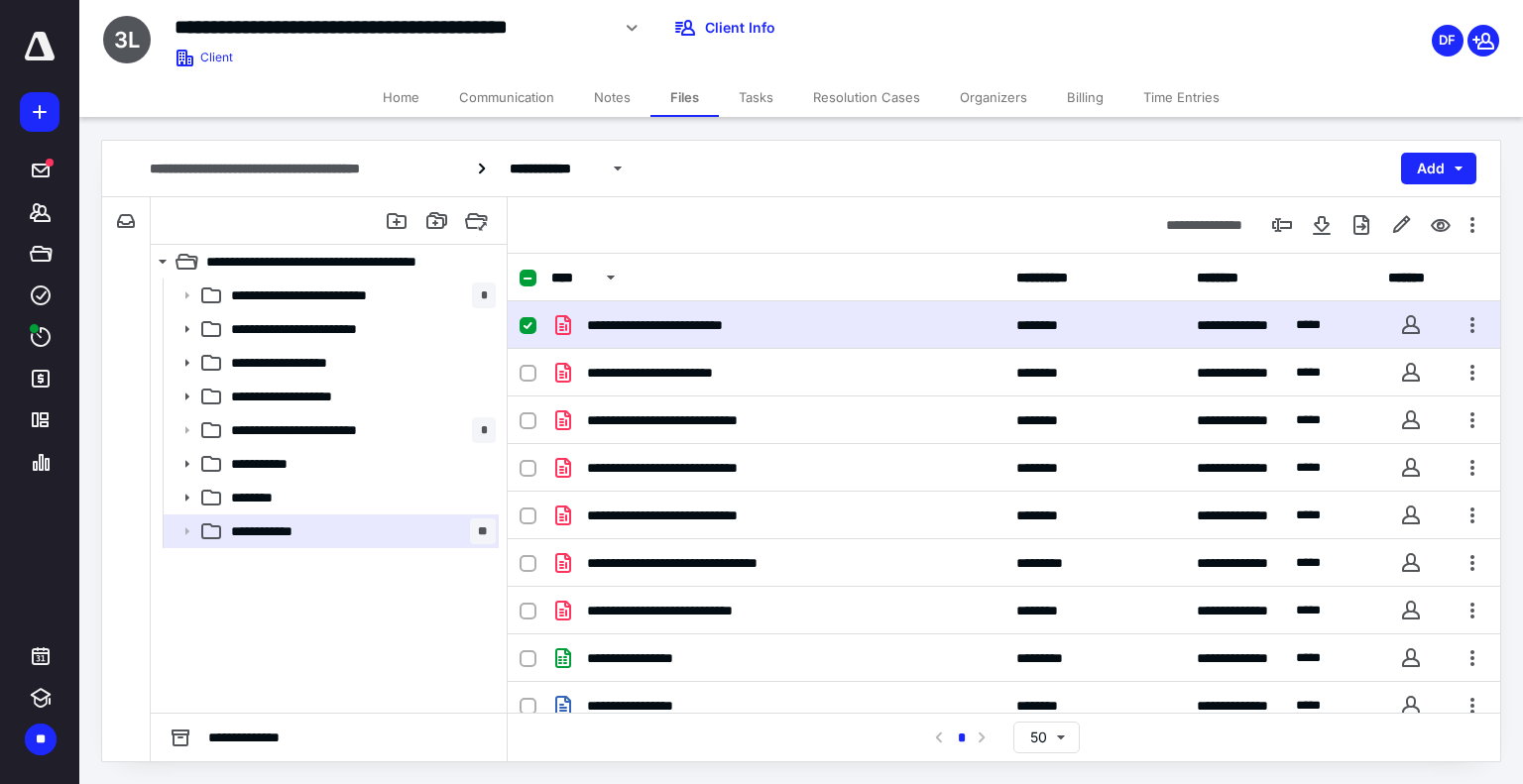 click on "**********" at bounding box center (777, 325) 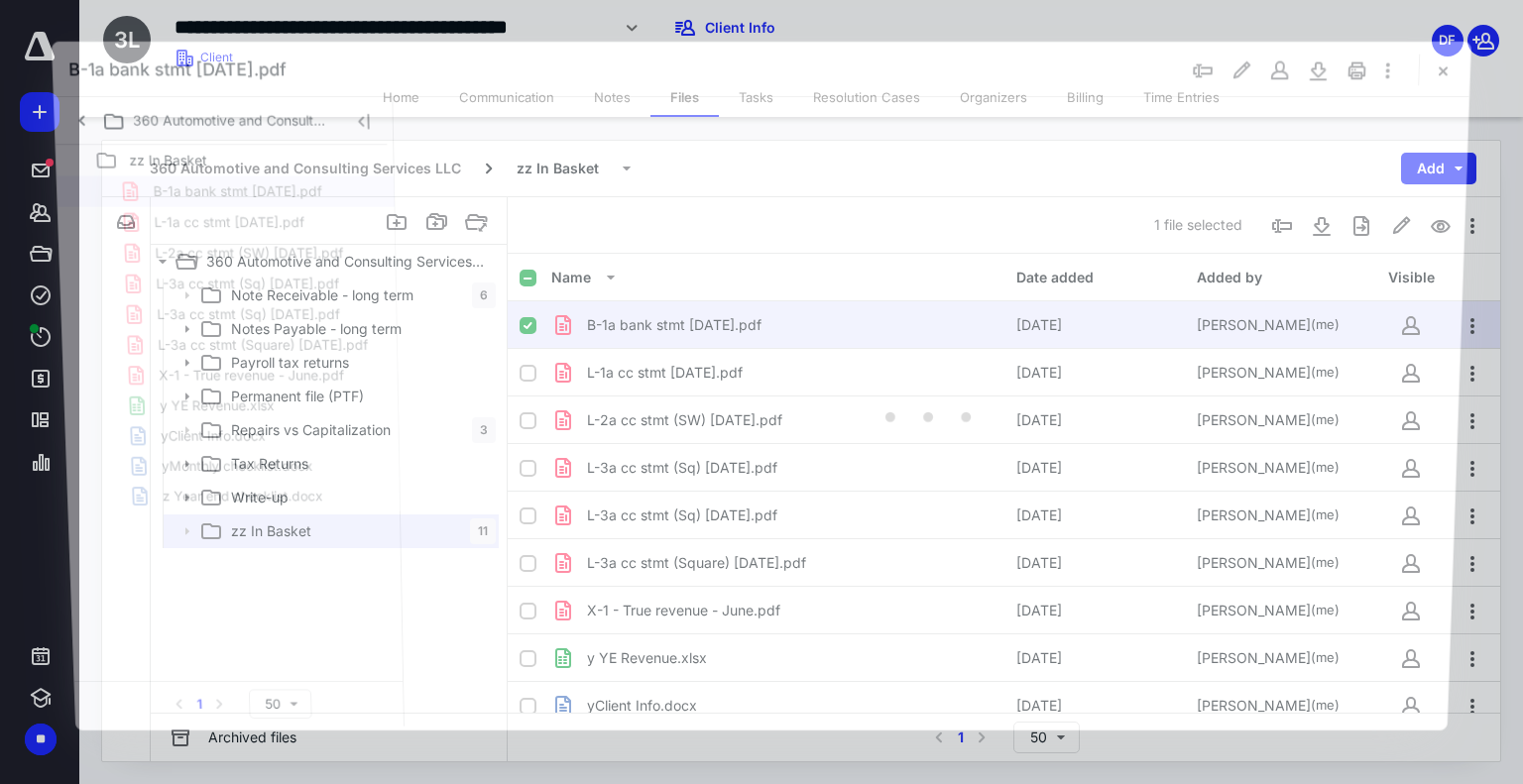 click at bounding box center [930, 411] 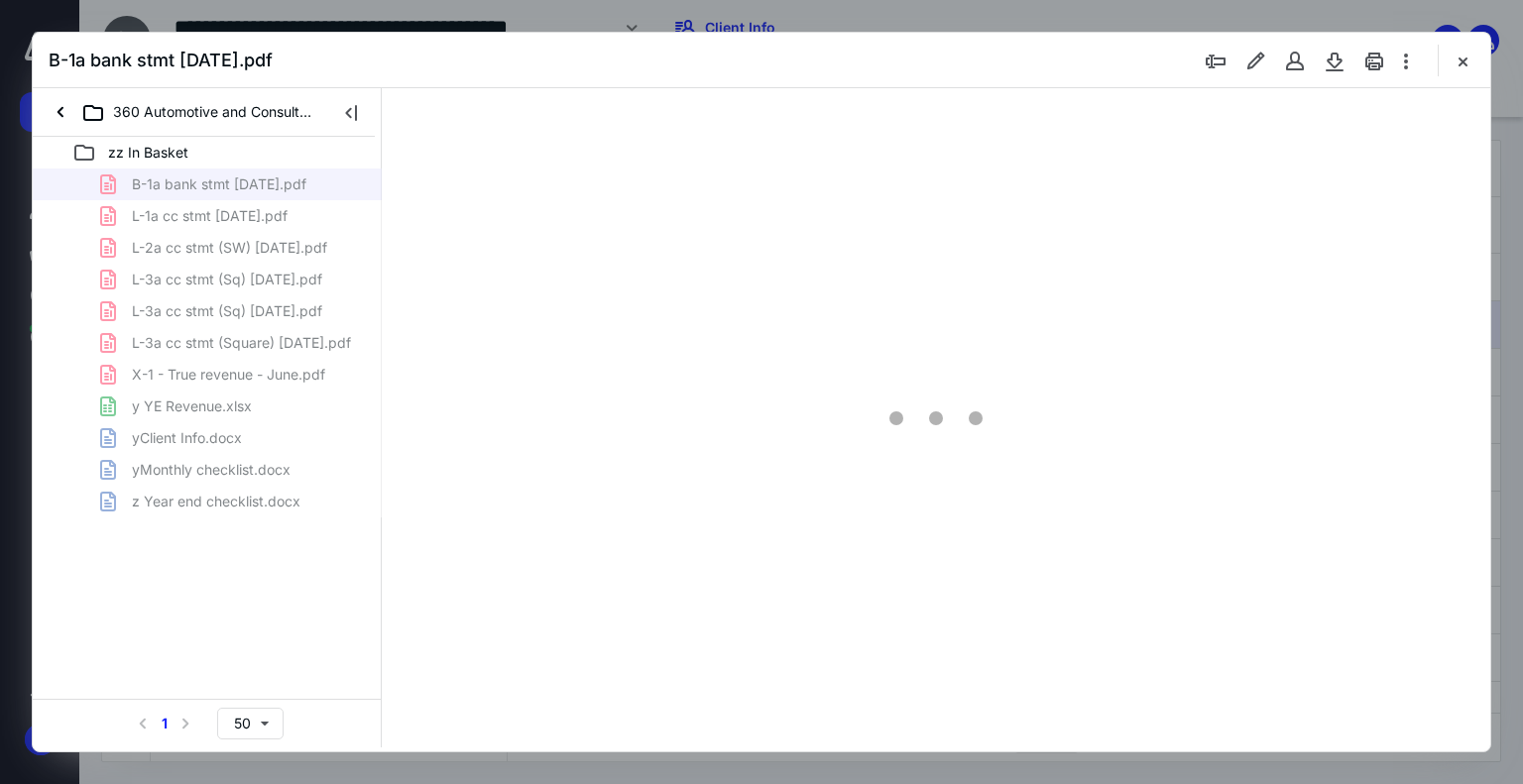 scroll, scrollTop: 0, scrollLeft: 0, axis: both 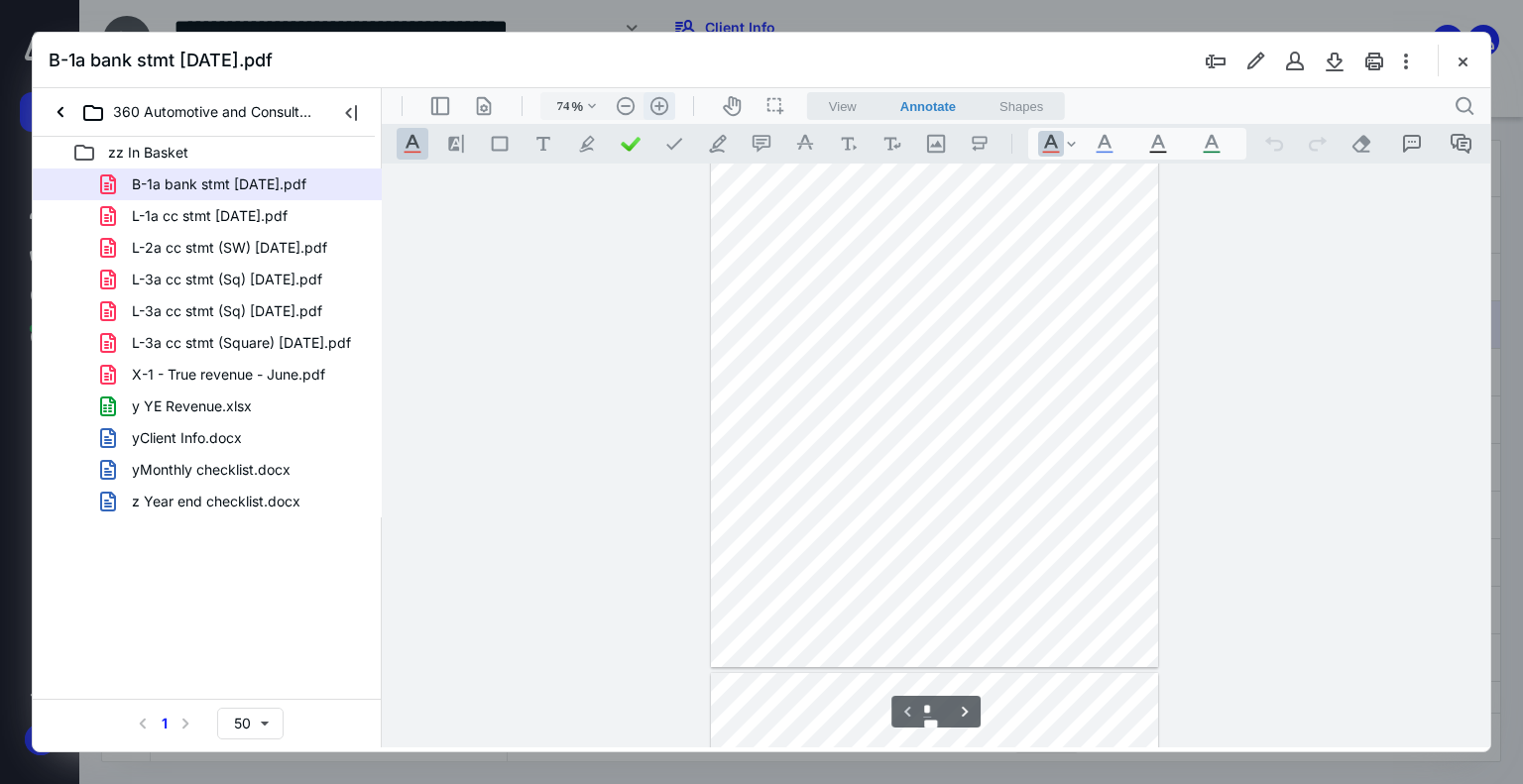 click on ".cls-1{fill:#abb0c4;} icon - header - zoom - in - line" at bounding box center [659, 106] 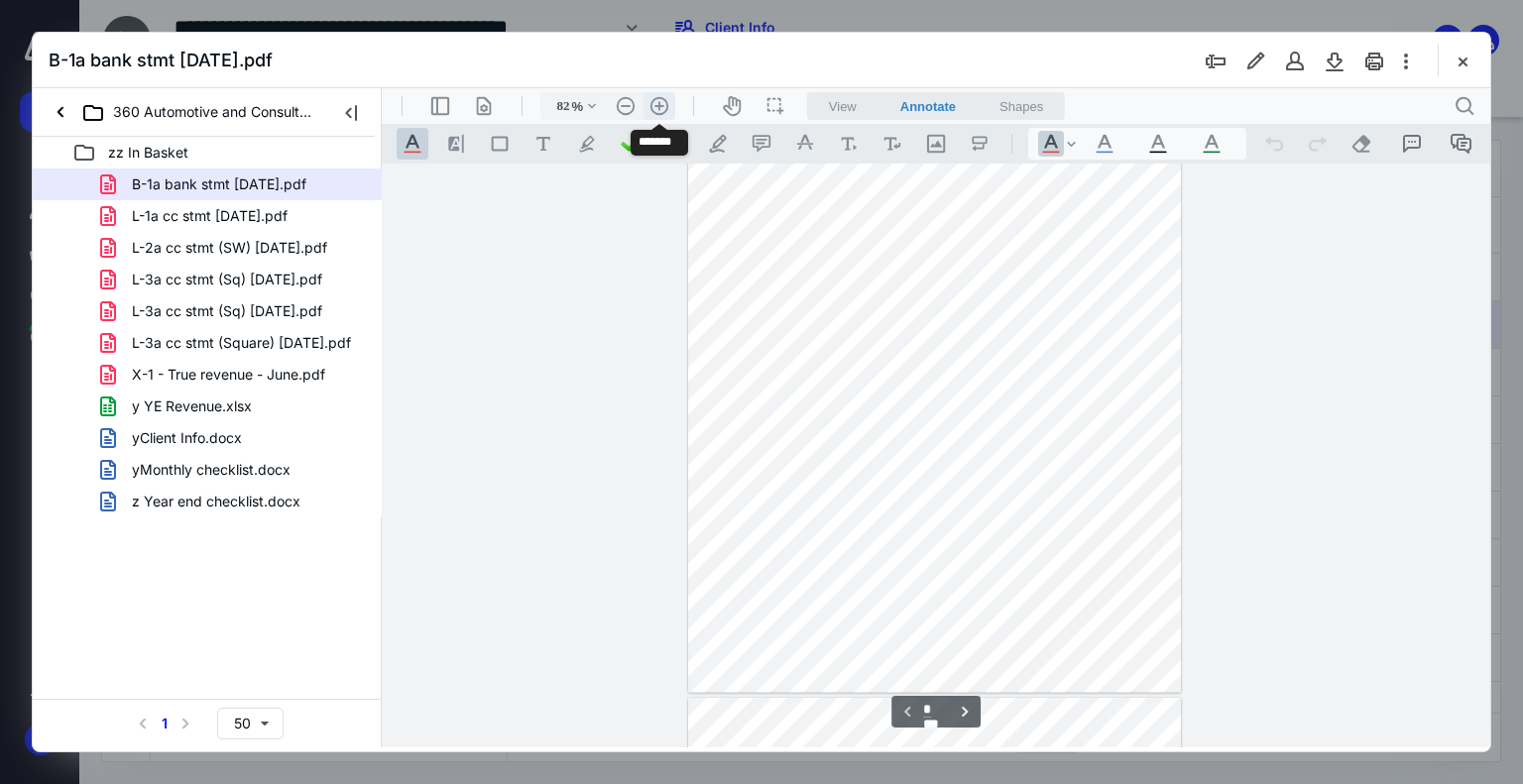 click on ".cls-1{fill:#abb0c4;} icon - header - zoom - in - line" at bounding box center [659, 106] 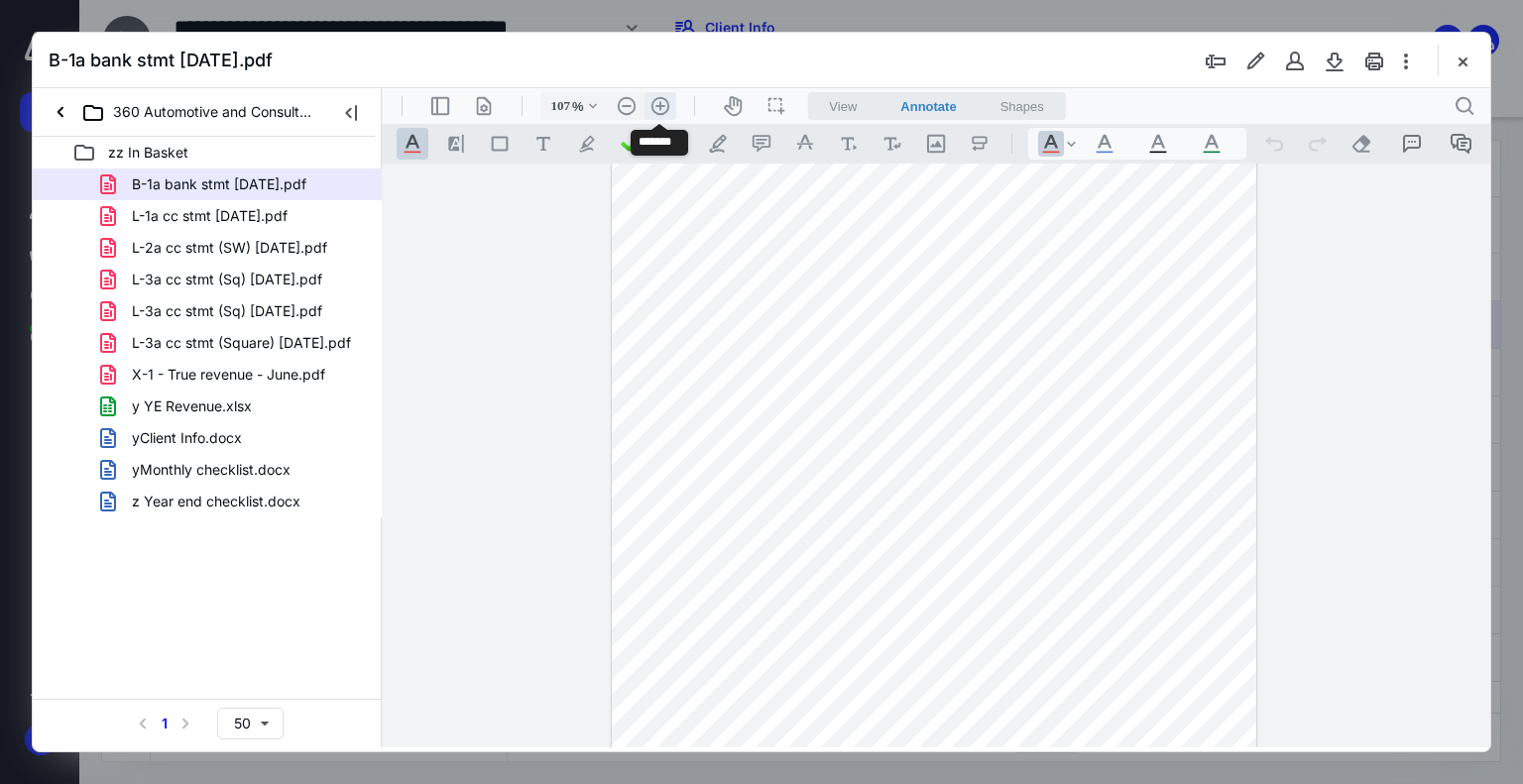 click on ".cls-1{fill:#abb0c4;} icon - header - zoom - in - line" at bounding box center [660, 106] 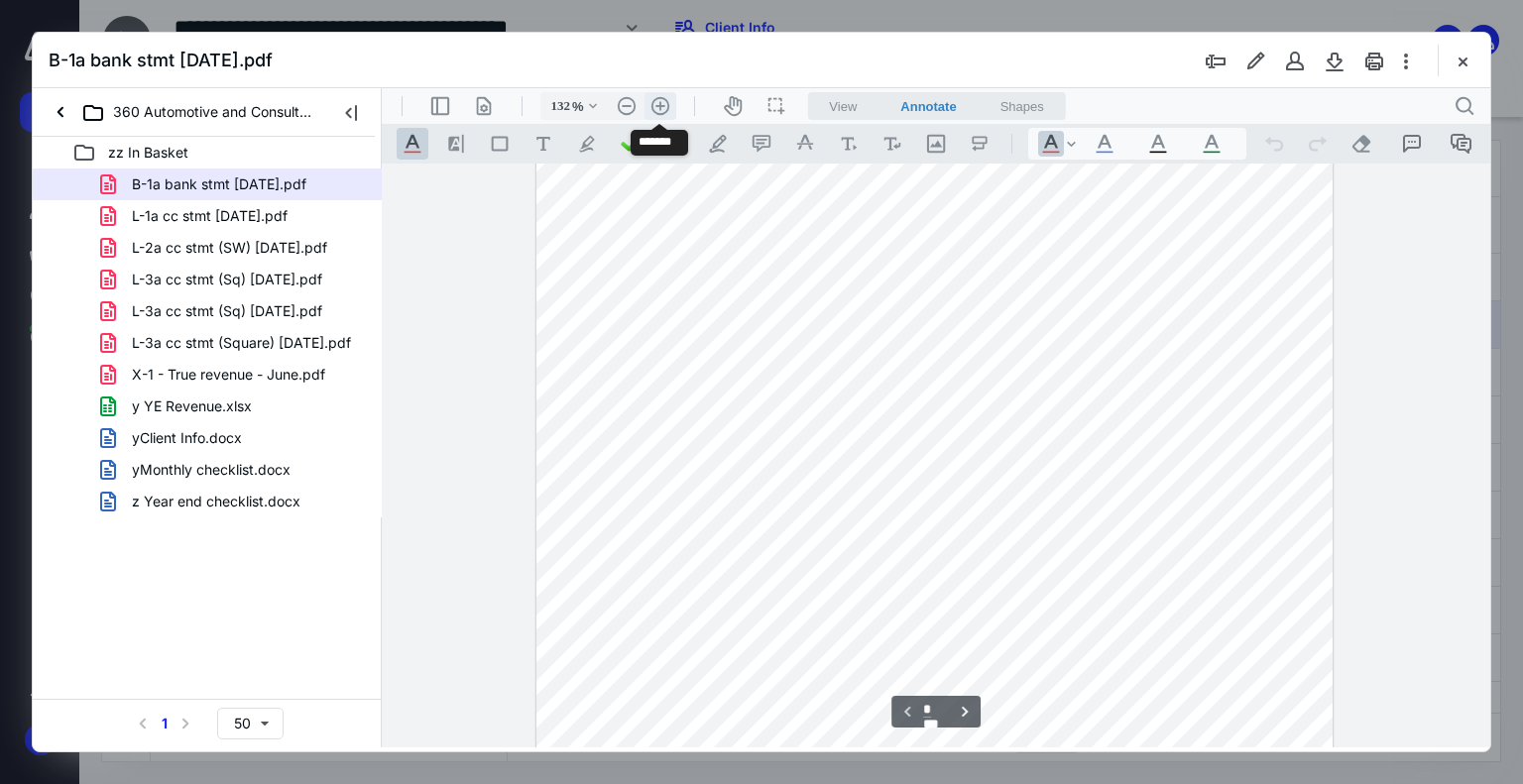 scroll, scrollTop: 339, scrollLeft: 0, axis: vertical 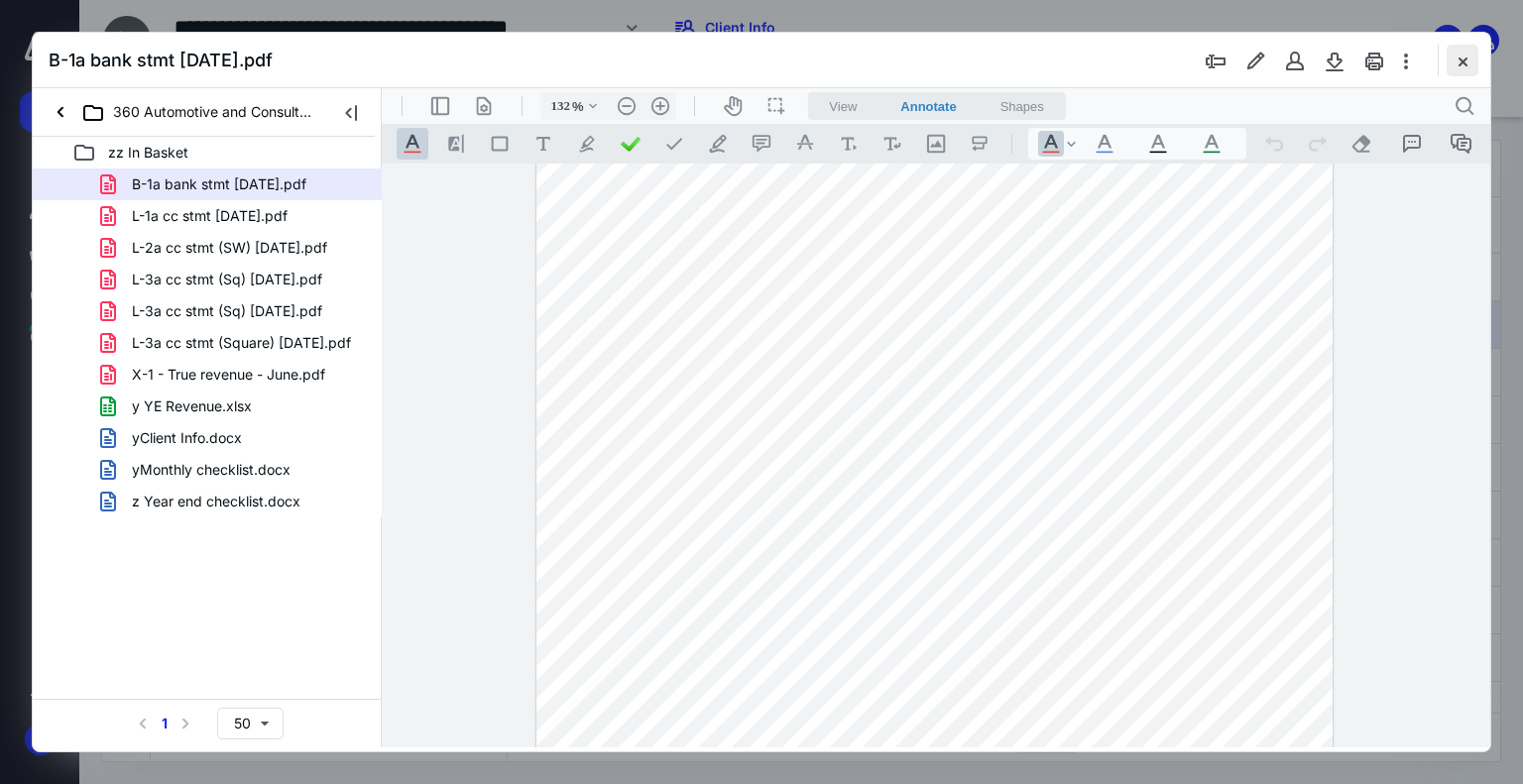 click at bounding box center (1463, 60) 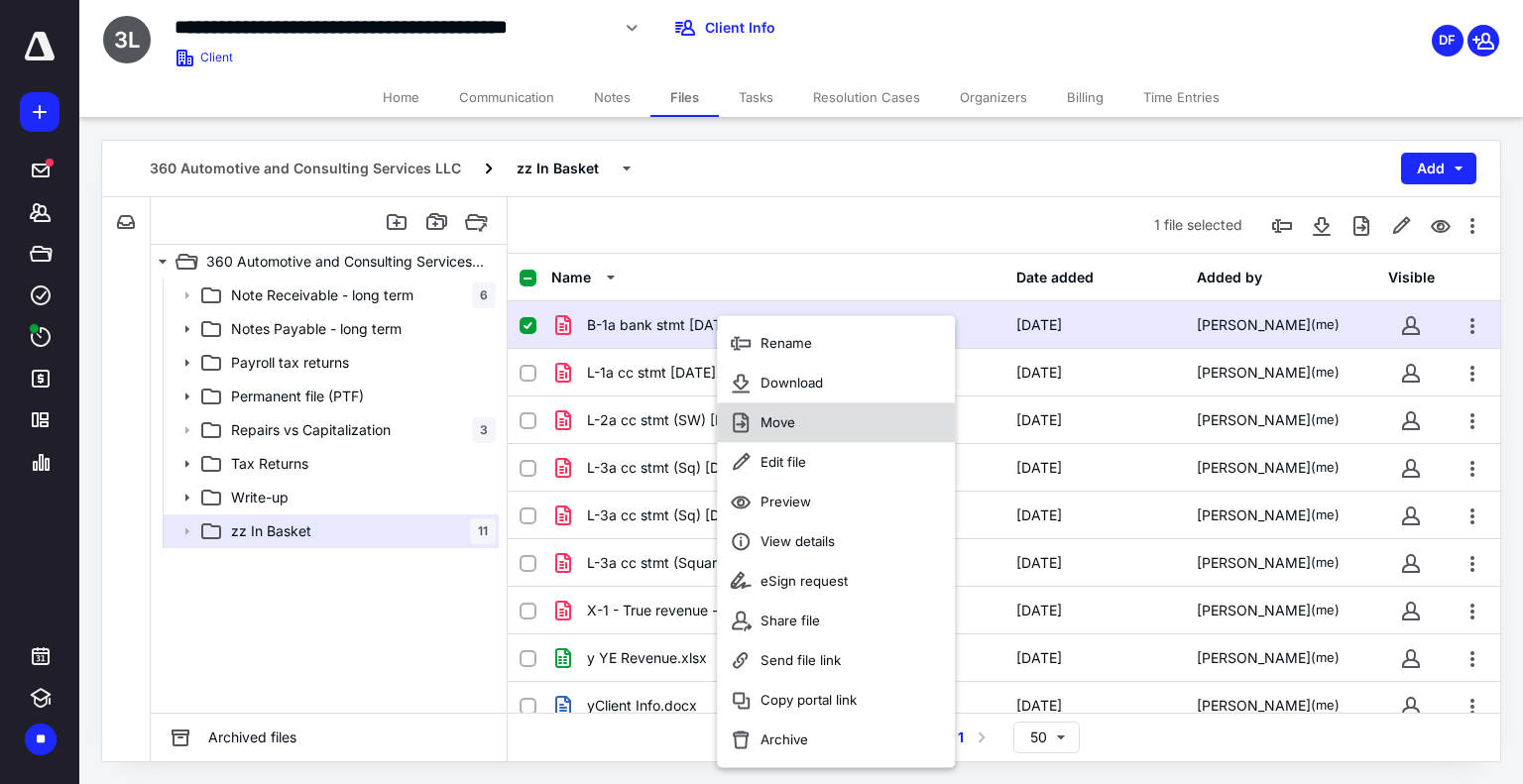 click on "Move" at bounding box center (777, 422) 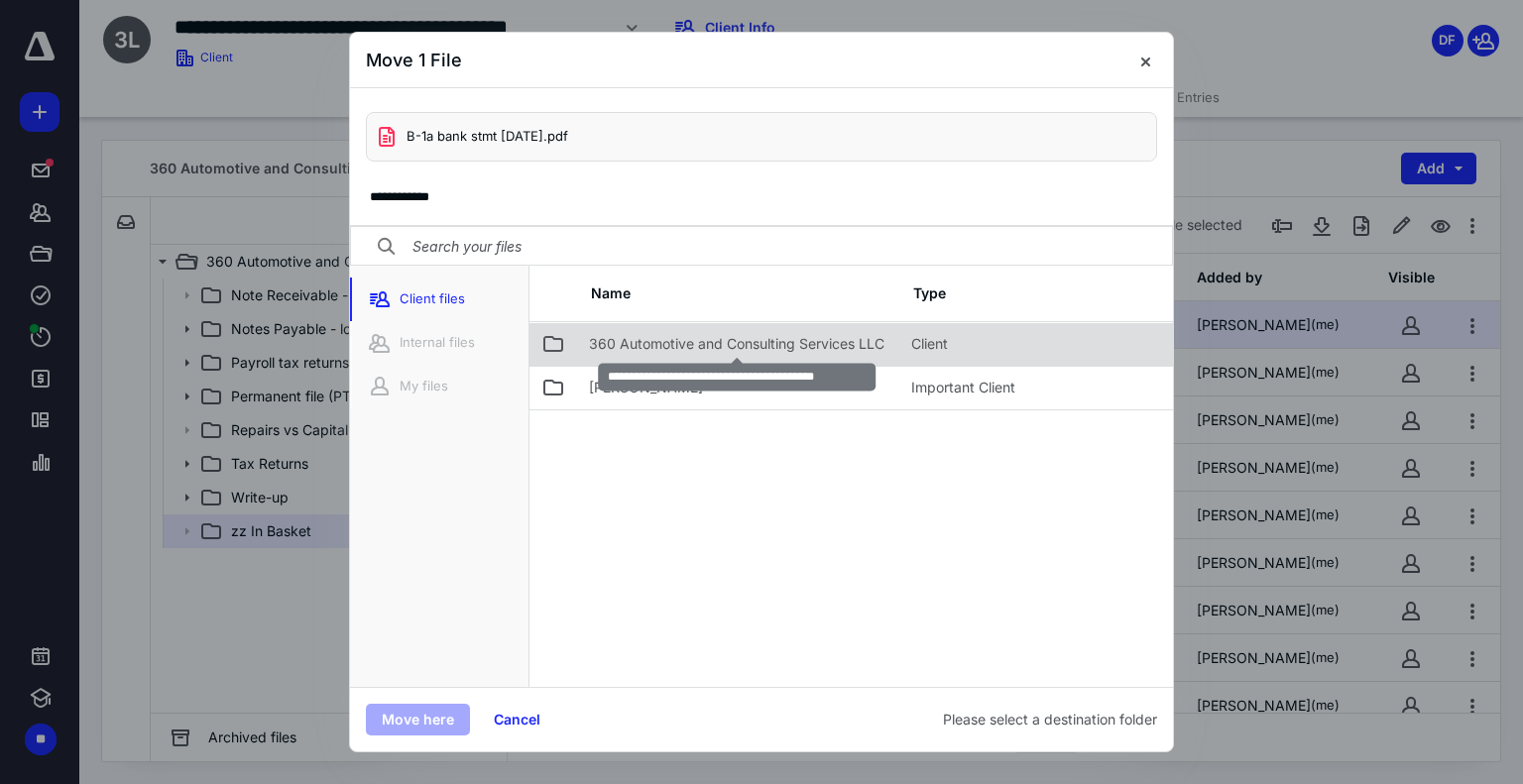 click on "360 Automotive and Consulting Services LLC" at bounding box center [737, 344] 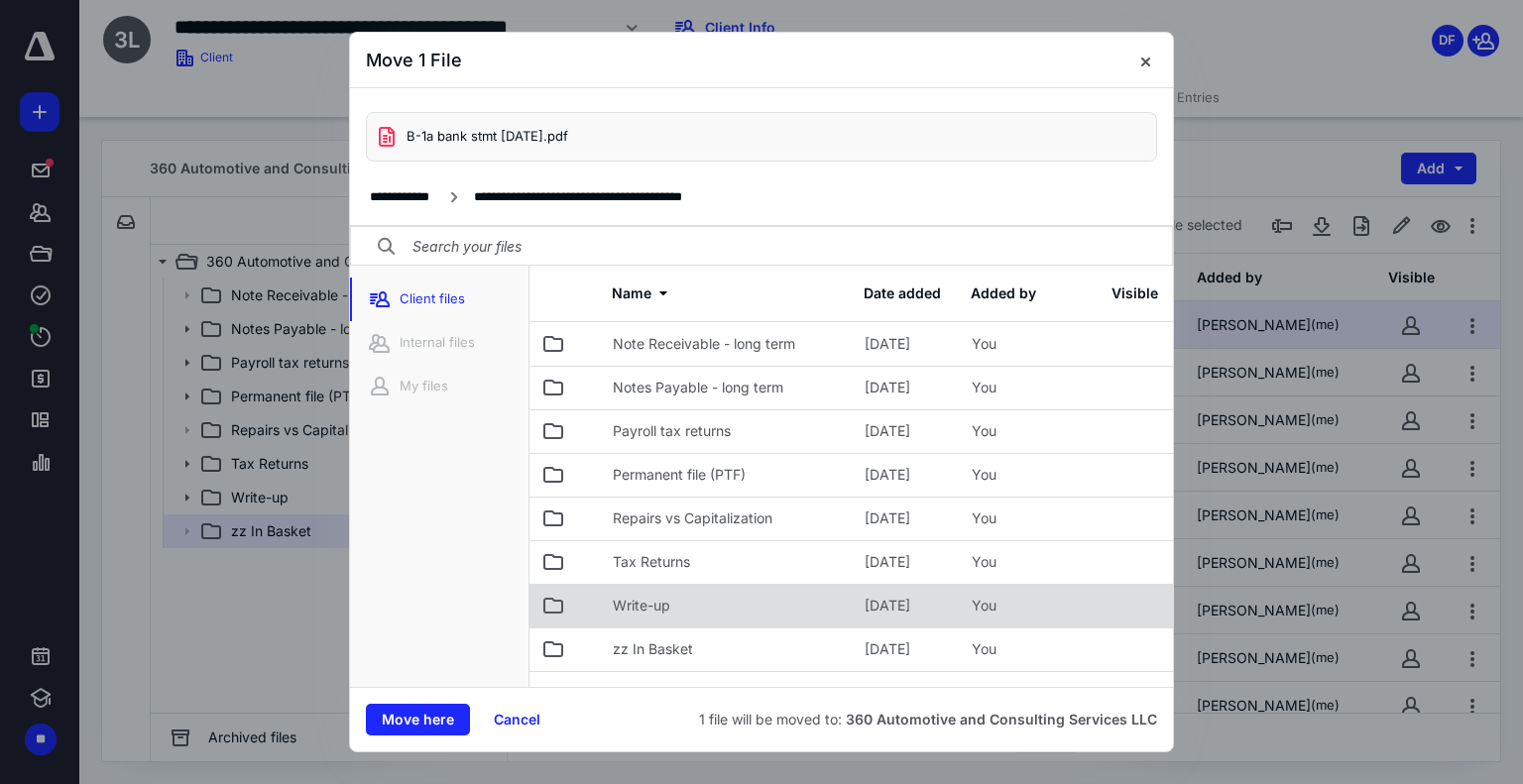 click on "Write-up" at bounding box center [727, 606] 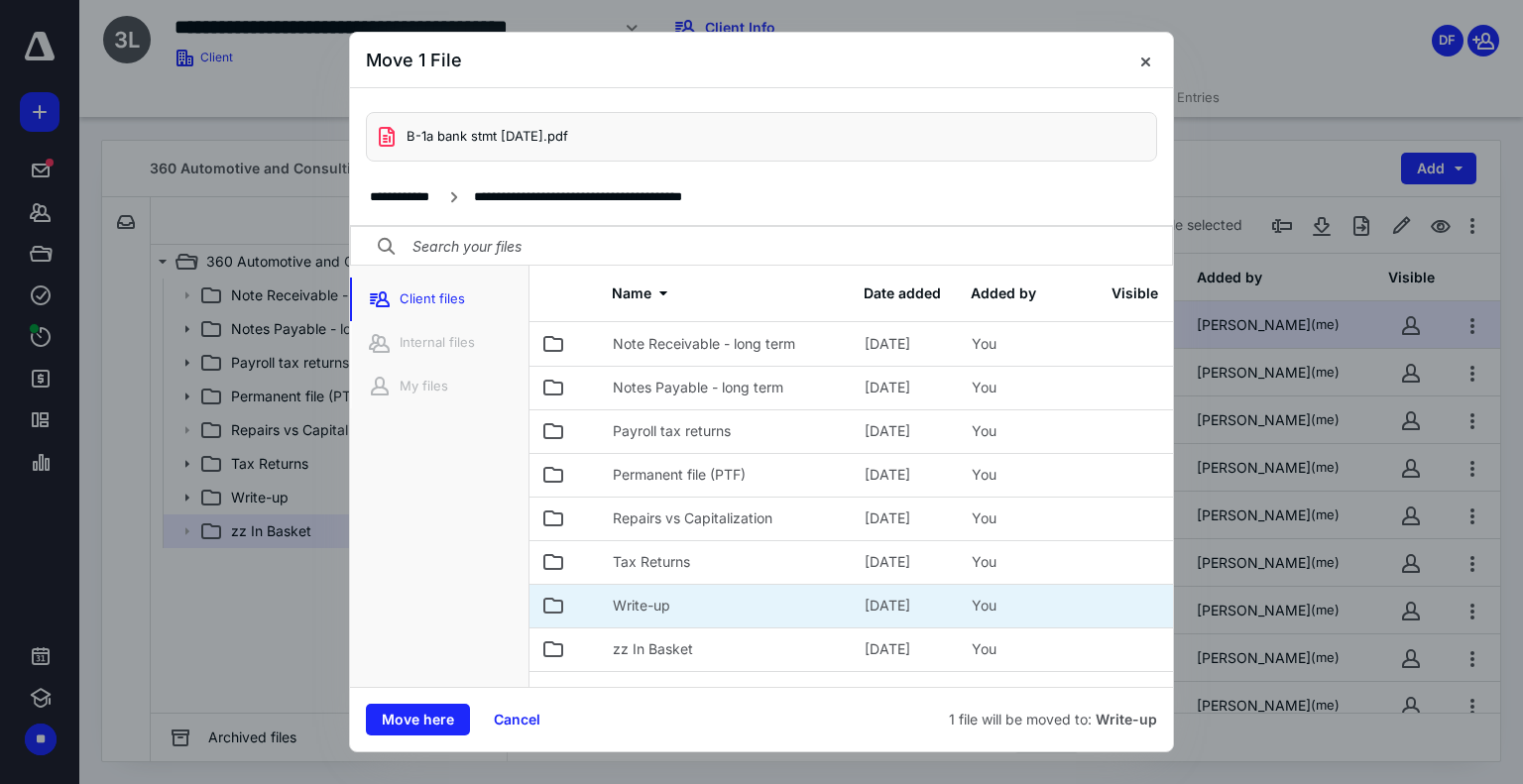 click on "Write-up" at bounding box center (727, 606) 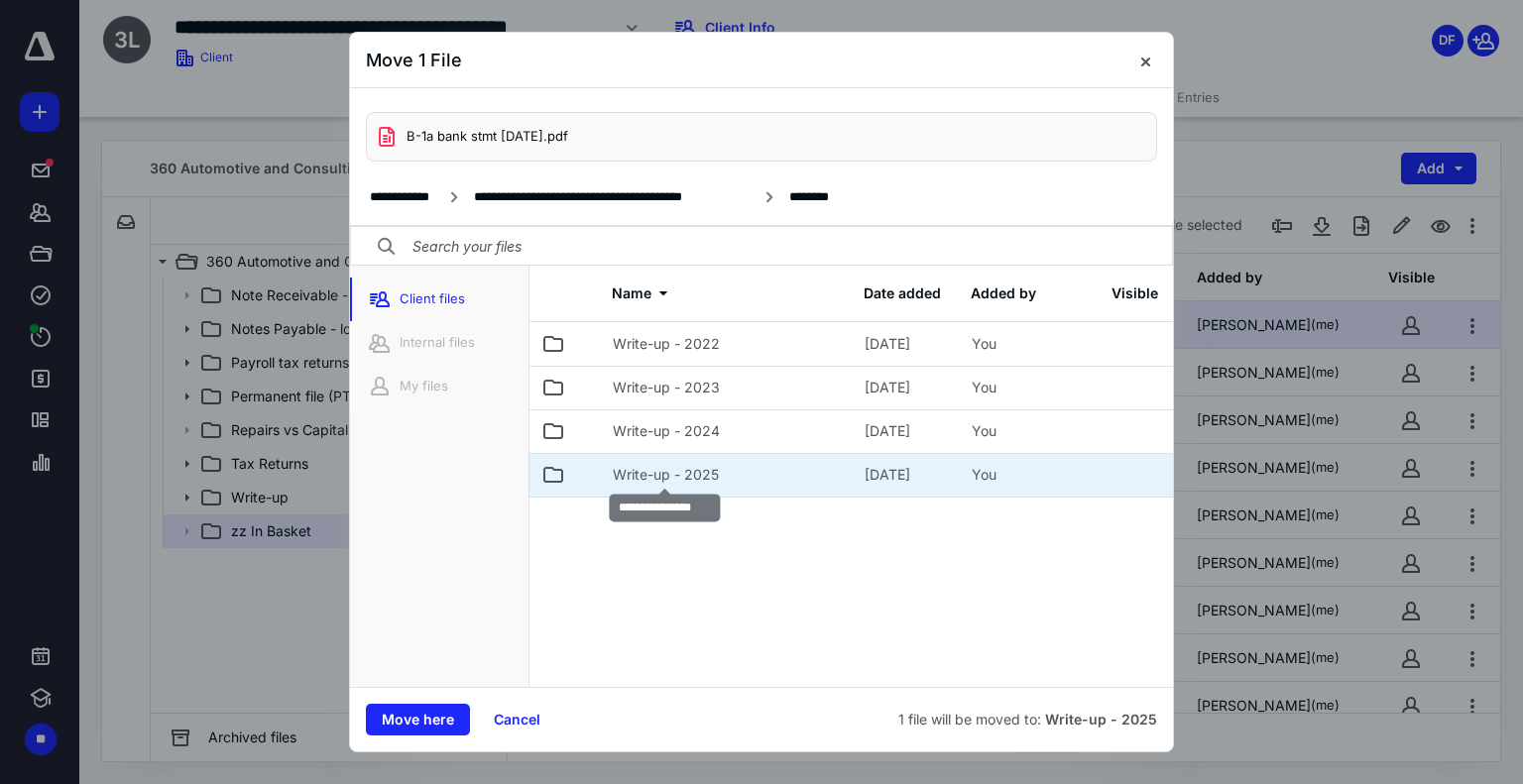 click on "Write-up - 2025" at bounding box center [665, 475] 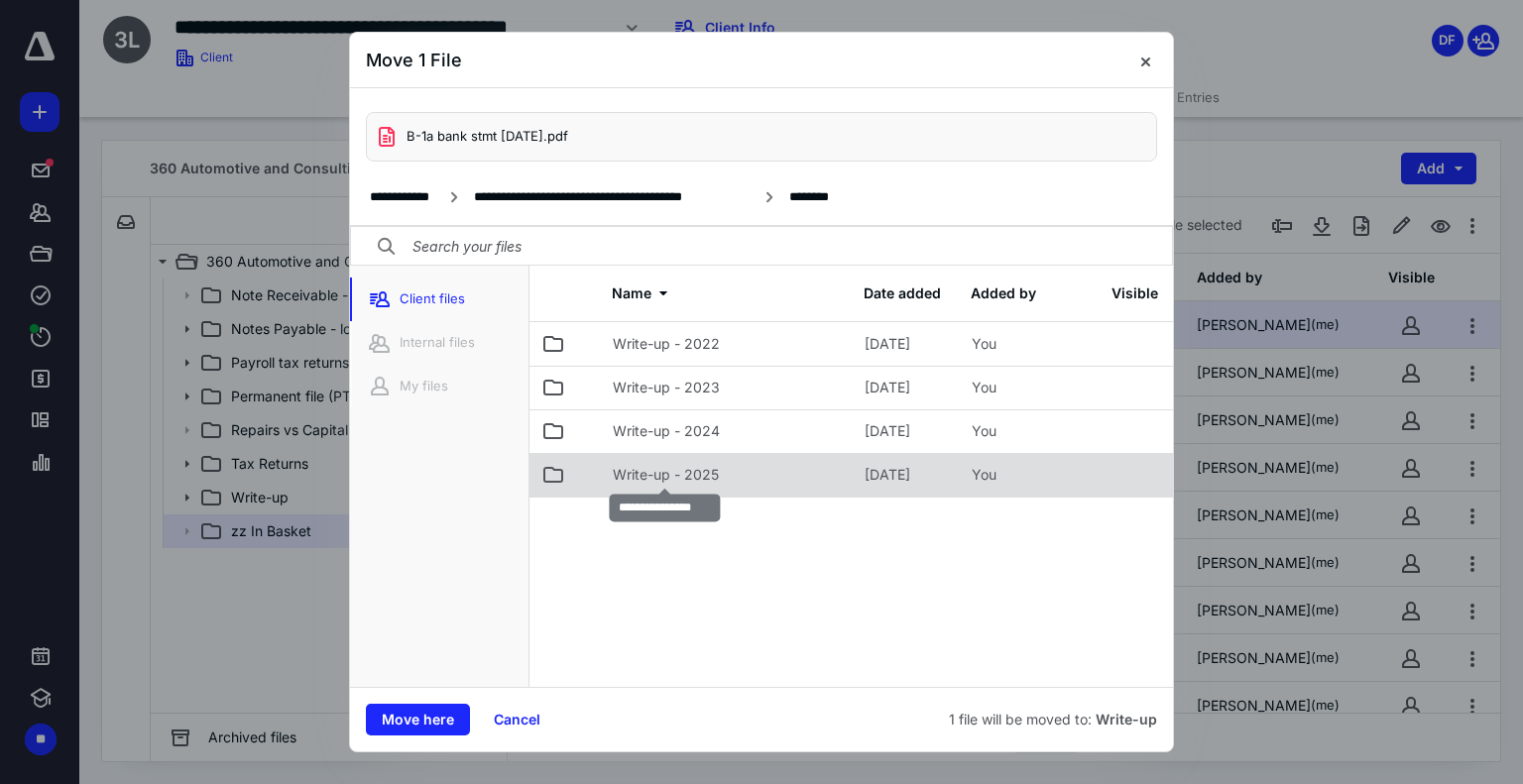 click on "Write-up - 2025" at bounding box center (665, 475) 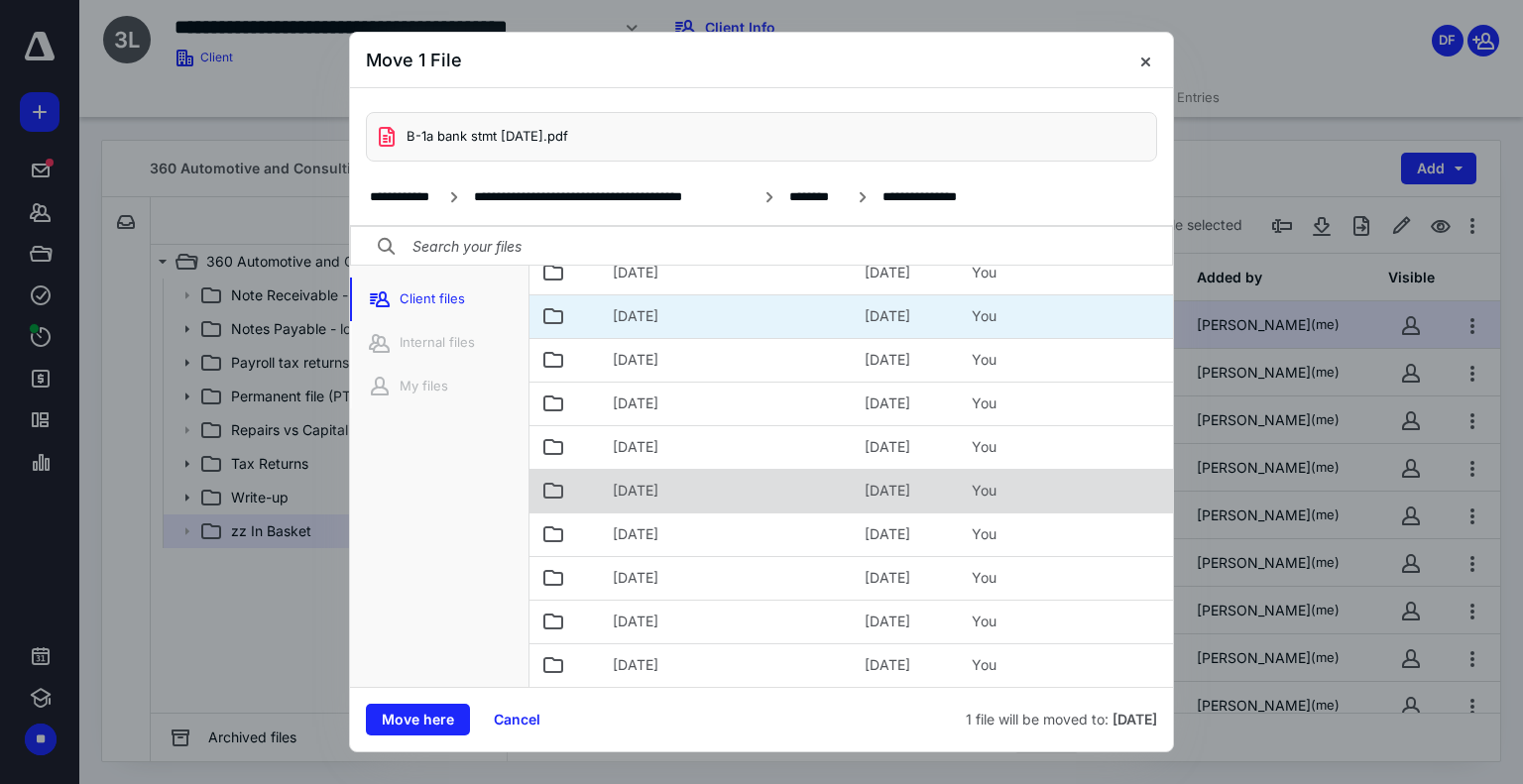 scroll, scrollTop: 172, scrollLeft: 0, axis: vertical 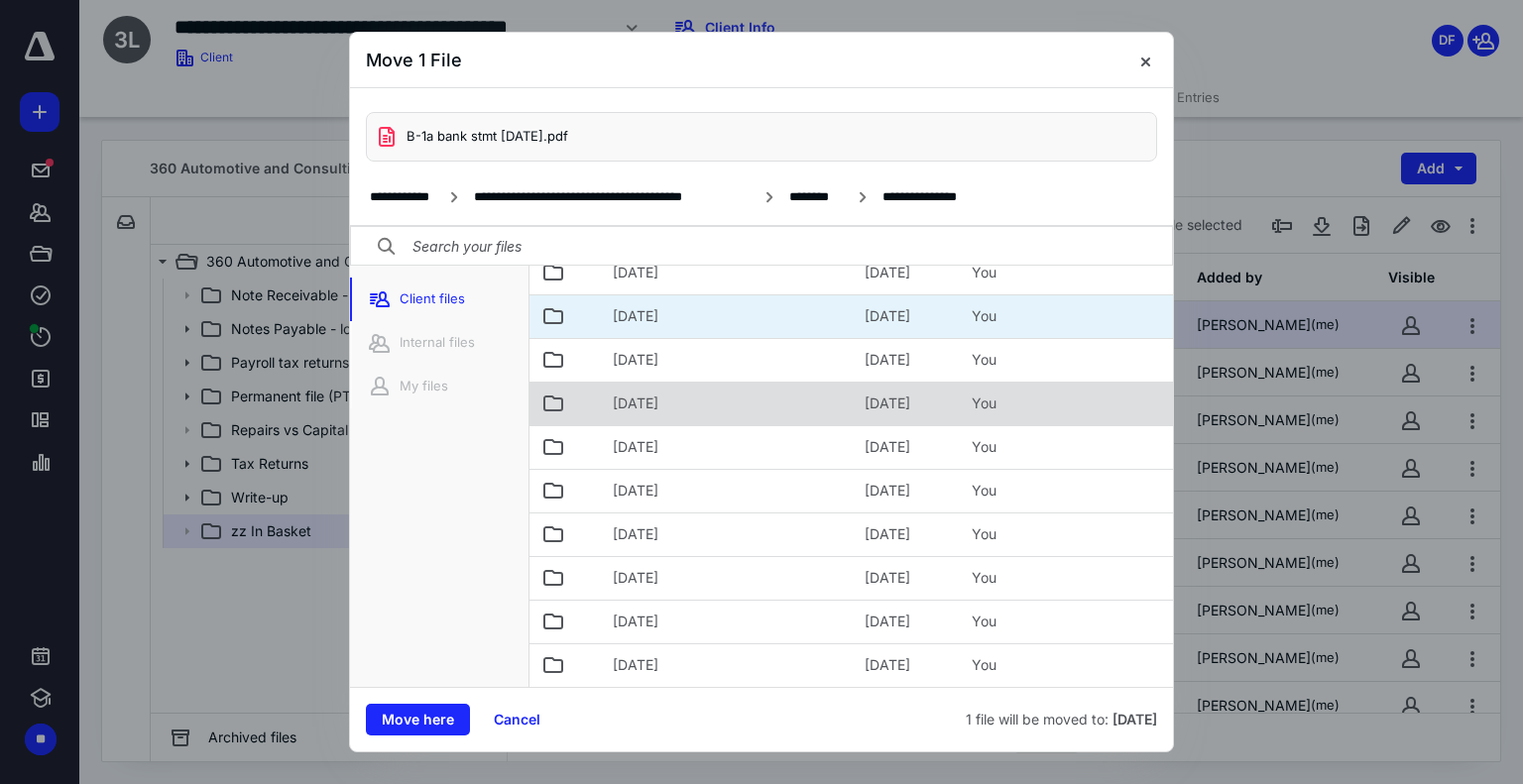 click on "[DATE]" at bounding box center (727, 403) 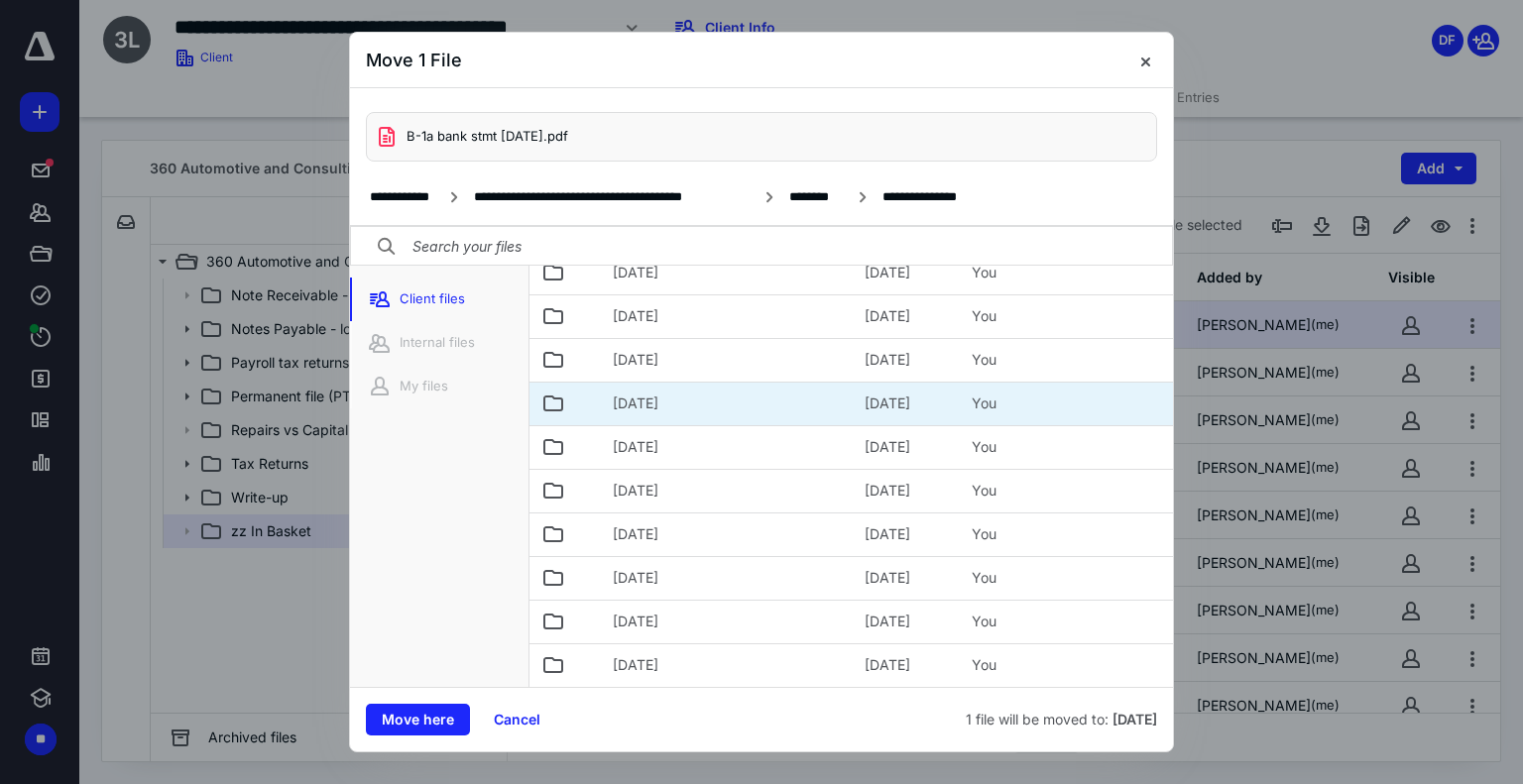 click on "[DATE]" at bounding box center [727, 403] 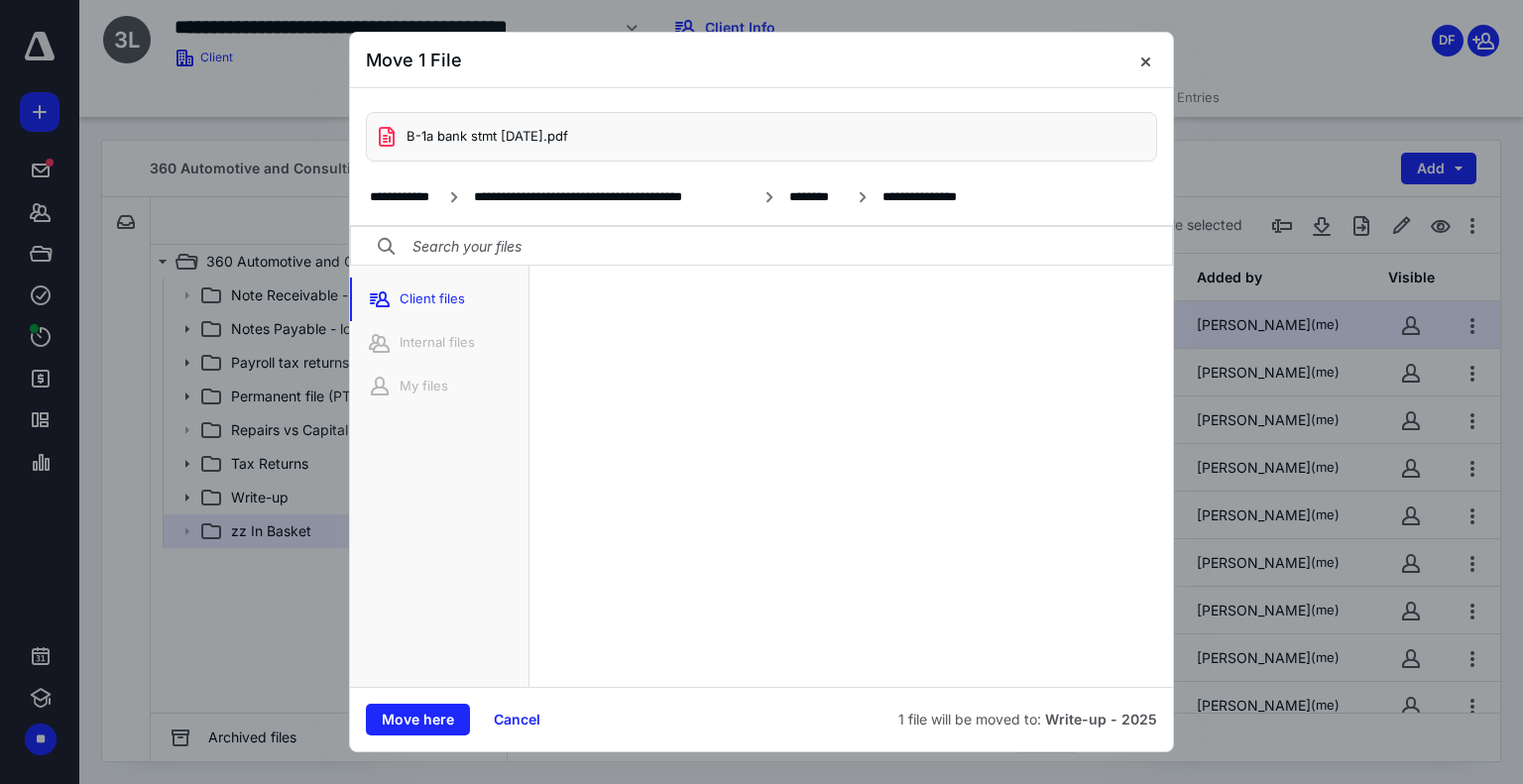 scroll, scrollTop: 0, scrollLeft: 0, axis: both 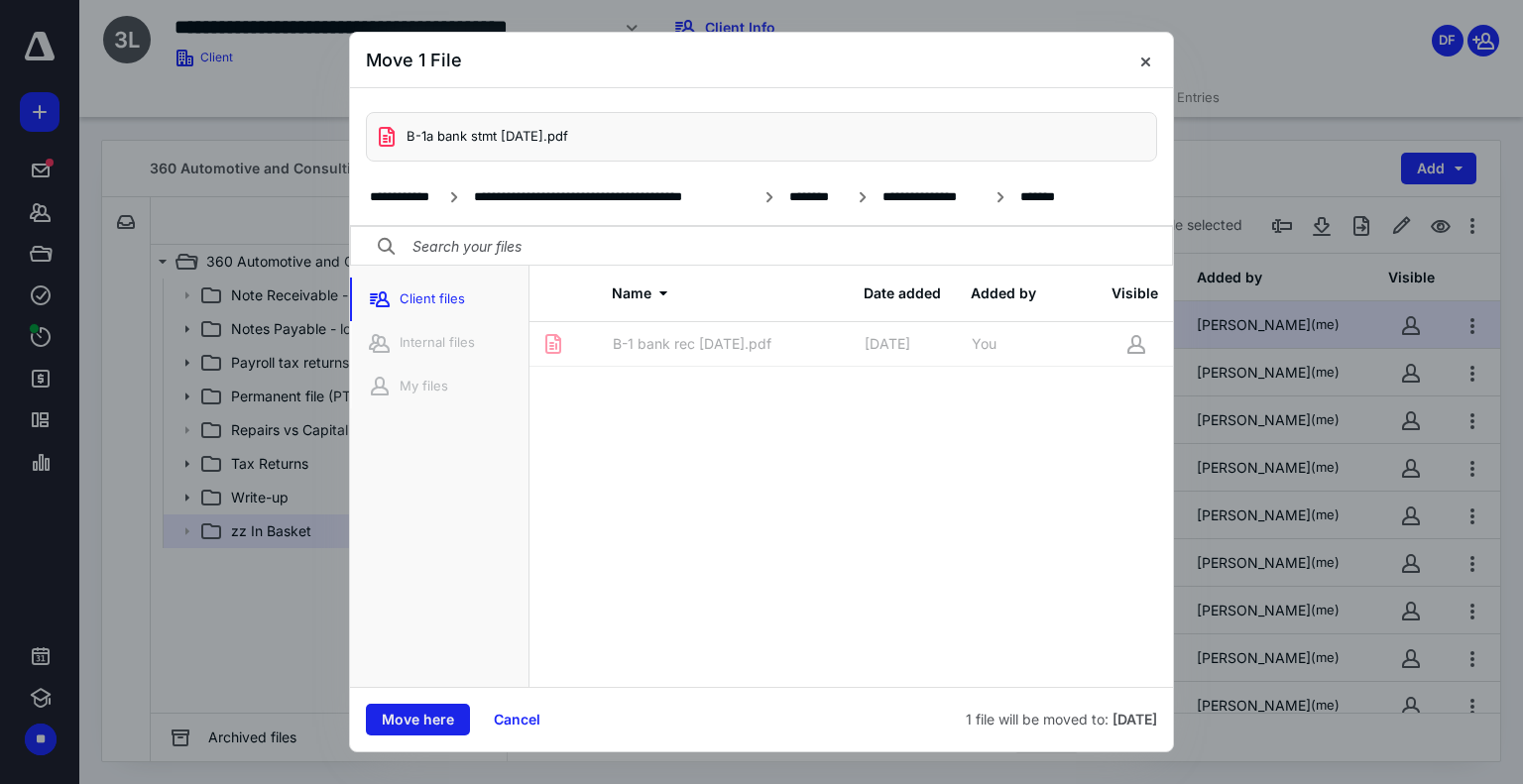 click on "Move here" at bounding box center [417, 720] 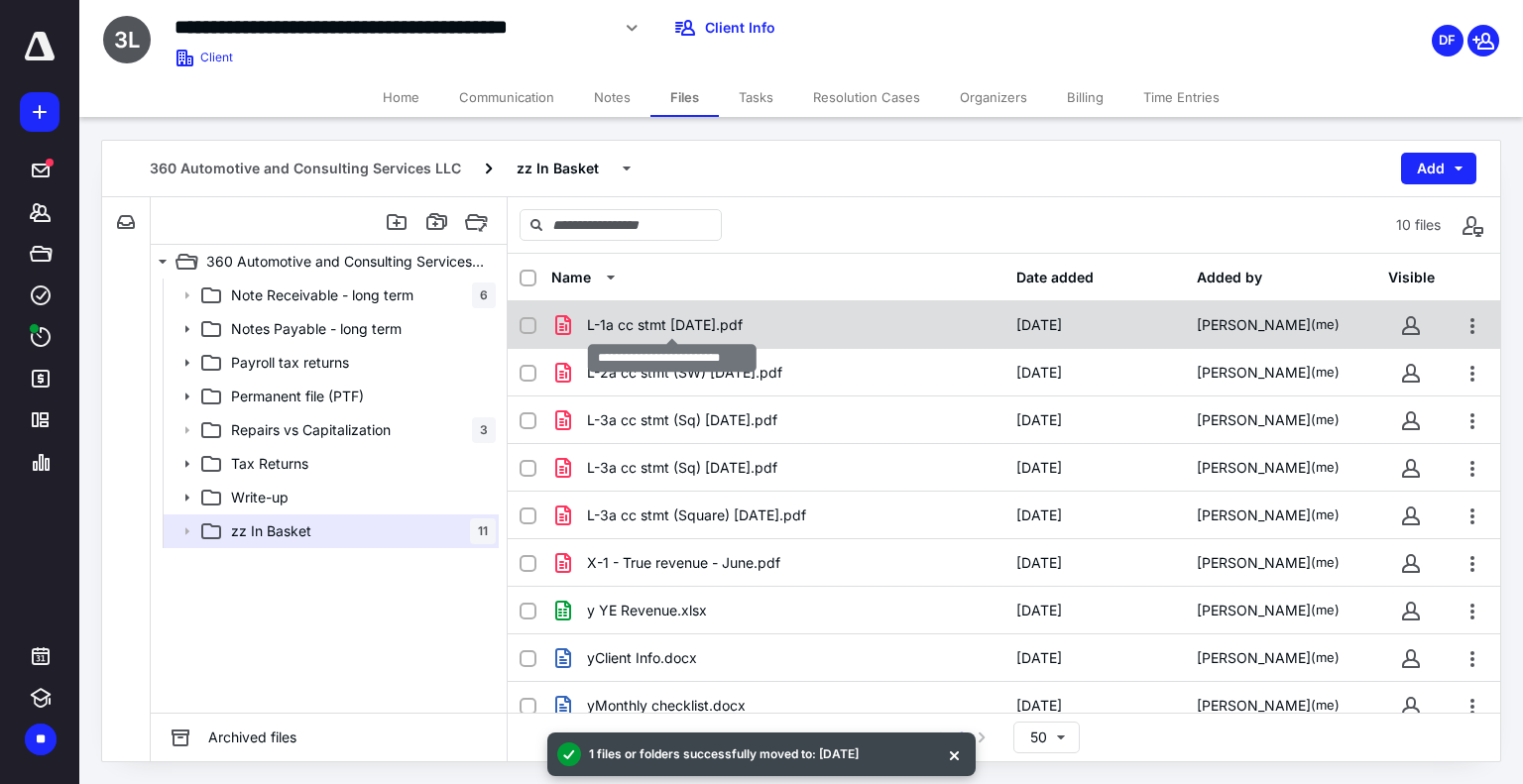 checkbox on "true" 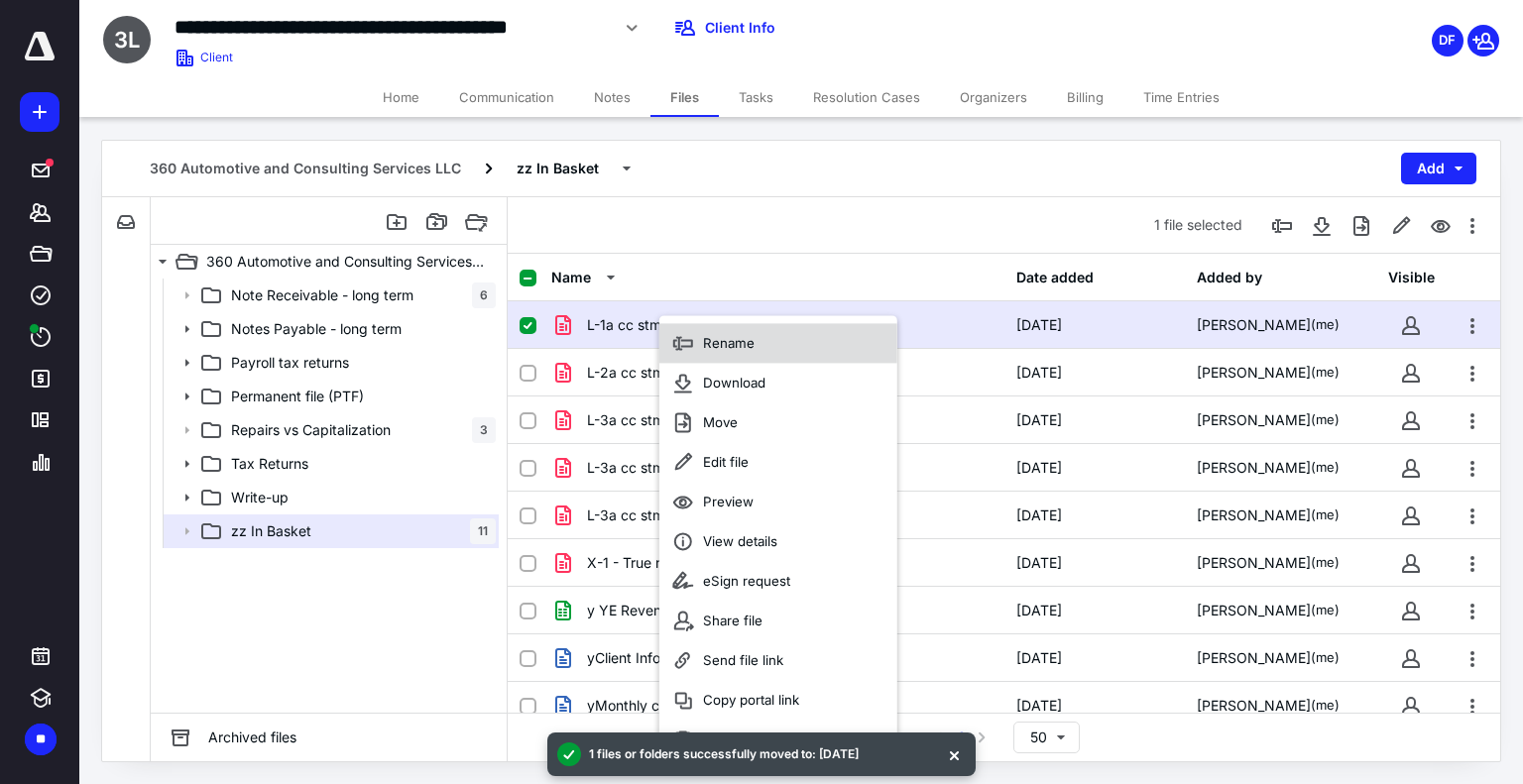click on "Rename" at bounding box center [729, 343] 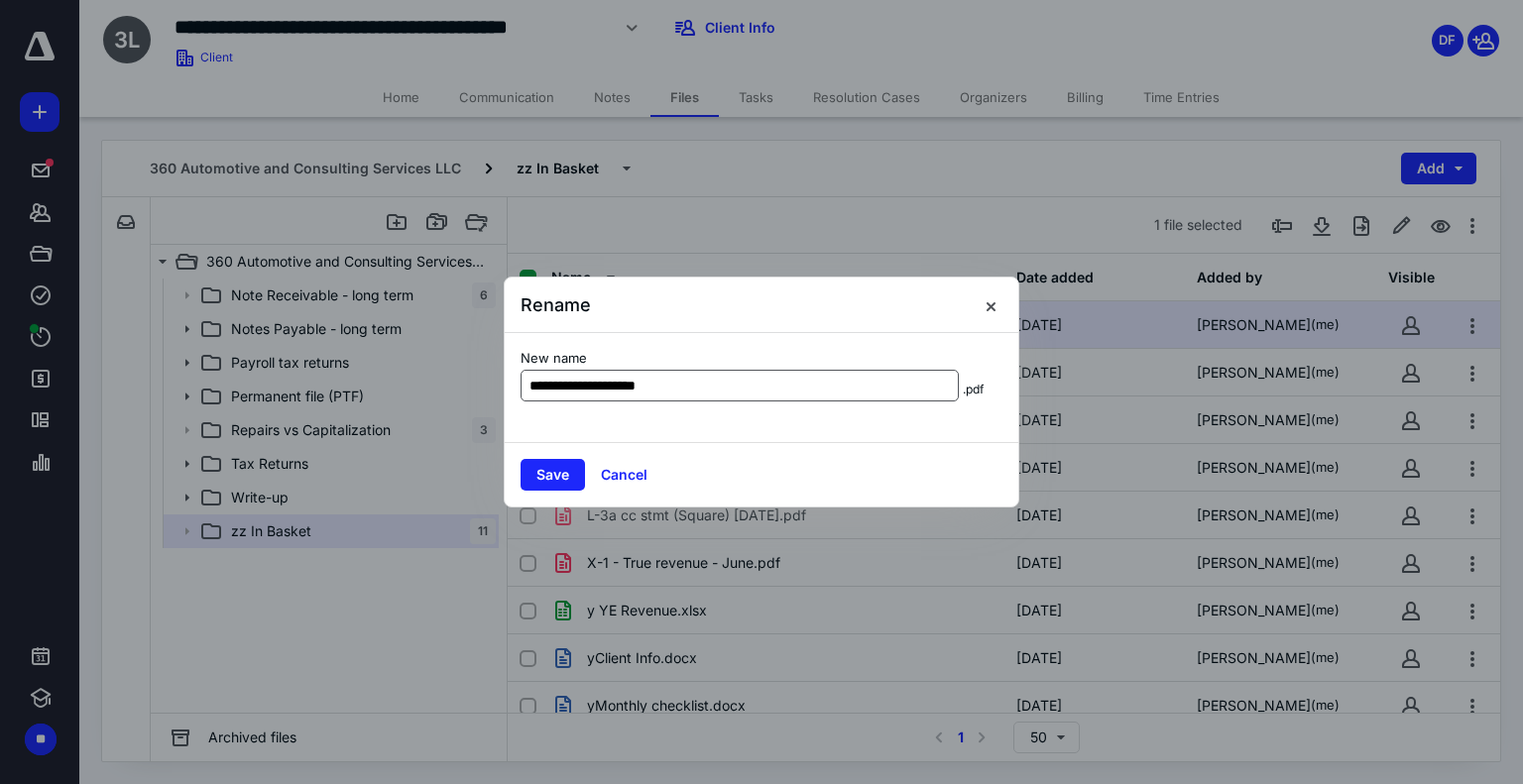 click on "**********" at bounding box center [740, 386] 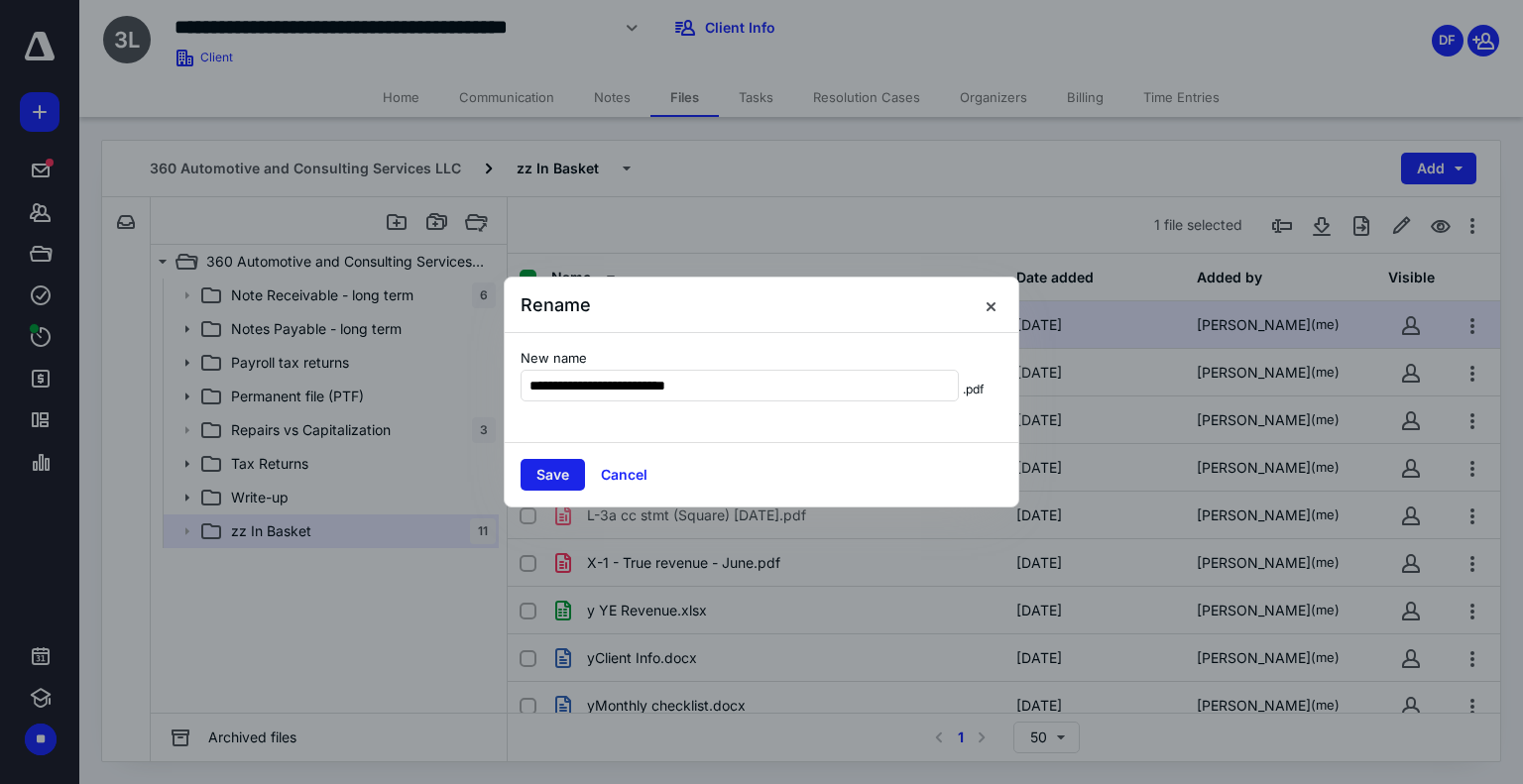 type on "**********" 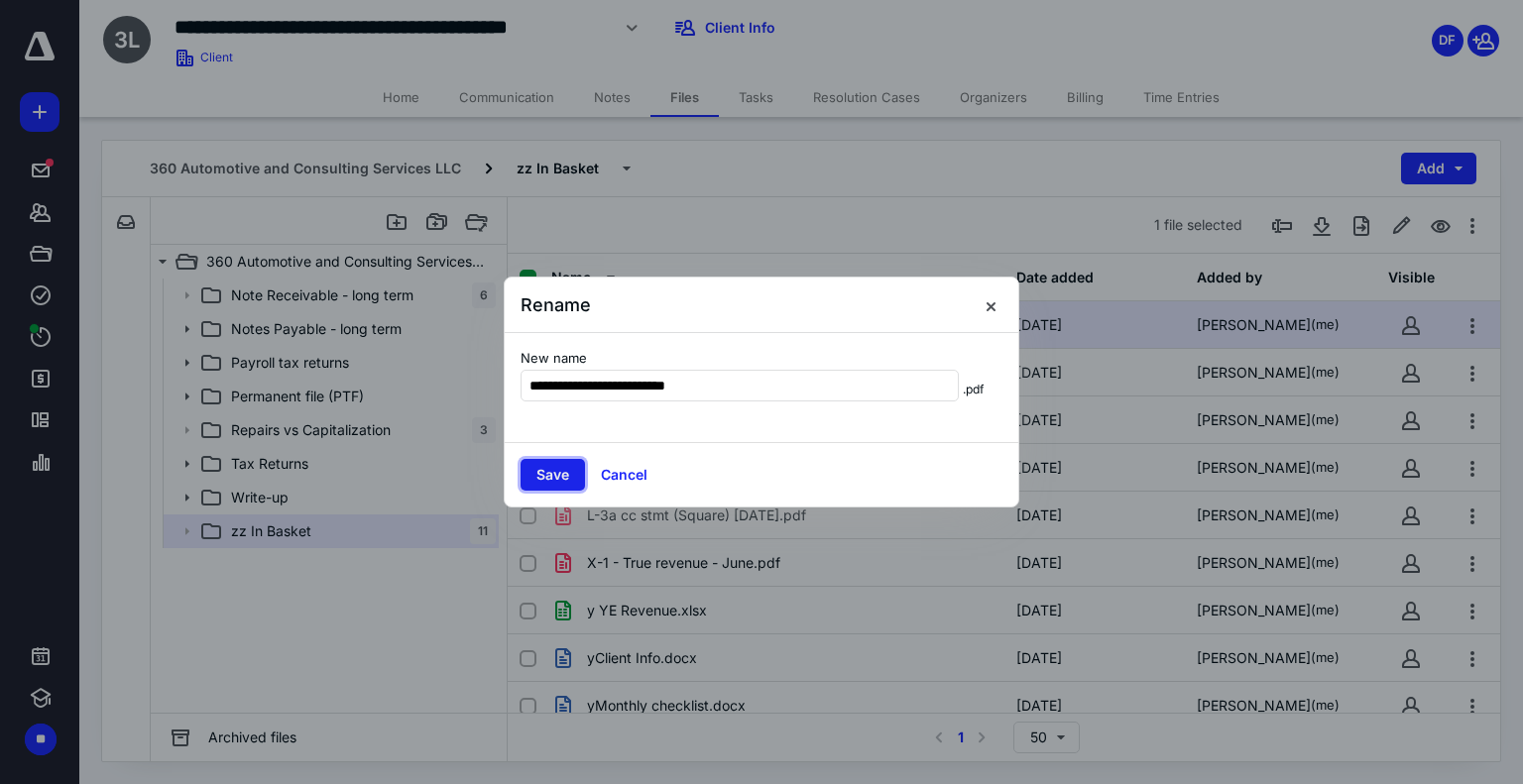click on "Save" at bounding box center (552, 475) 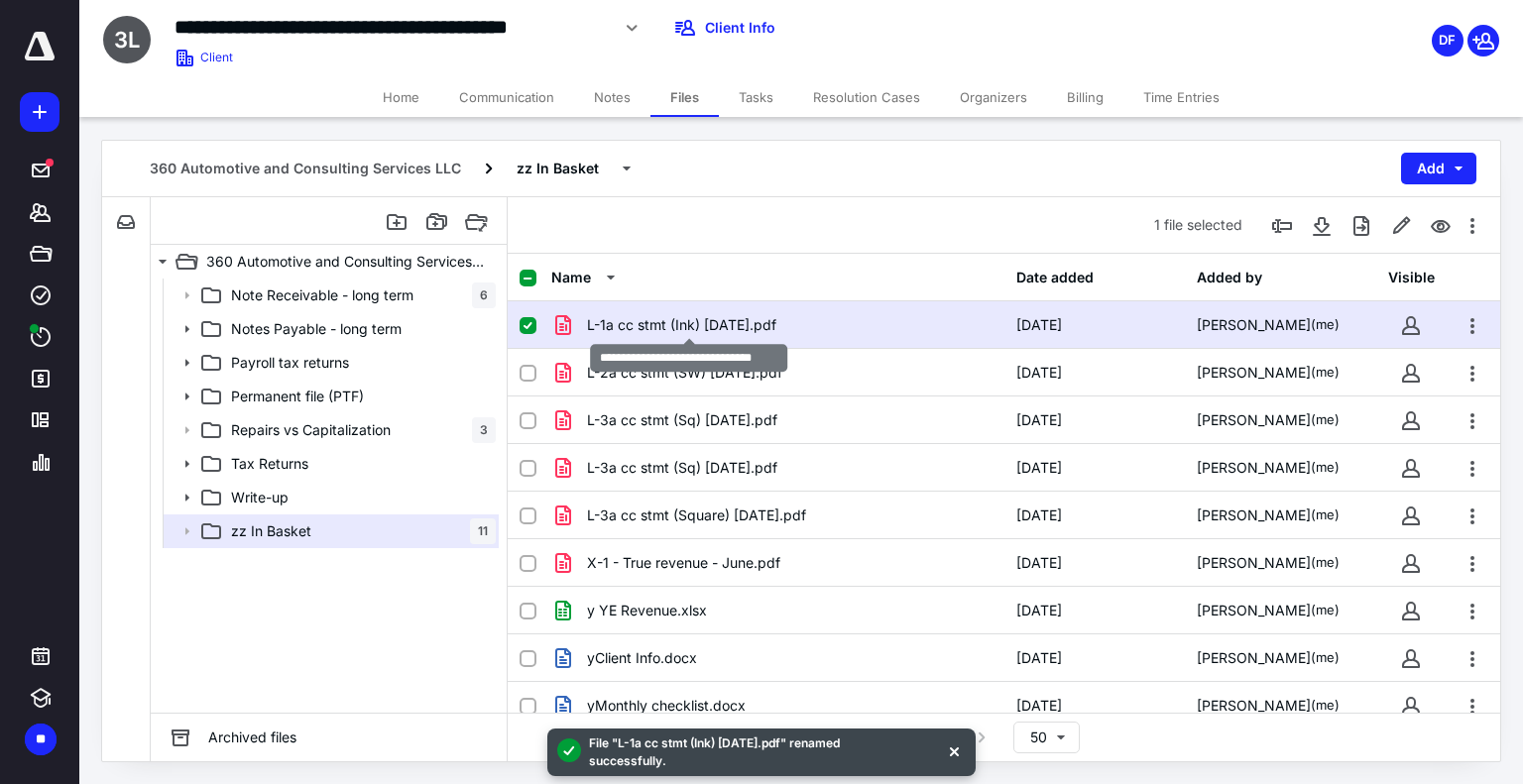 click on "L-1a cc stmt (Ink) [DATE].pdf" at bounding box center [681, 325] 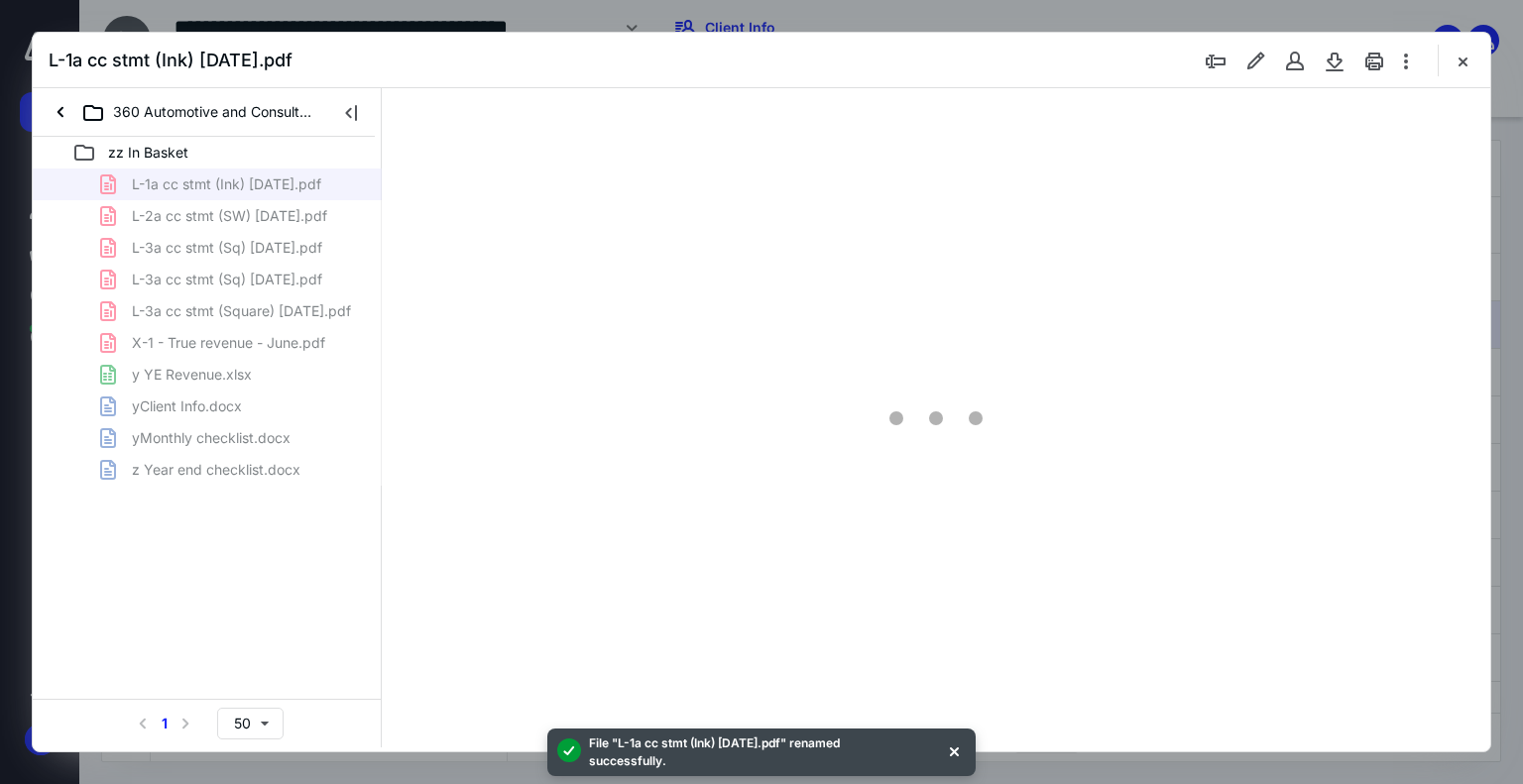 scroll, scrollTop: 0, scrollLeft: 0, axis: both 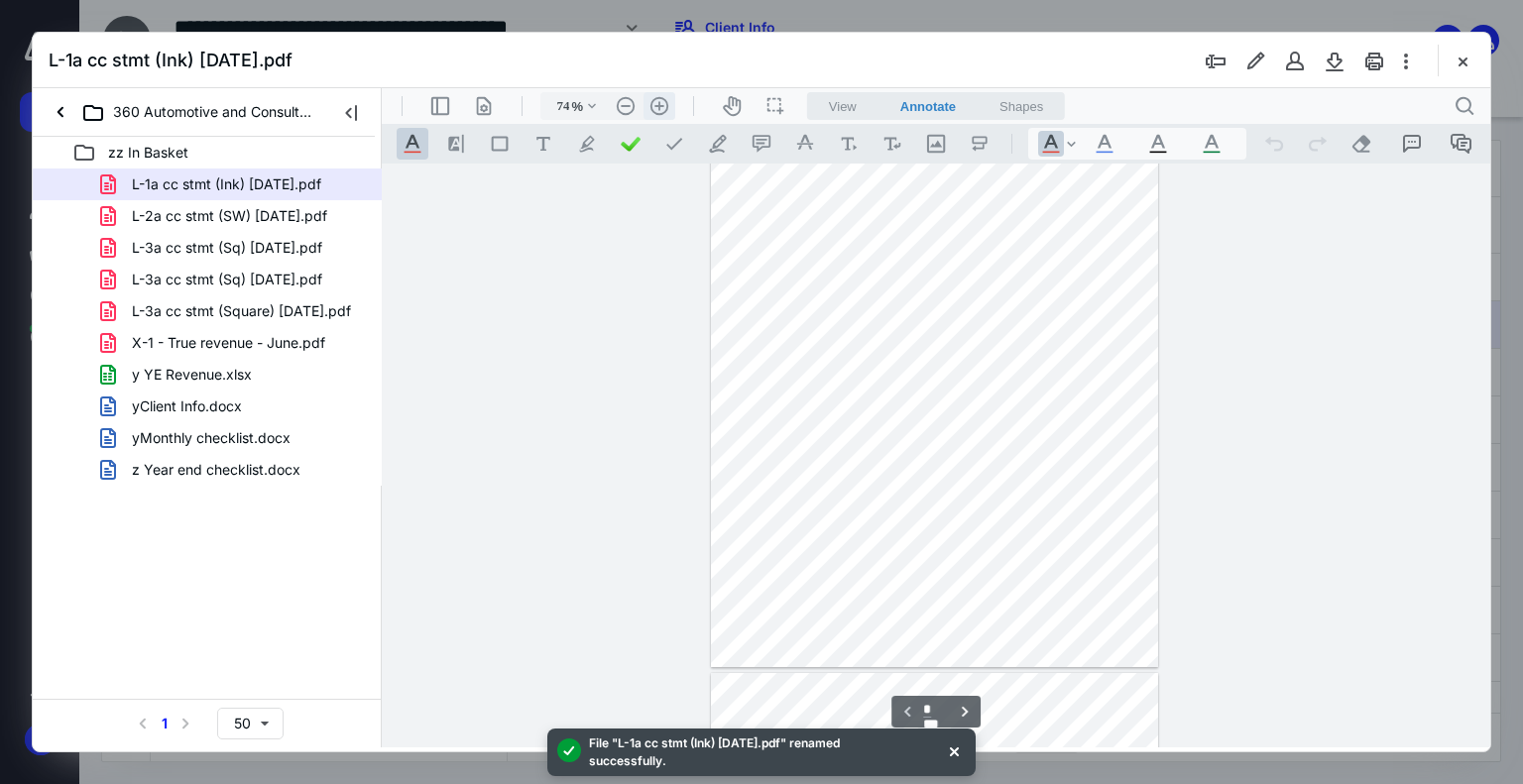 click on ".cls-1{fill:#abb0c4;} icon - header - zoom - in - line" at bounding box center [659, 106] 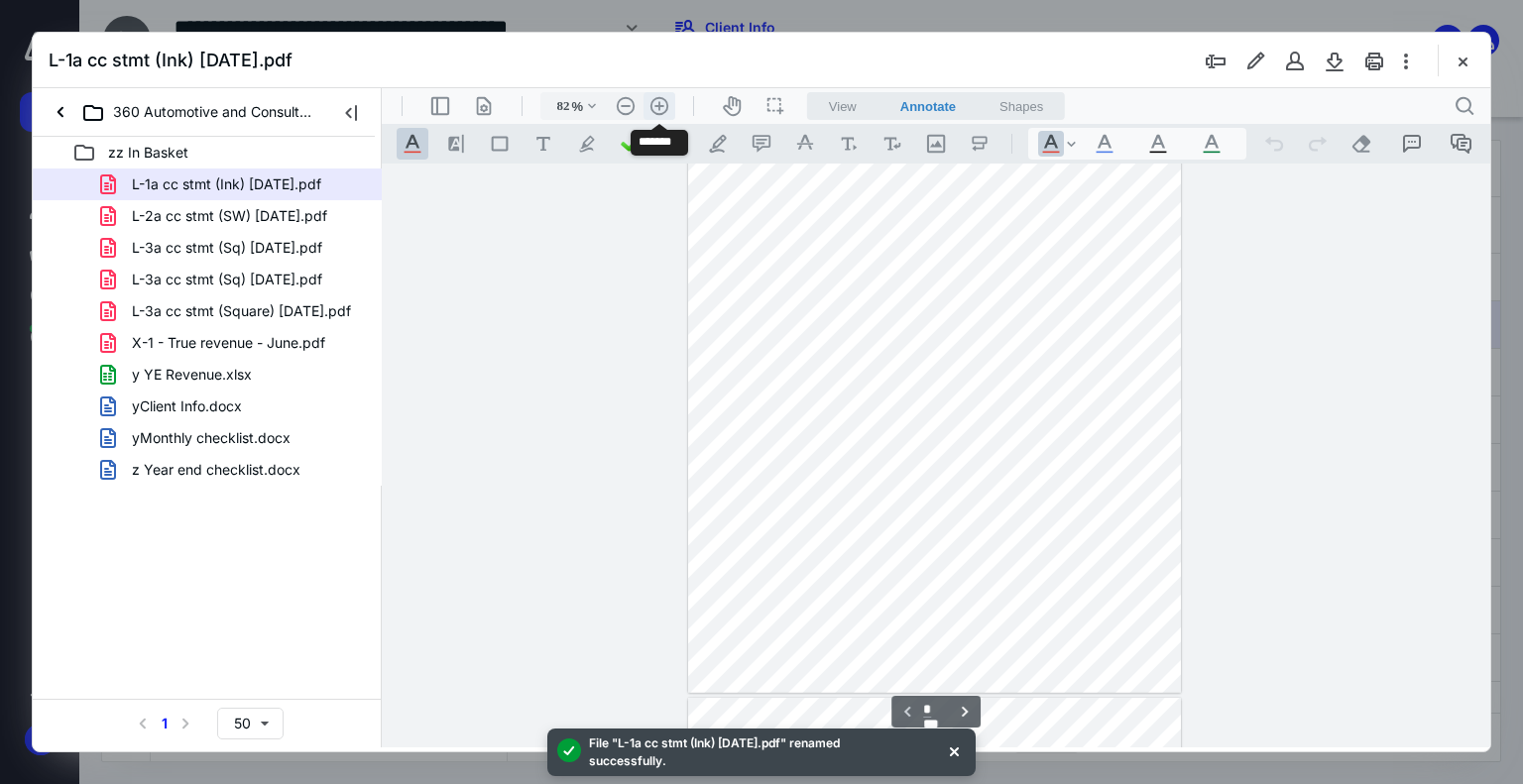 click on ".cls-1{fill:#abb0c4;} icon - header - zoom - in - line" at bounding box center [659, 106] 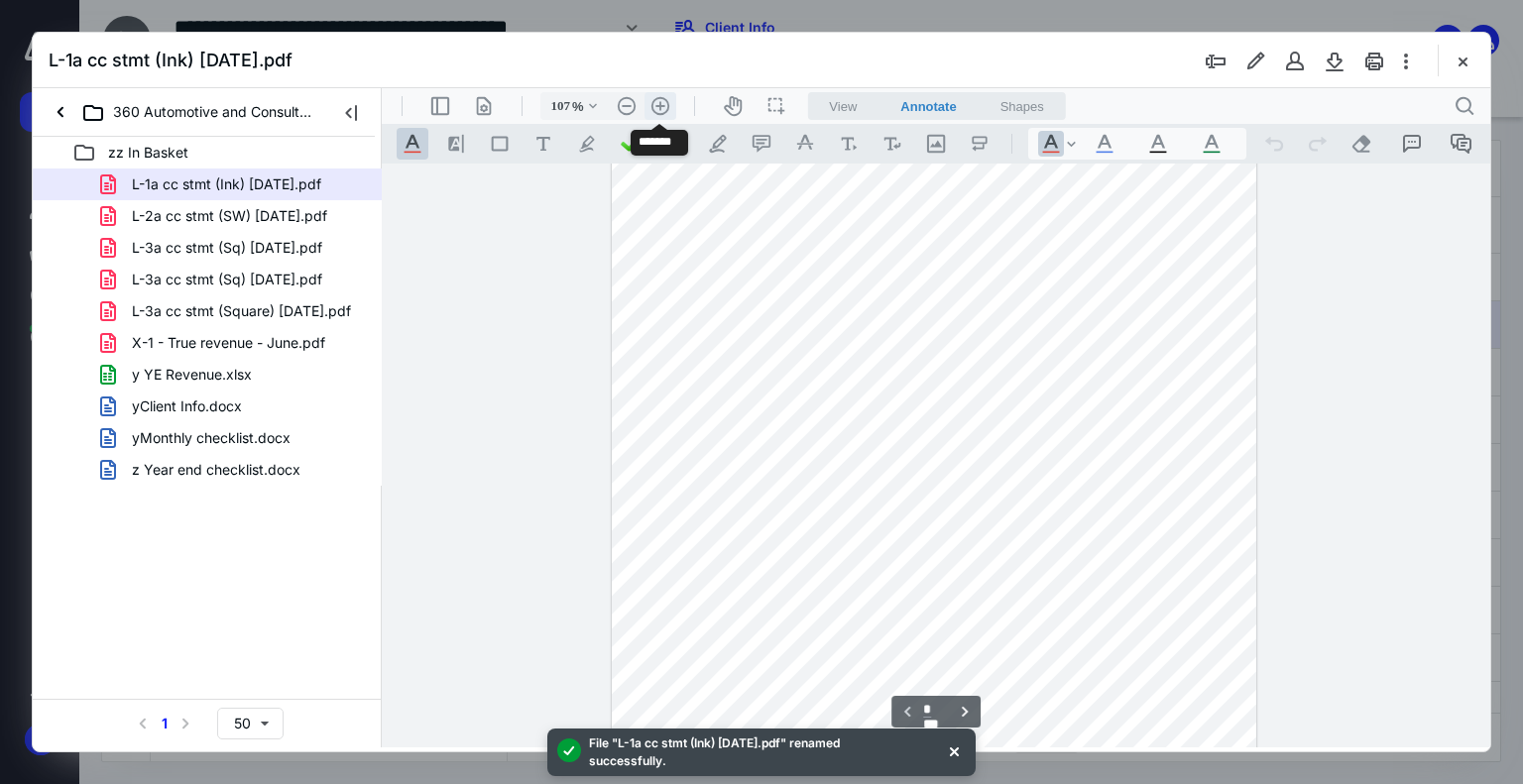 click on ".cls-1{fill:#abb0c4;} icon - header - zoom - in - line" at bounding box center (660, 106) 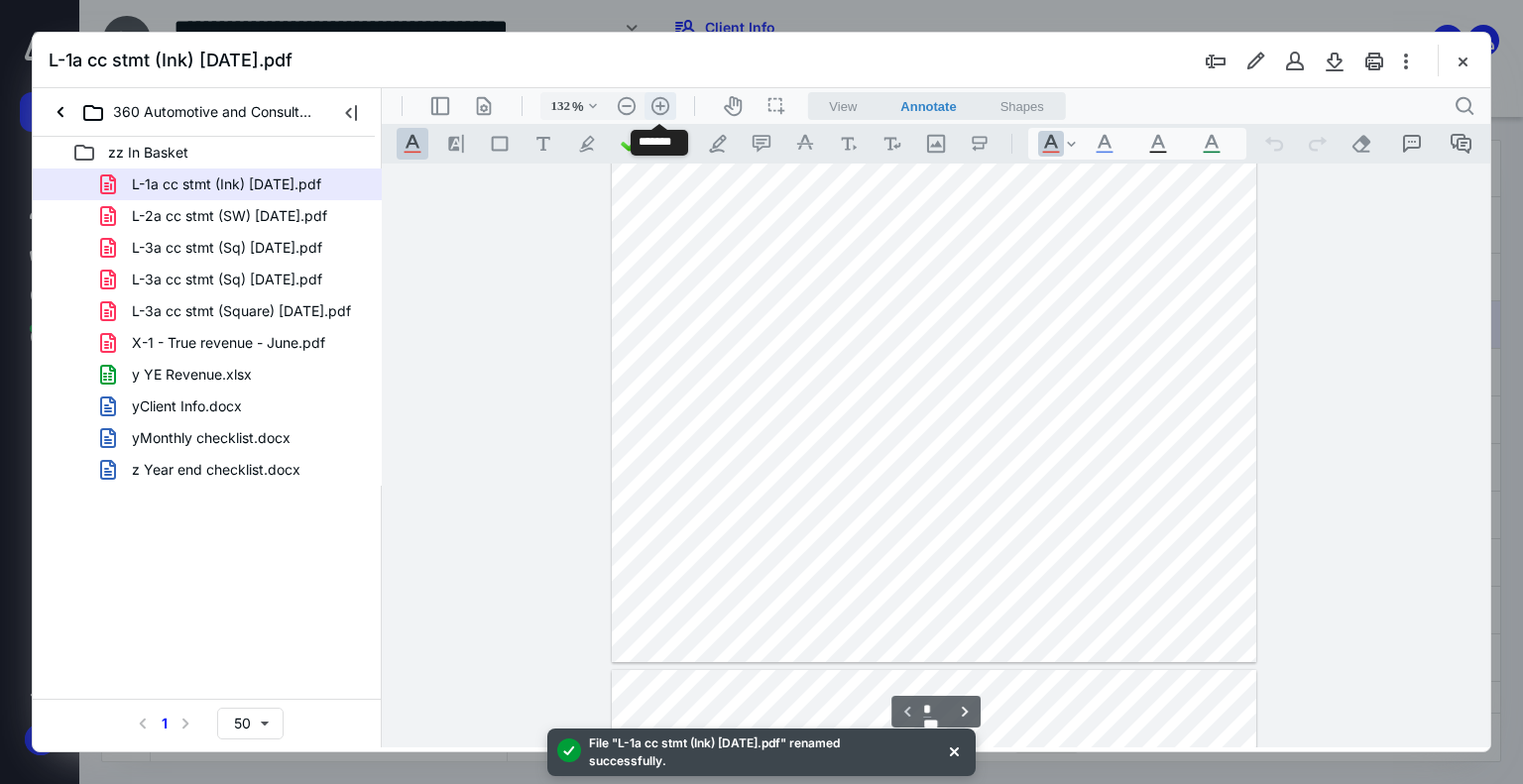 click on ".cls-1{fill:#abb0c4;} icon - header - zoom - in - line" at bounding box center (660, 106) 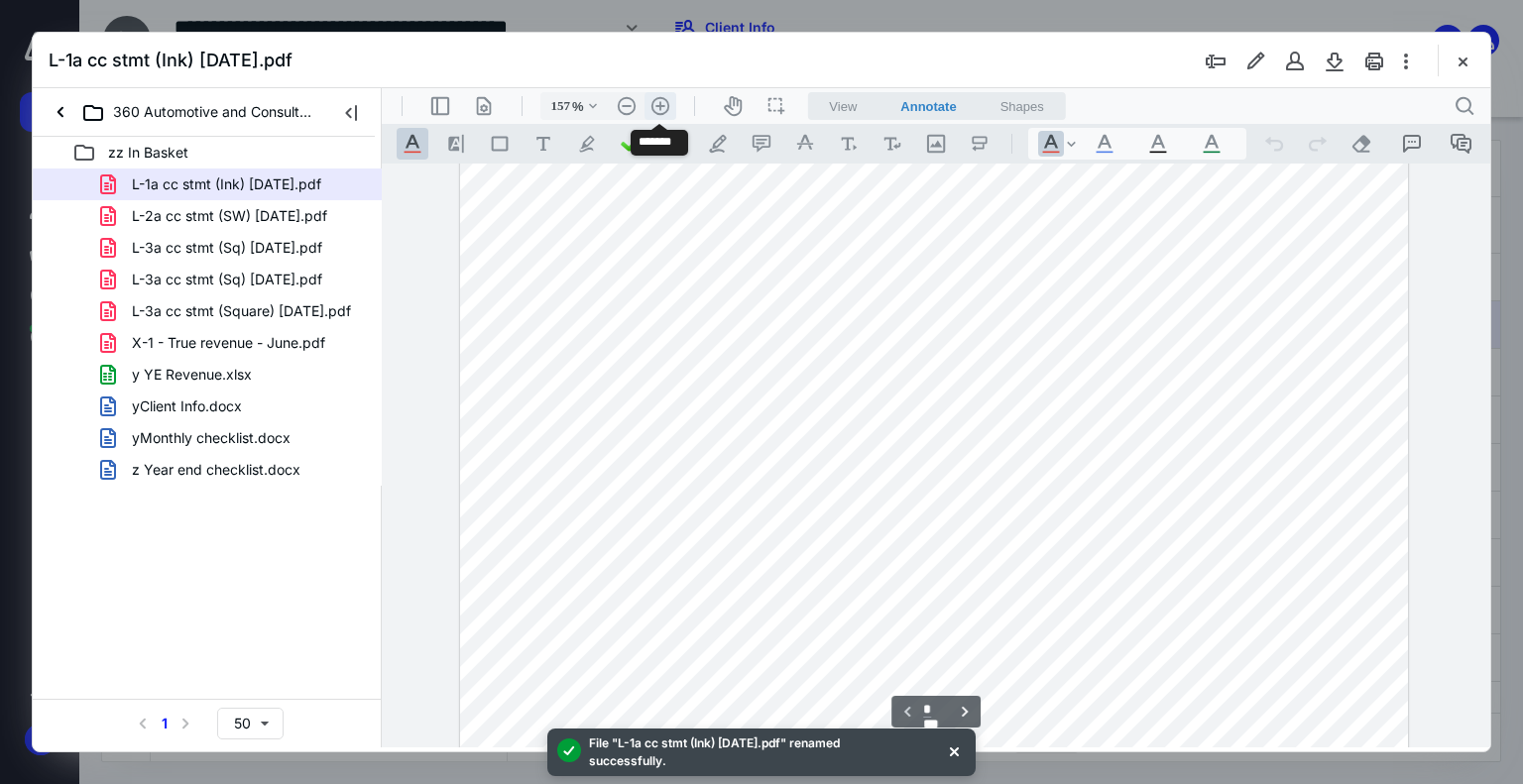 scroll, scrollTop: 452, scrollLeft: 0, axis: vertical 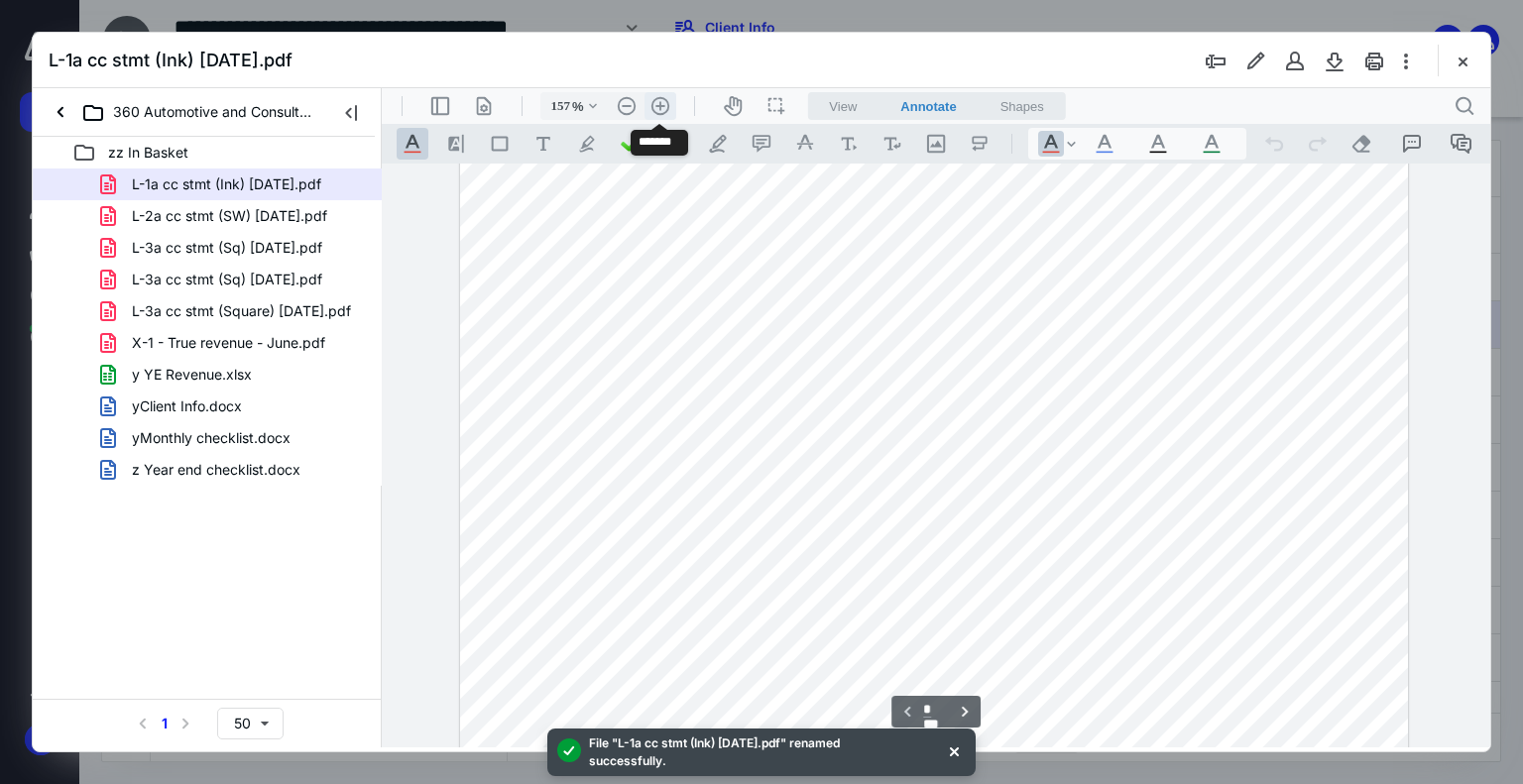 click on ".cls-1{fill:#abb0c4;} icon - header - zoom - in - line" at bounding box center (660, 106) 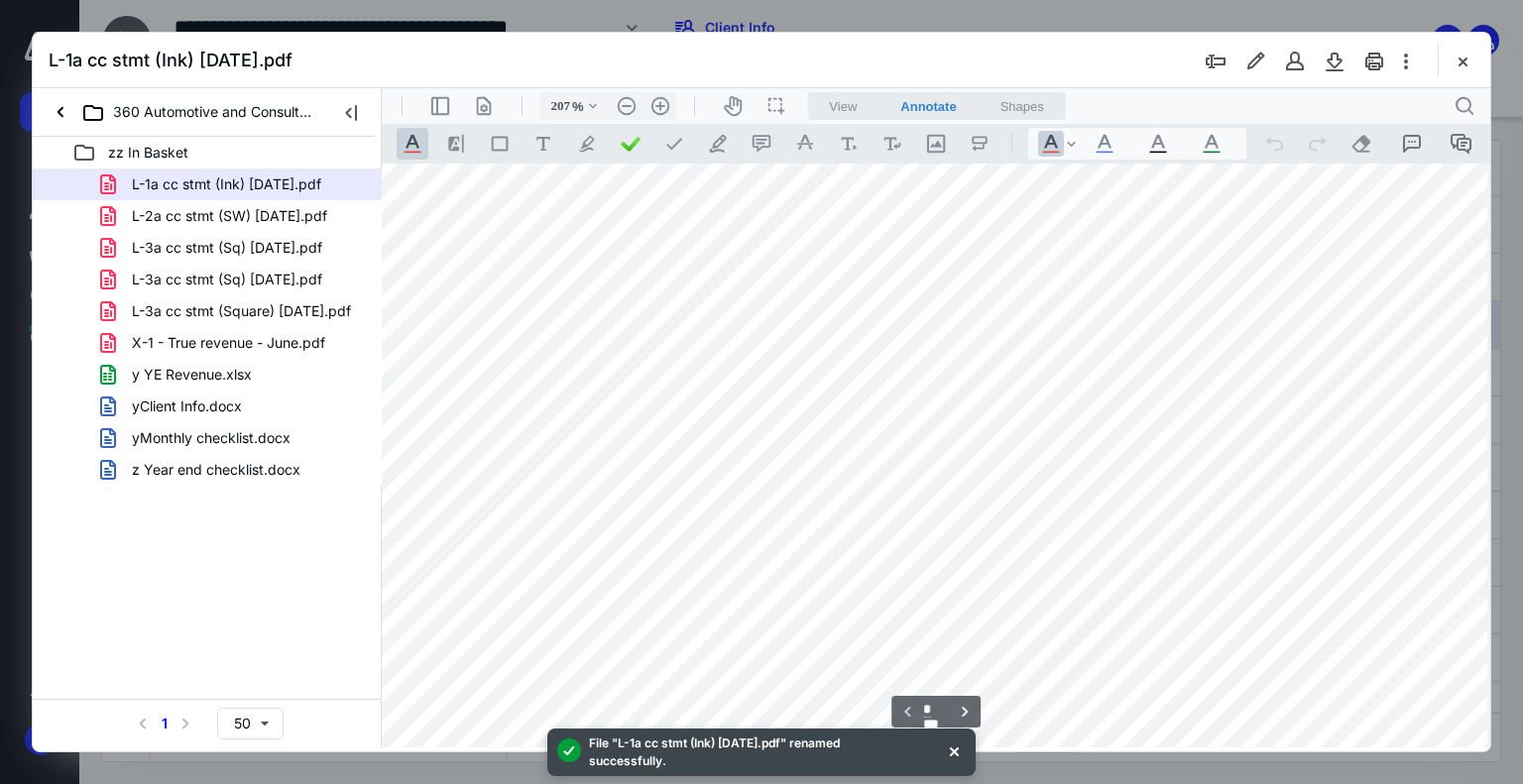 scroll, scrollTop: 382, scrollLeft: 85, axis: both 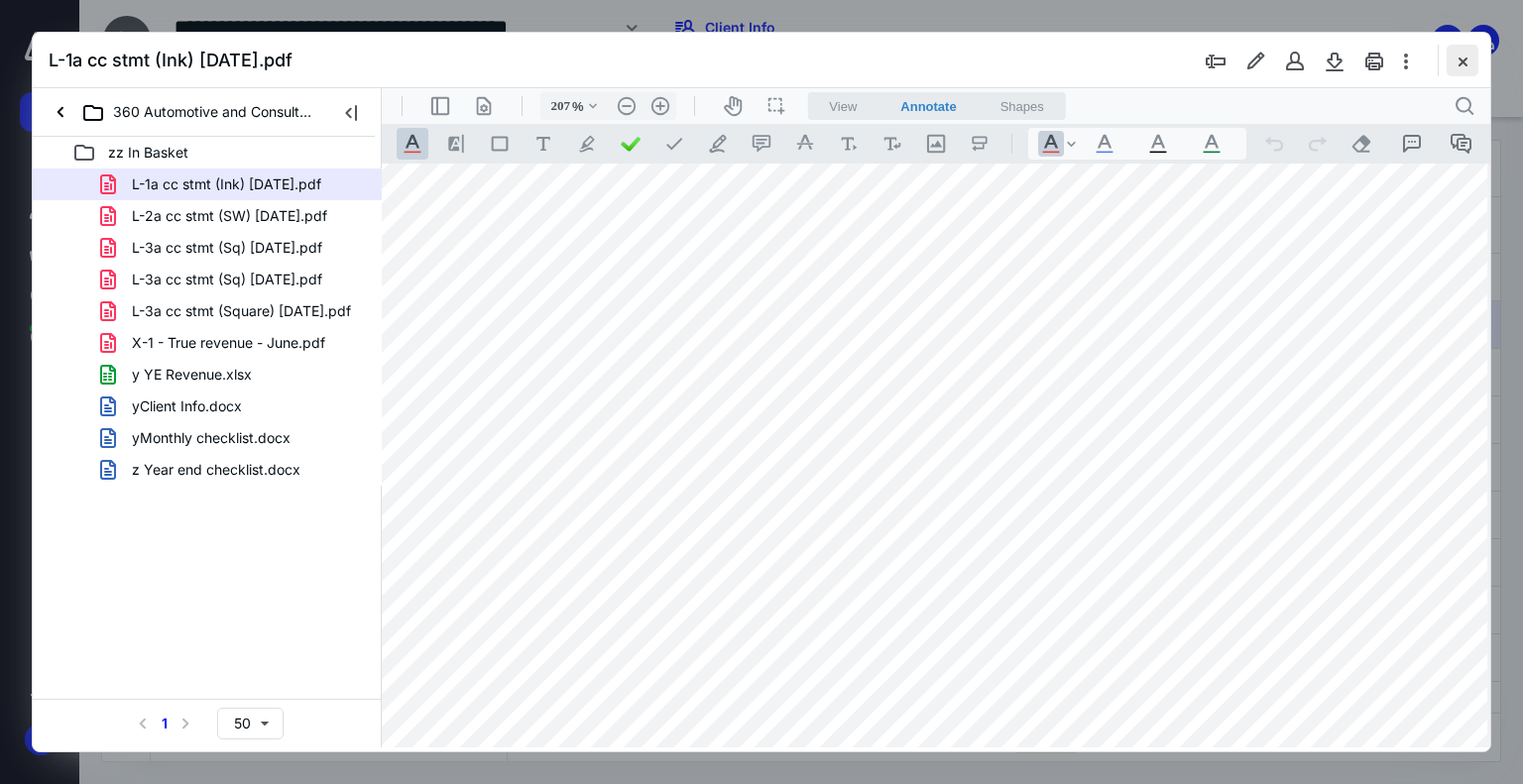 click at bounding box center [1463, 60] 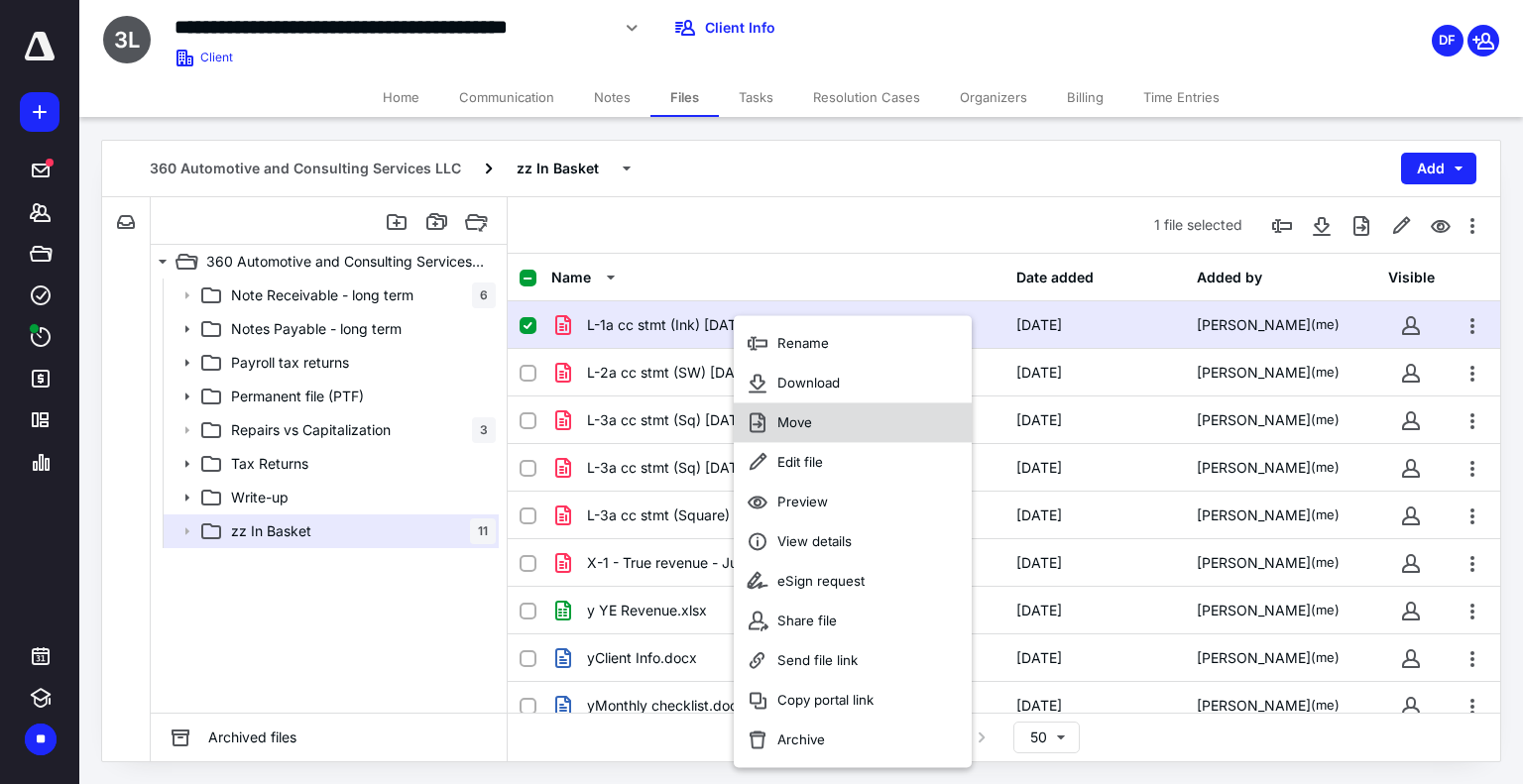 click on "Move" at bounding box center (853, 422) 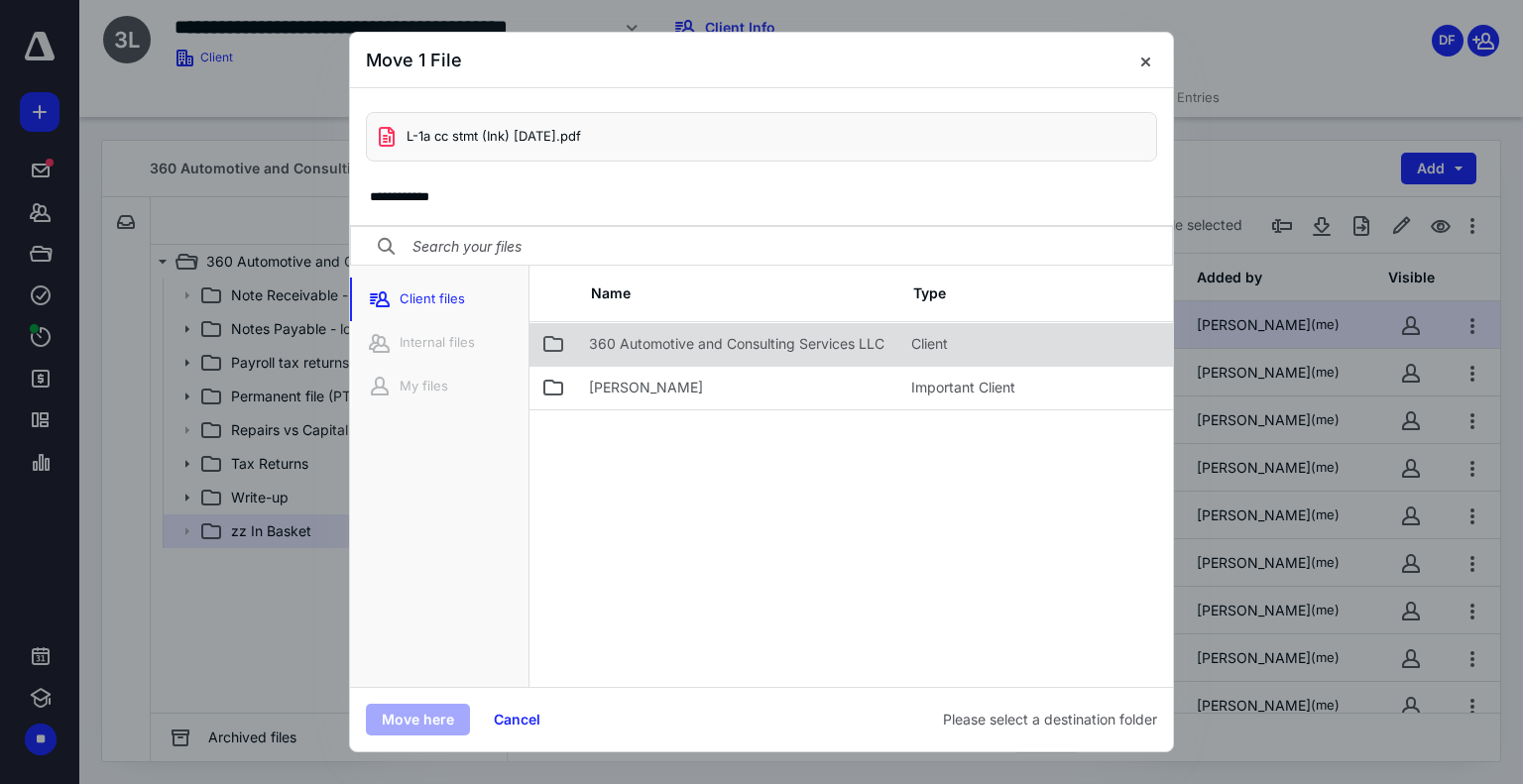 click on "360 Automotive and Consulting Services LLC" at bounding box center (737, 344) 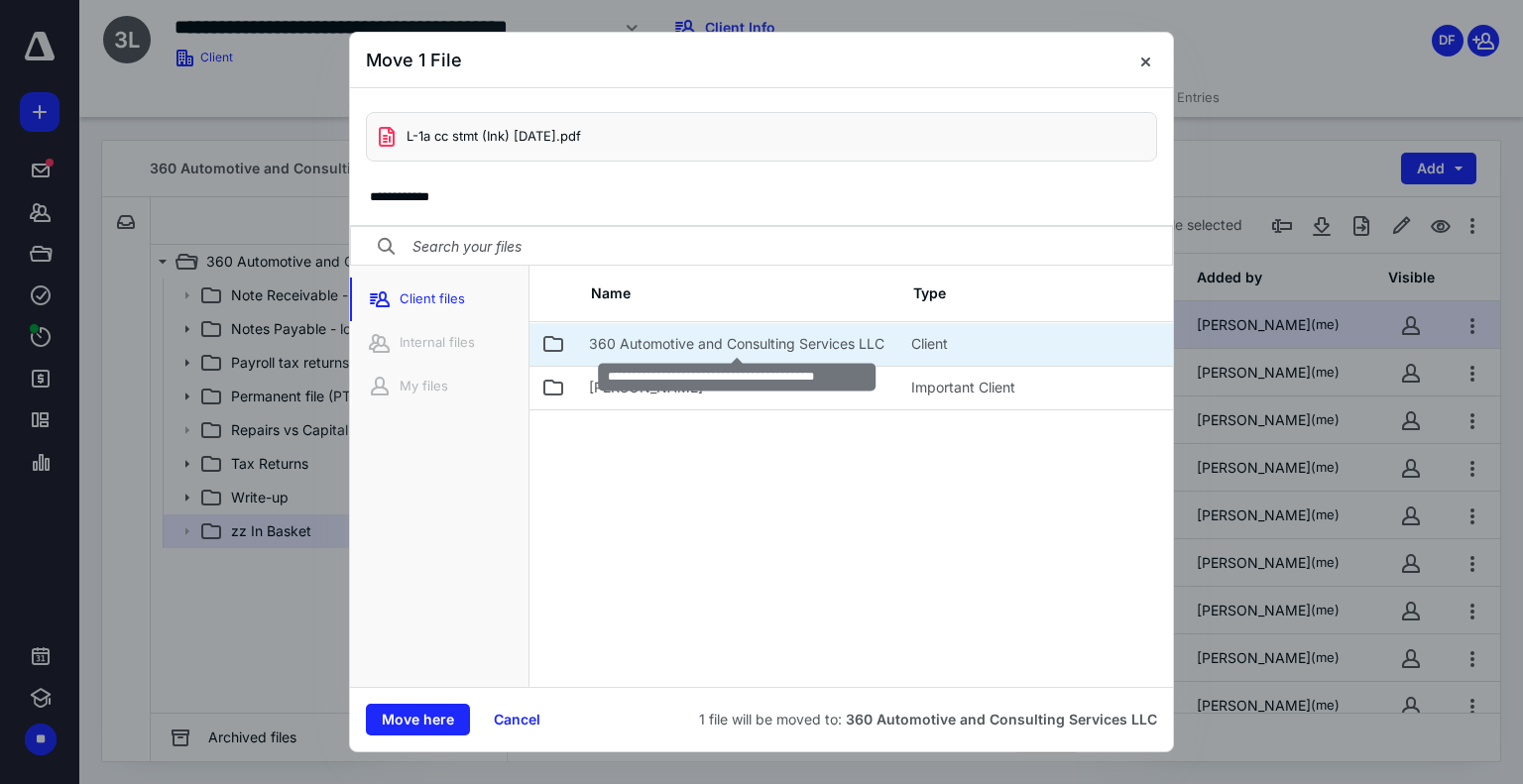 click on "360 Automotive and Consulting Services LLC" at bounding box center (737, 344) 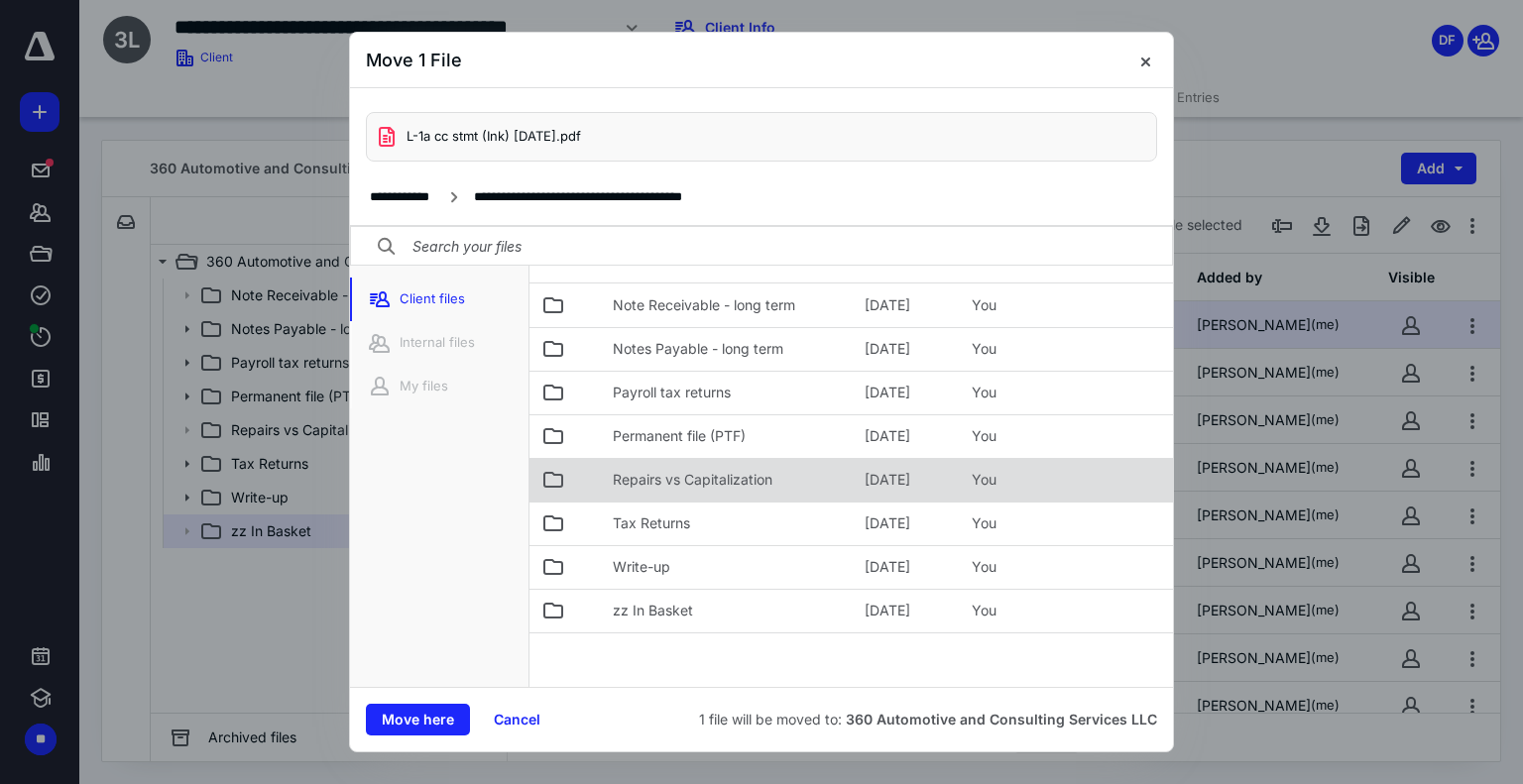 scroll, scrollTop: 56, scrollLeft: 0, axis: vertical 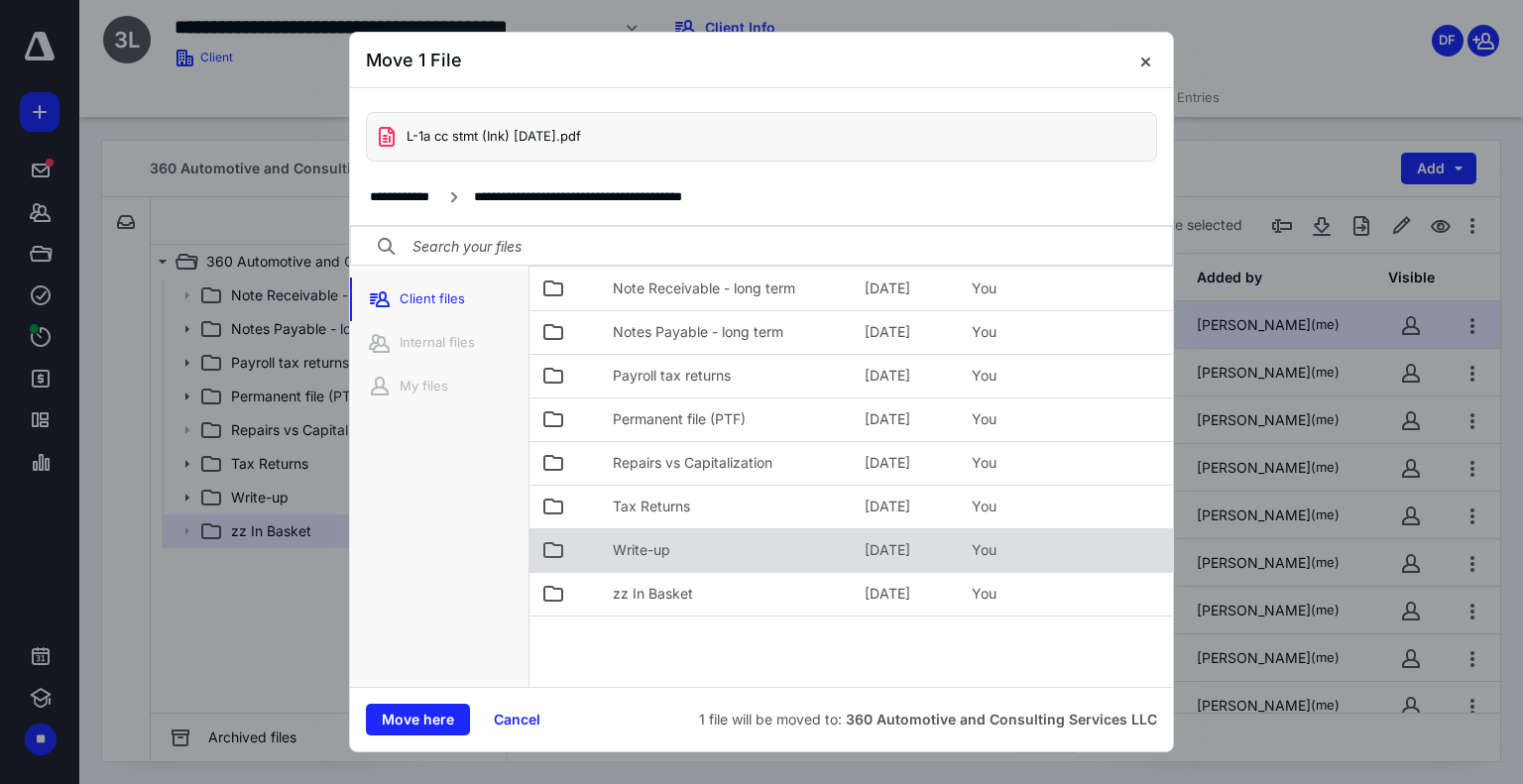 click on "Write-up" at bounding box center (727, 550) 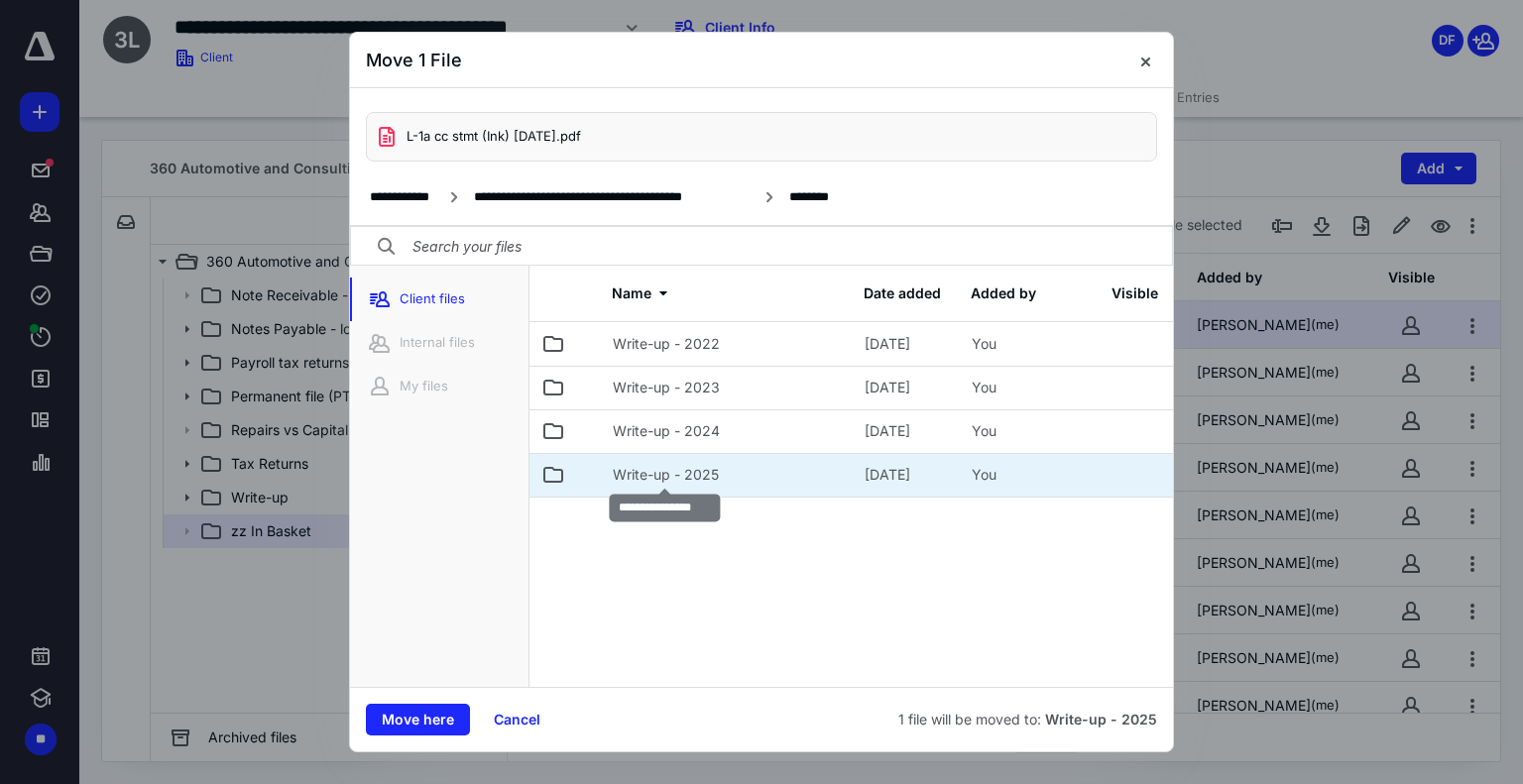 click on "Write-up - 2025" at bounding box center (665, 475) 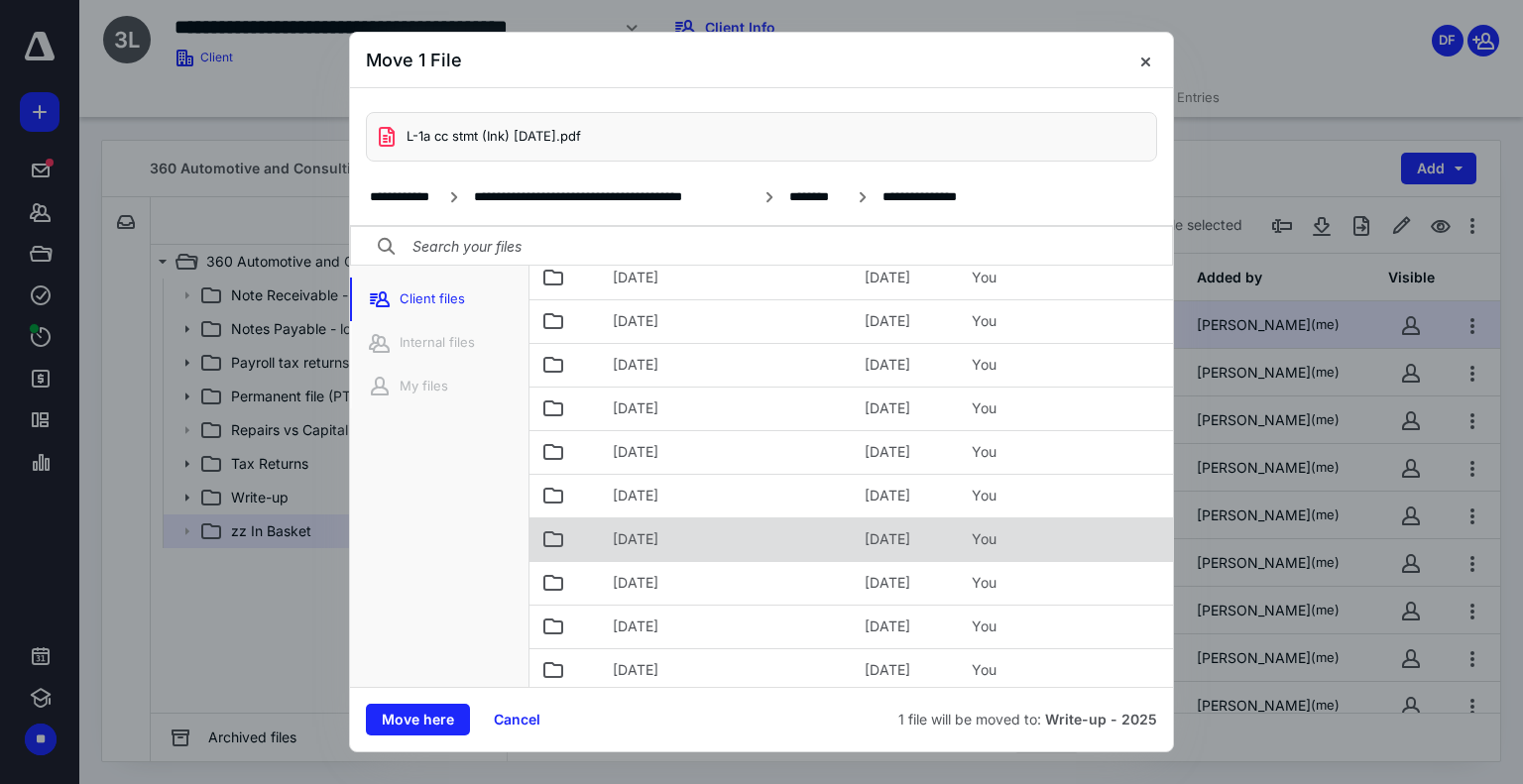 scroll, scrollTop: 172, scrollLeft: 0, axis: vertical 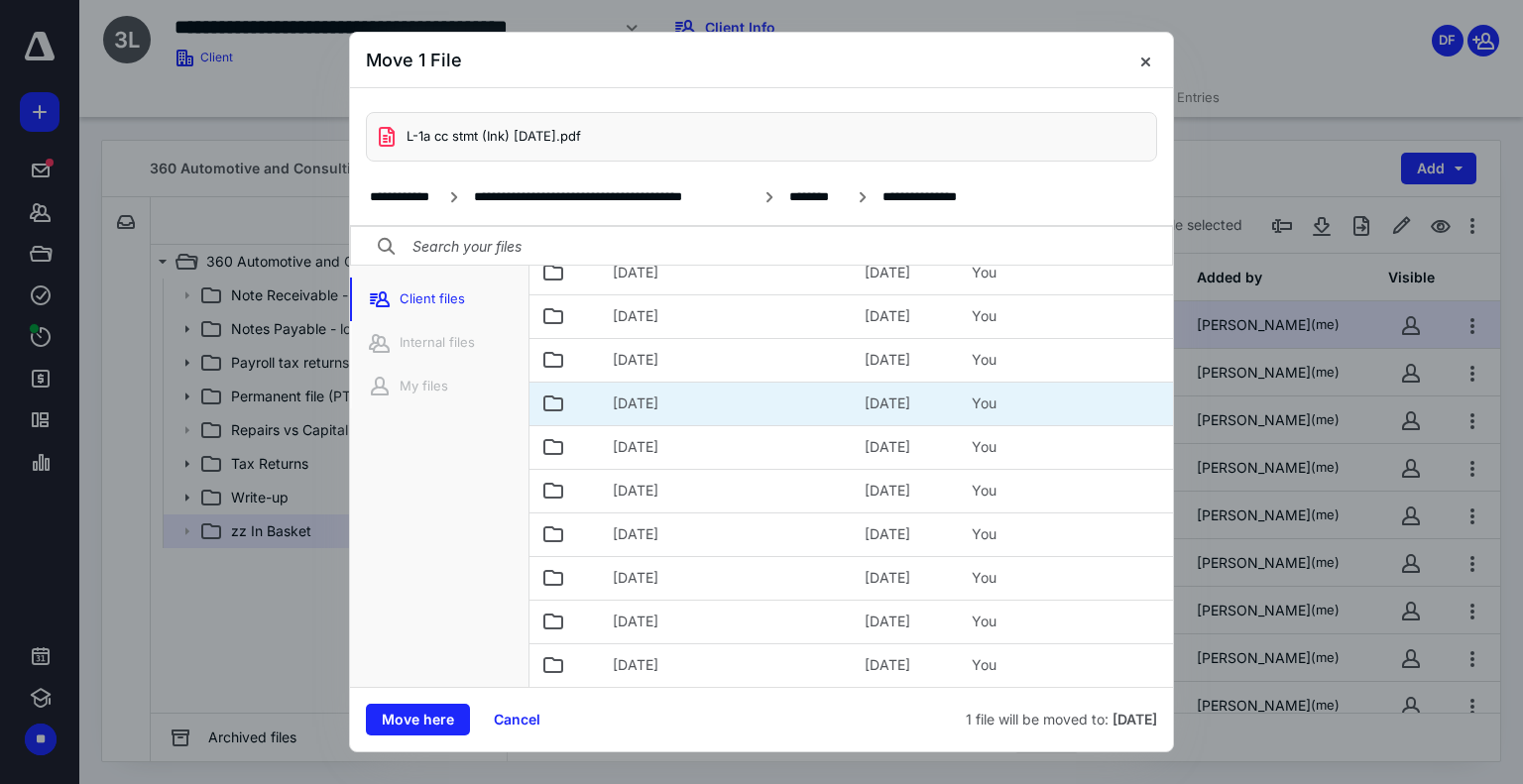 click on "[DATE]" at bounding box center [636, 403] 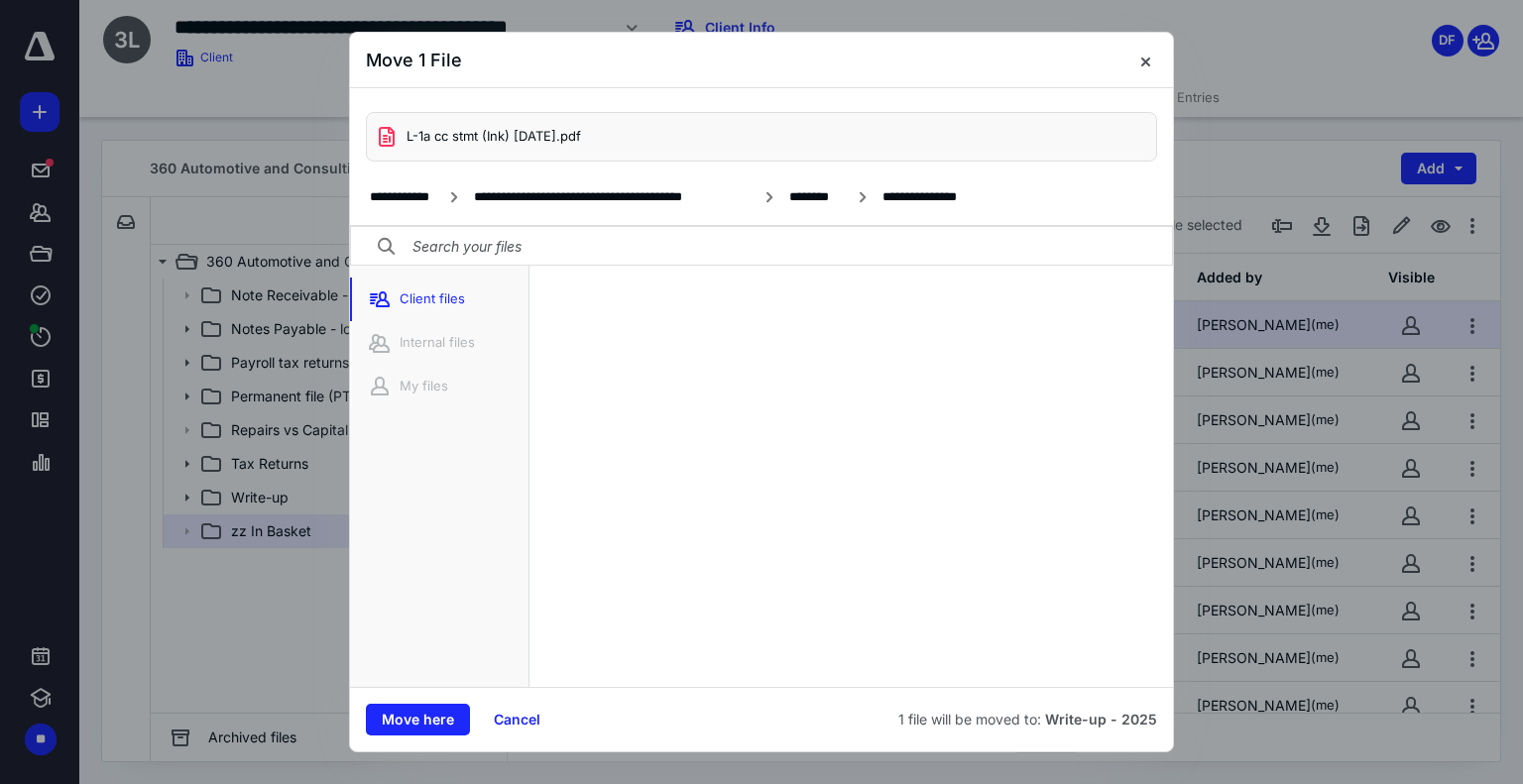 scroll, scrollTop: 0, scrollLeft: 0, axis: both 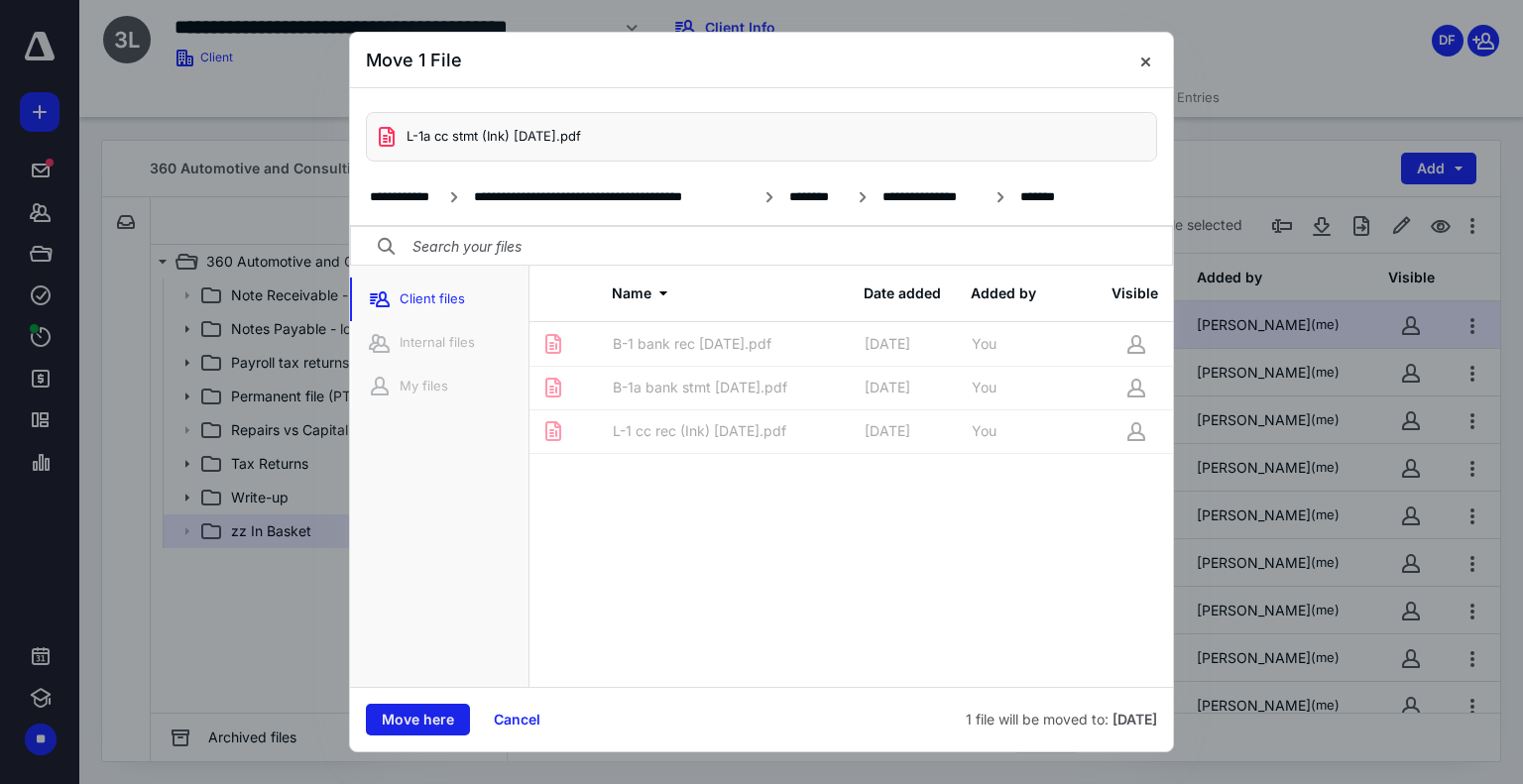 click on "Move here" at bounding box center (417, 720) 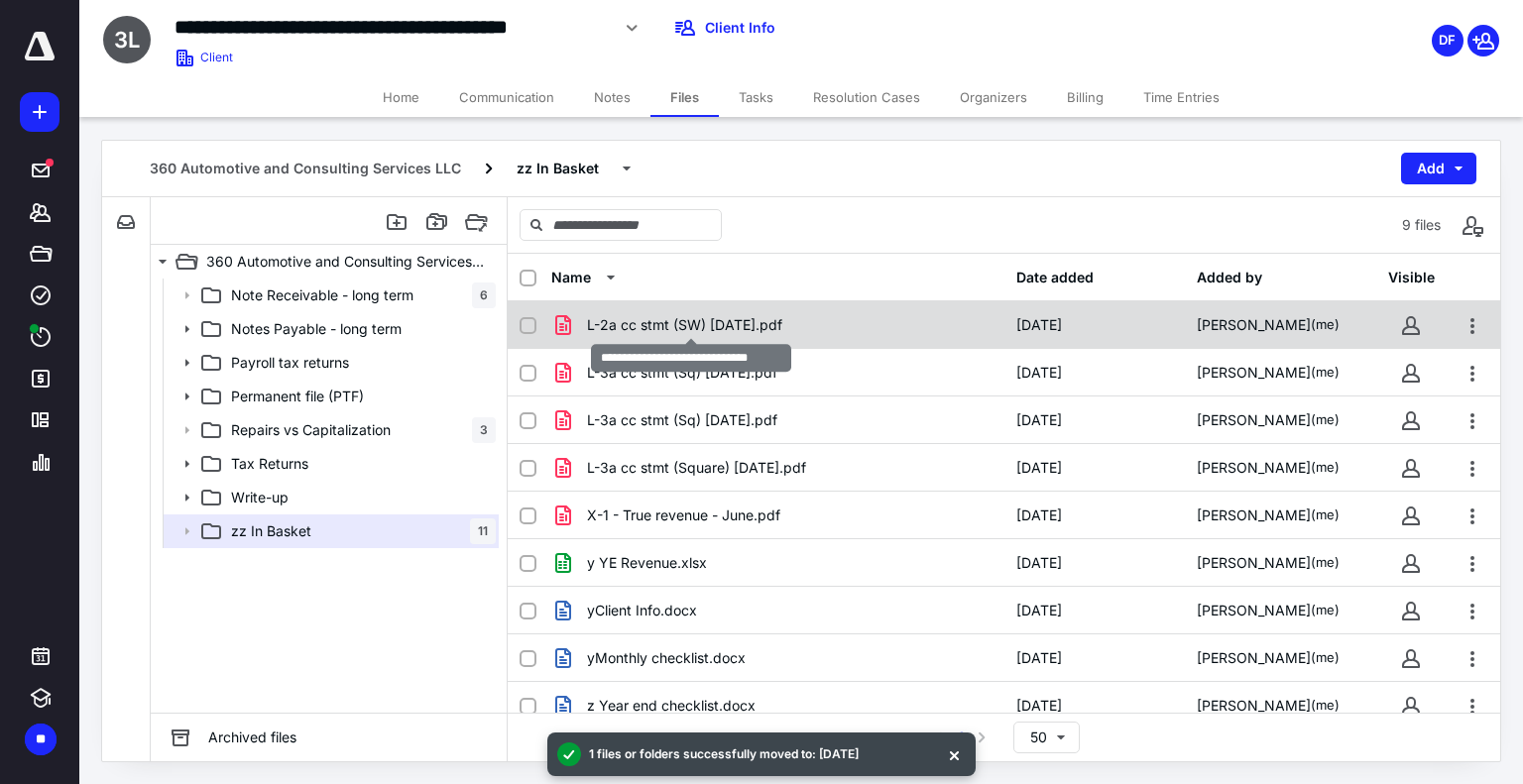 click on "L-2a cc stmt (SW) [DATE].pdf" at bounding box center [684, 325] 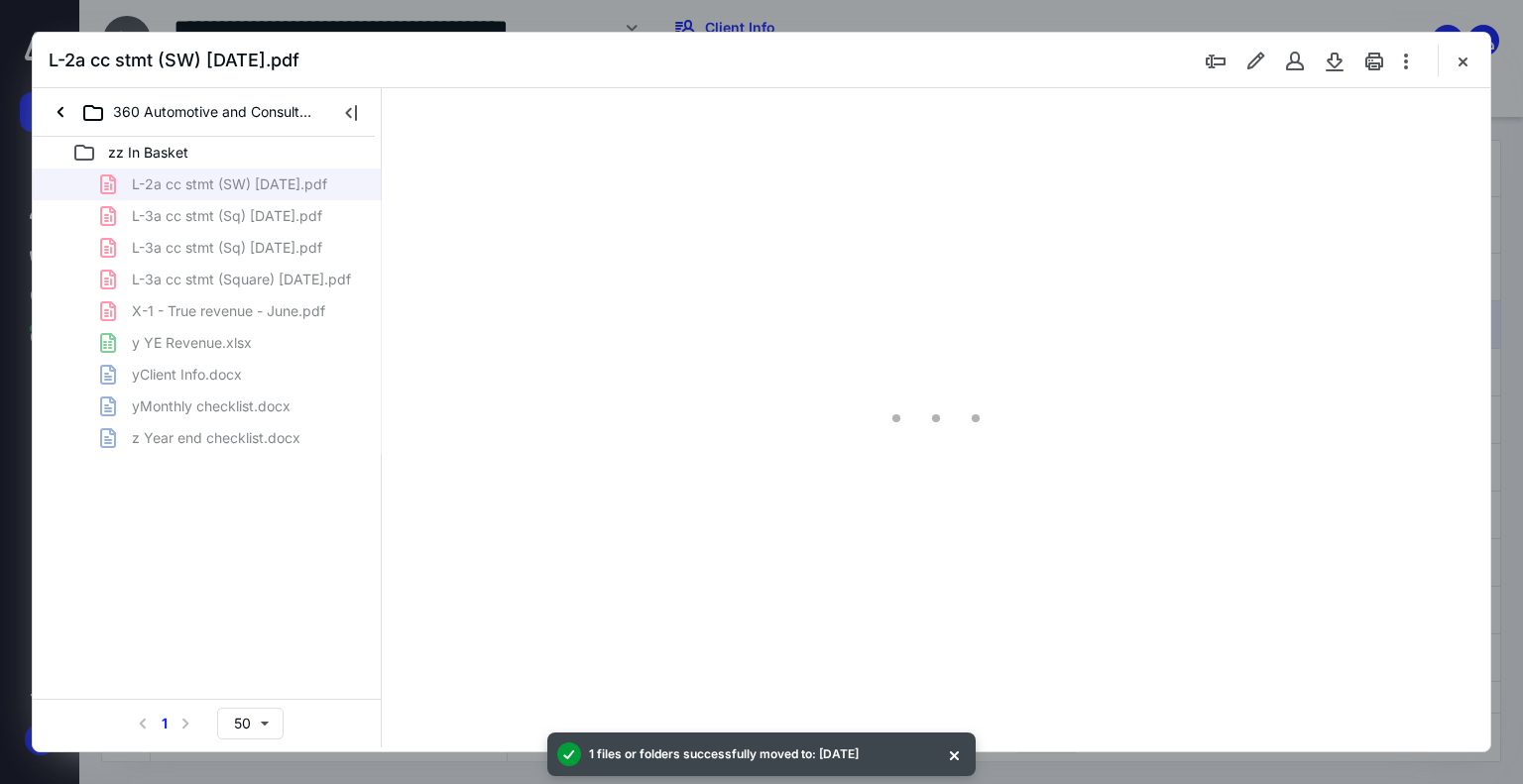 scroll, scrollTop: 0, scrollLeft: 0, axis: both 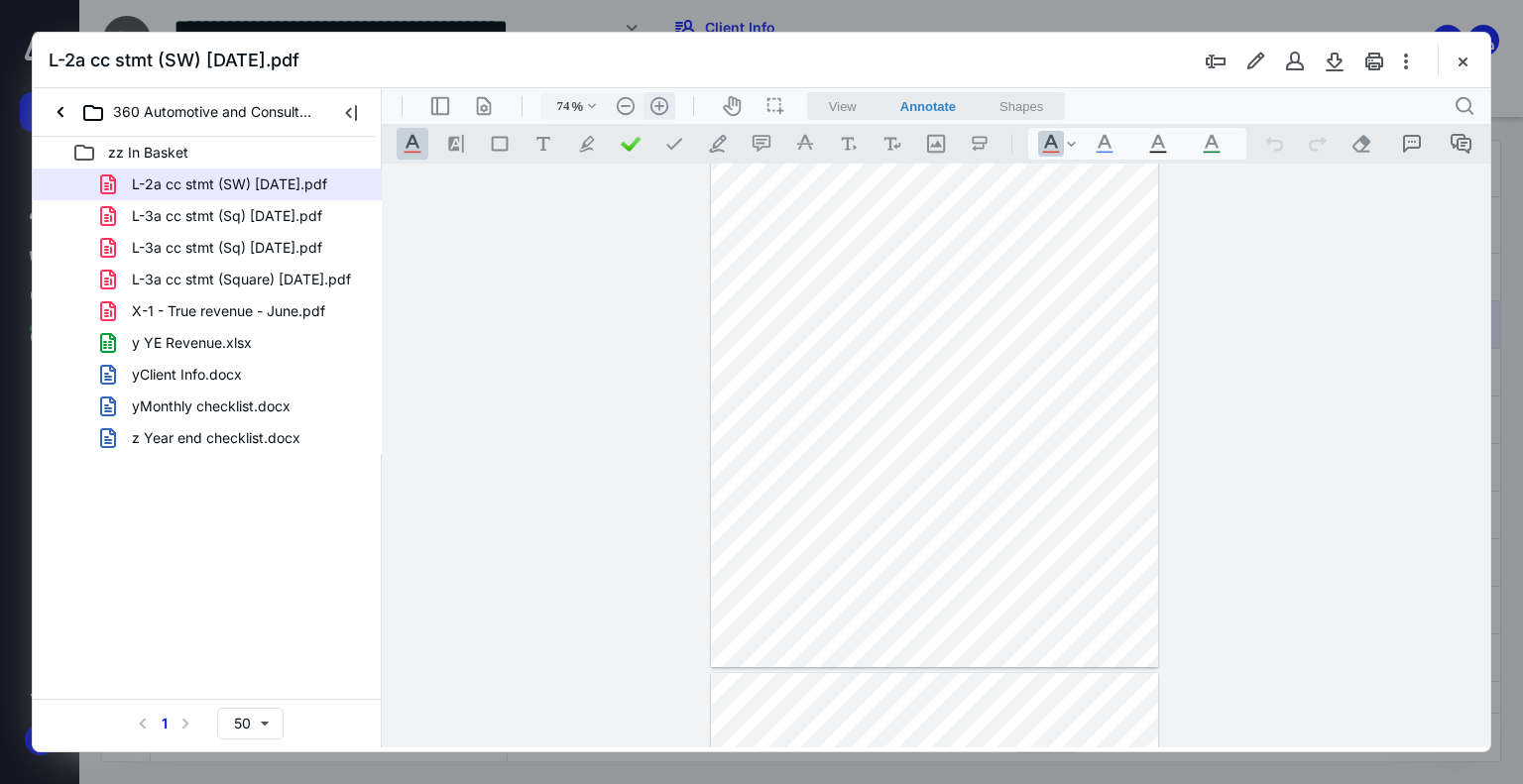 click on ".cls-1{fill:#abb0c4;} icon - header - zoom - in - line" at bounding box center (659, 106) 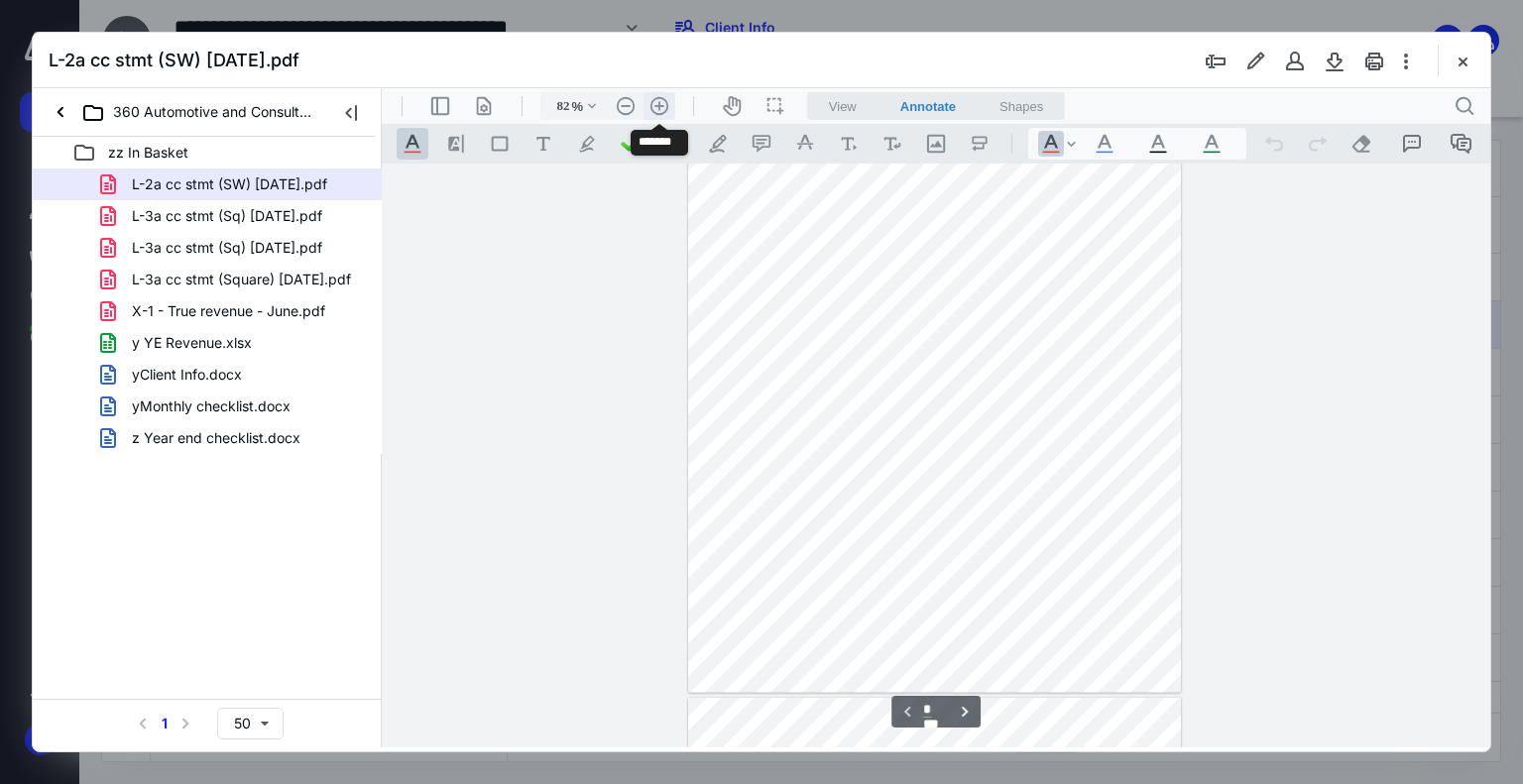 click on ".cls-1{fill:#abb0c4;} icon - header - zoom - in - line" at bounding box center [659, 106] 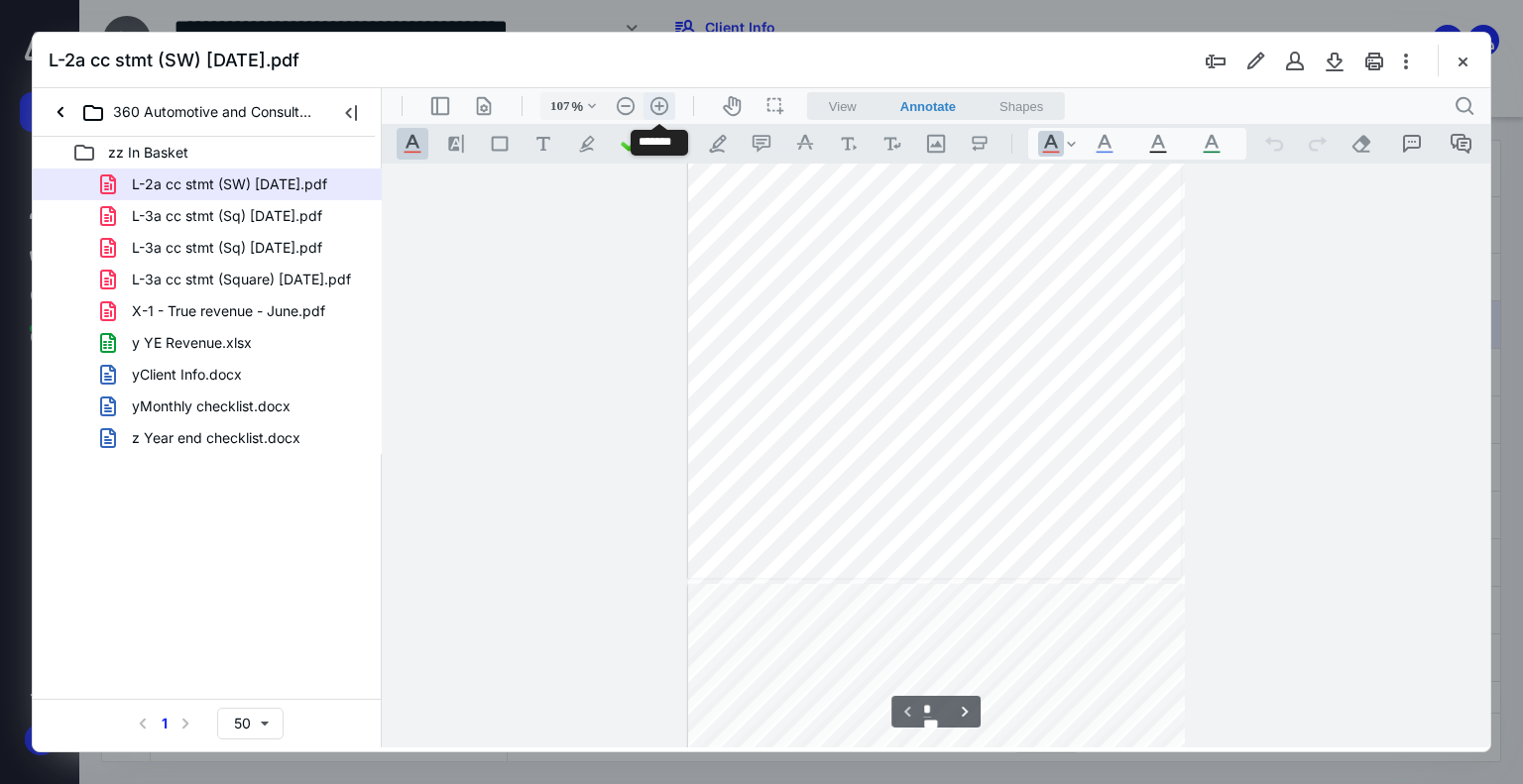 click on ".cls-1{fill:#abb0c4;} icon - header - zoom - in - line" at bounding box center [659, 106] 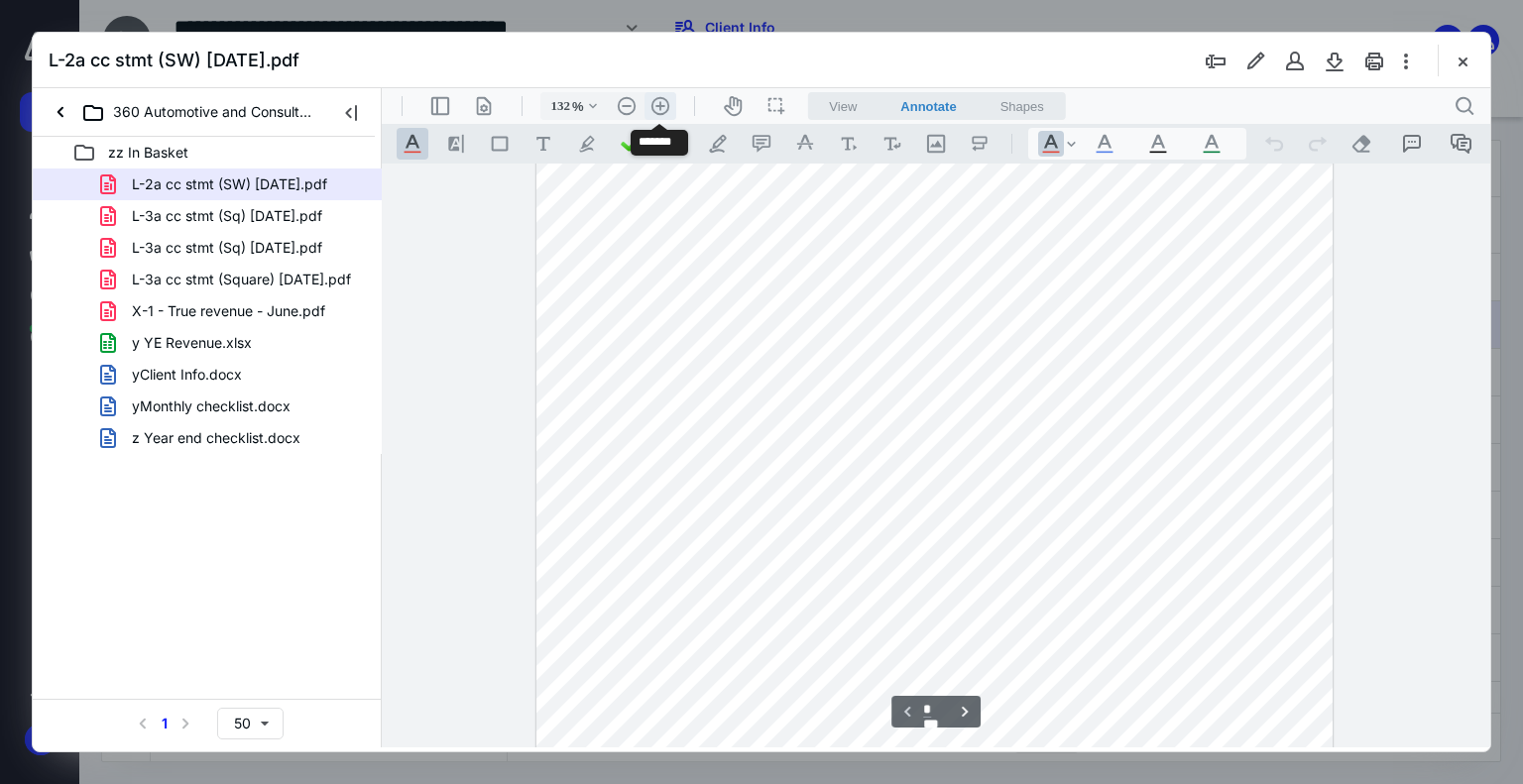 click on ".cls-1{fill:#abb0c4;} icon - header - zoom - in - line" at bounding box center (660, 106) 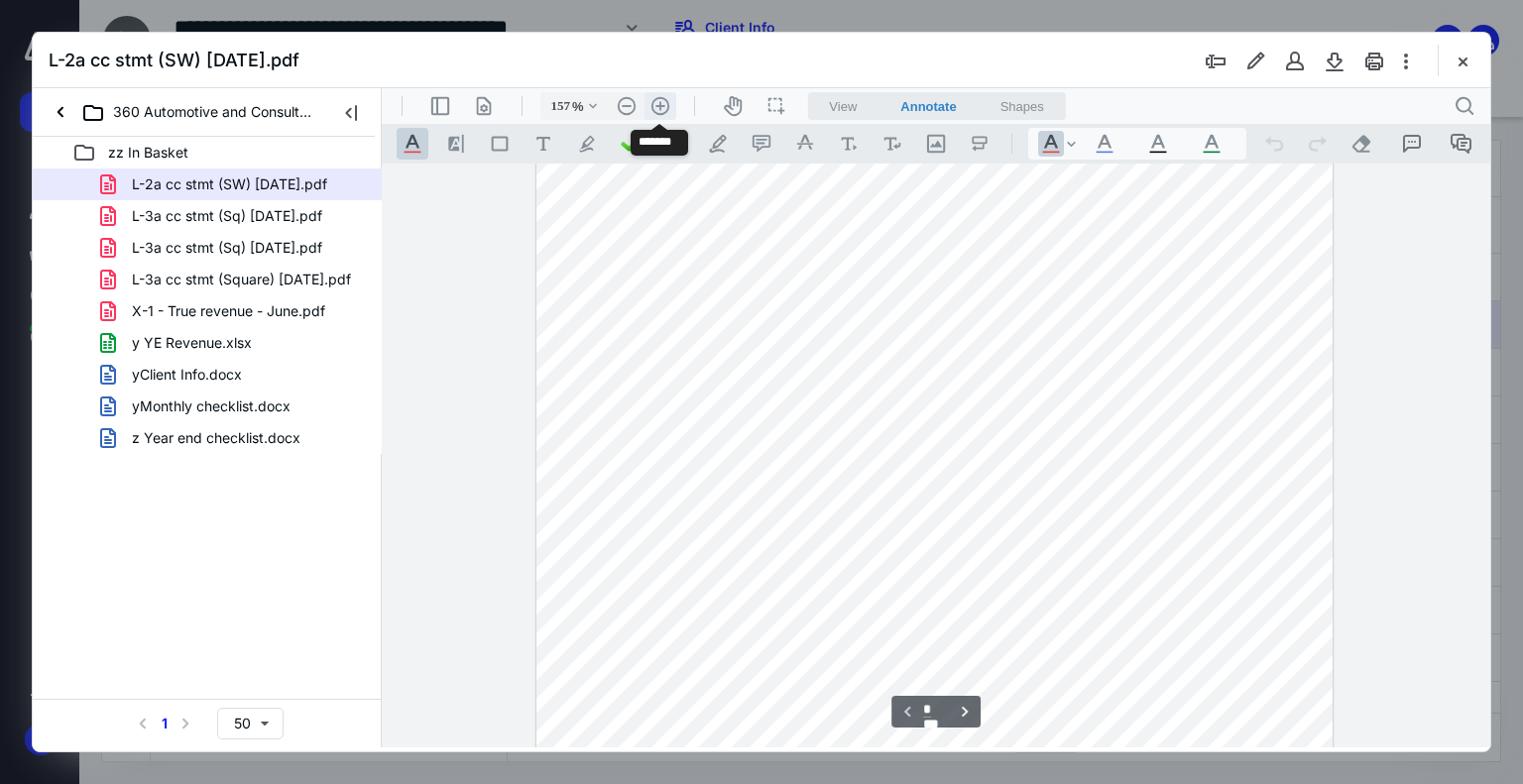 scroll, scrollTop: 452, scrollLeft: 0, axis: vertical 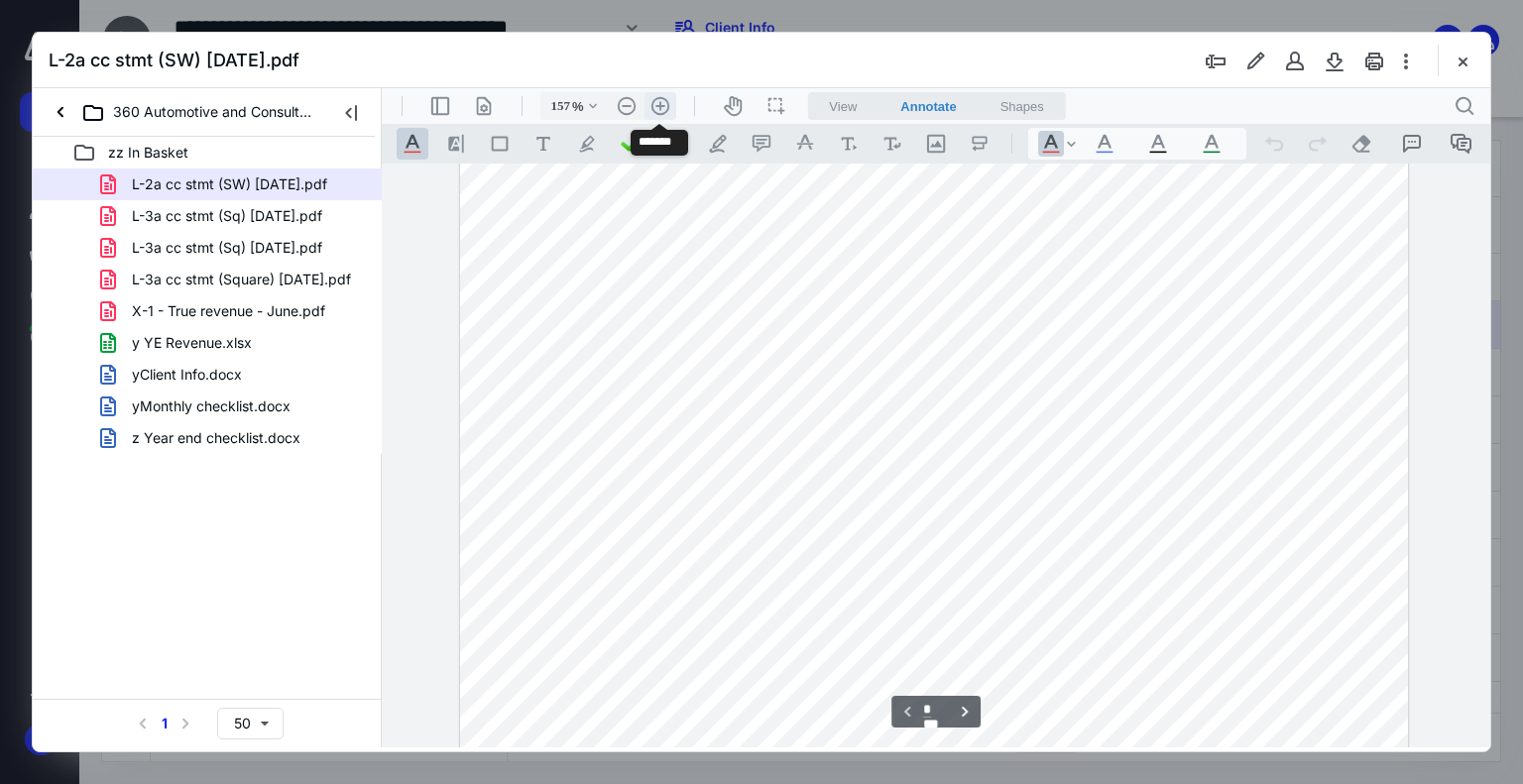 click on ".cls-1{fill:#abb0c4;} icon - header - zoom - in - line" at bounding box center [660, 106] 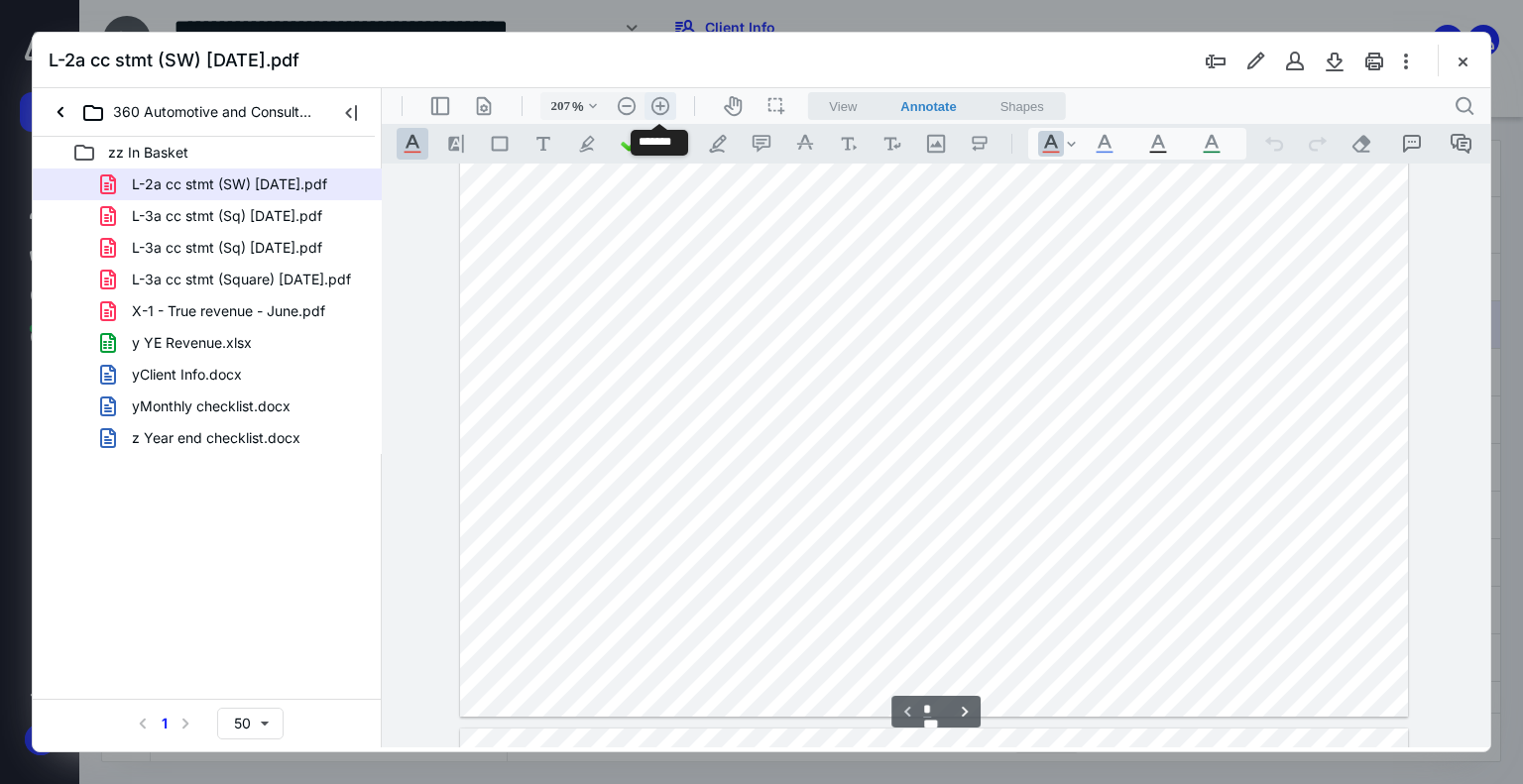 click on ".cls-1{fill:#abb0c4;} icon - header - zoom - in - line" at bounding box center [660, 106] 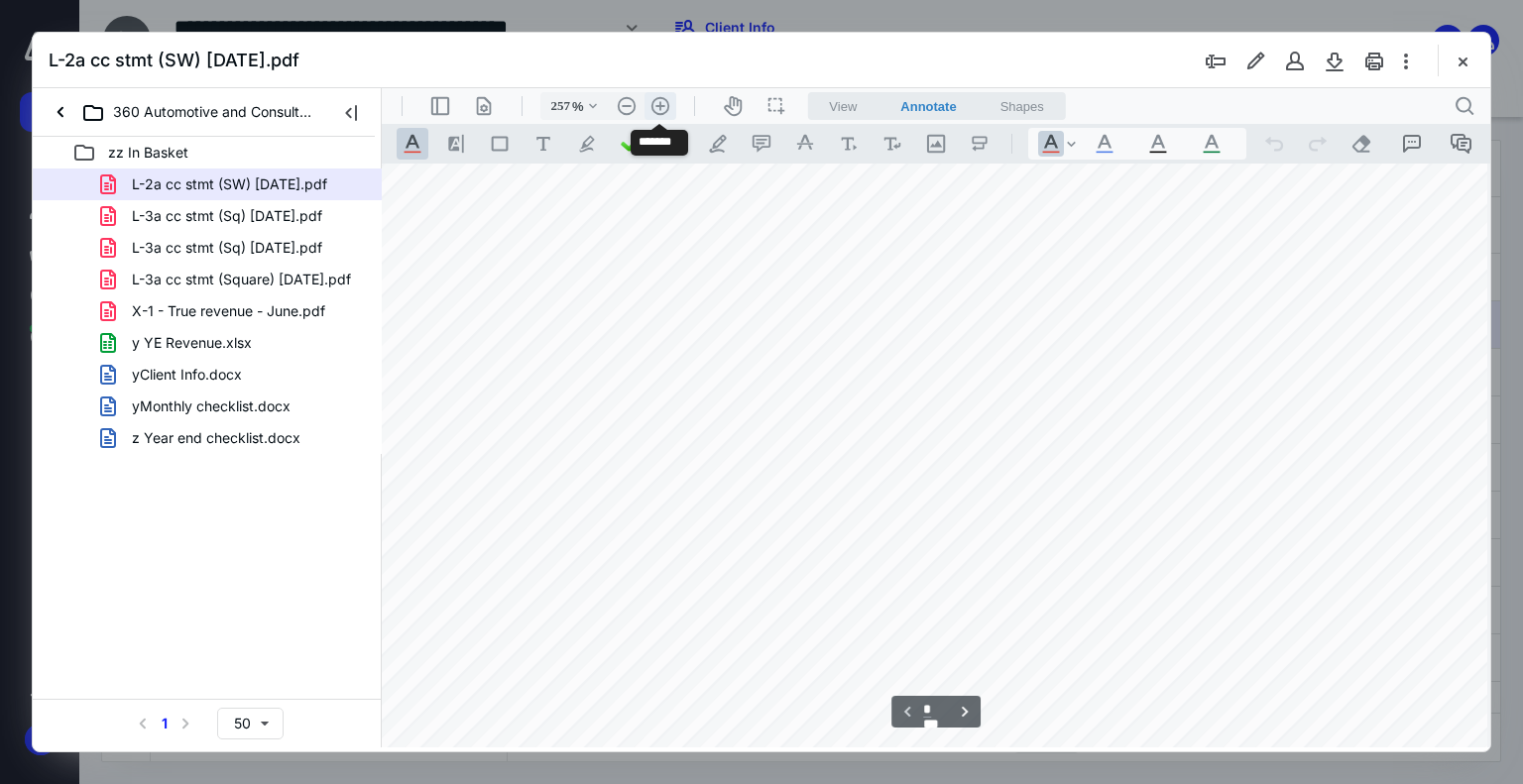 click on ".cls-1{fill:#abb0c4;} icon - header - zoom - in - line" at bounding box center [660, 106] 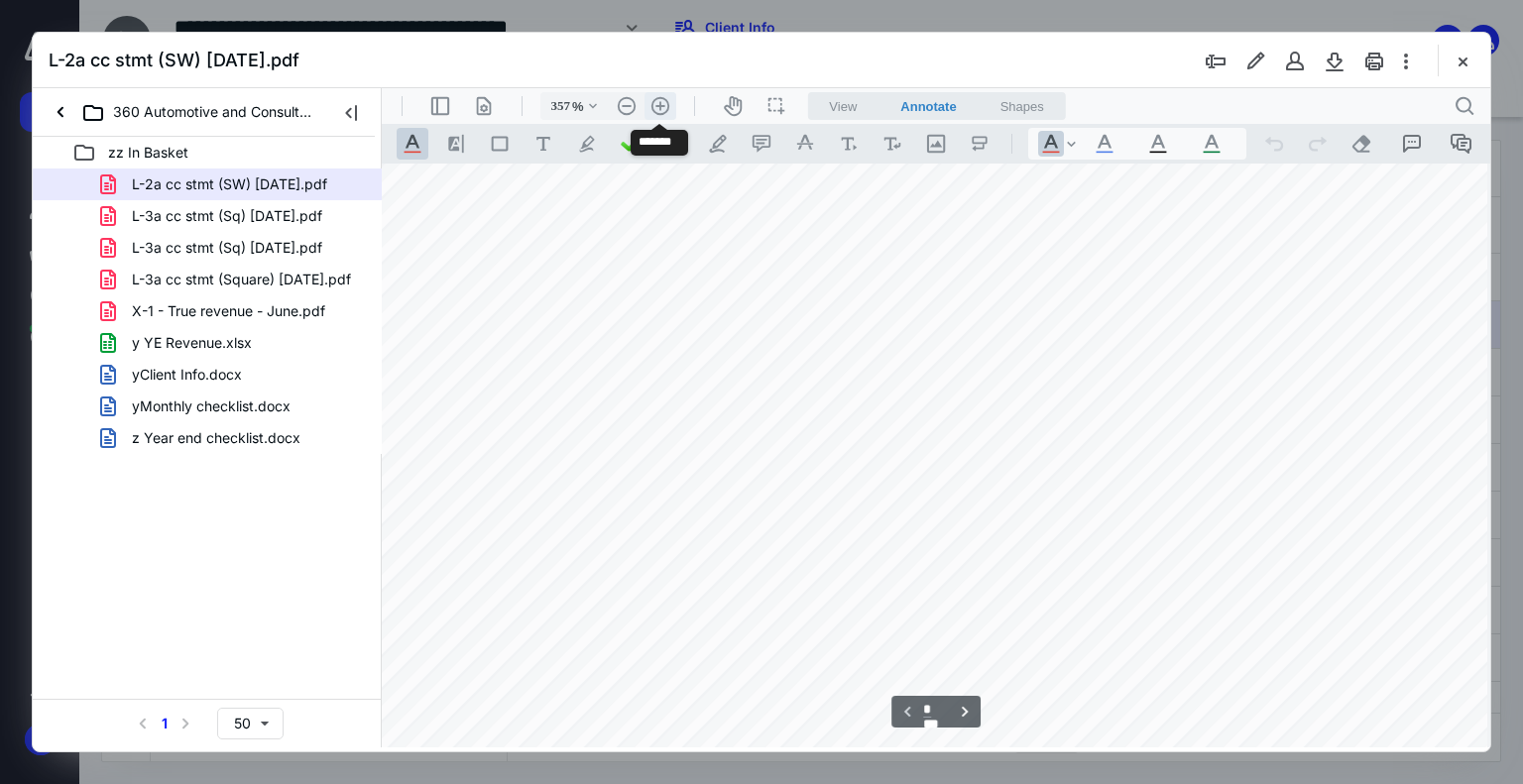 scroll, scrollTop: 1359, scrollLeft: 551, axis: both 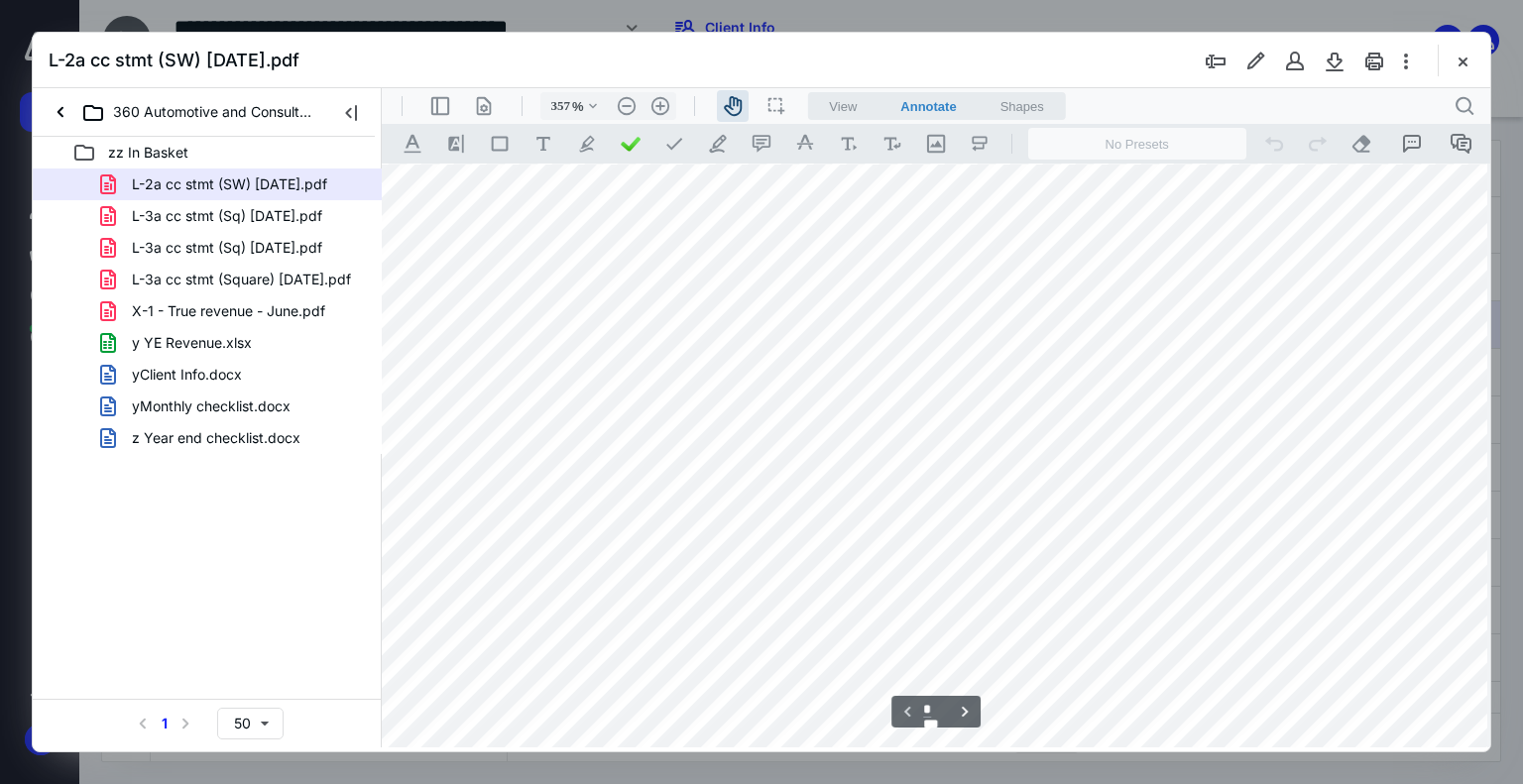 drag, startPoint x: 834, startPoint y: 348, endPoint x: 1128, endPoint y: 469, distance: 317.926 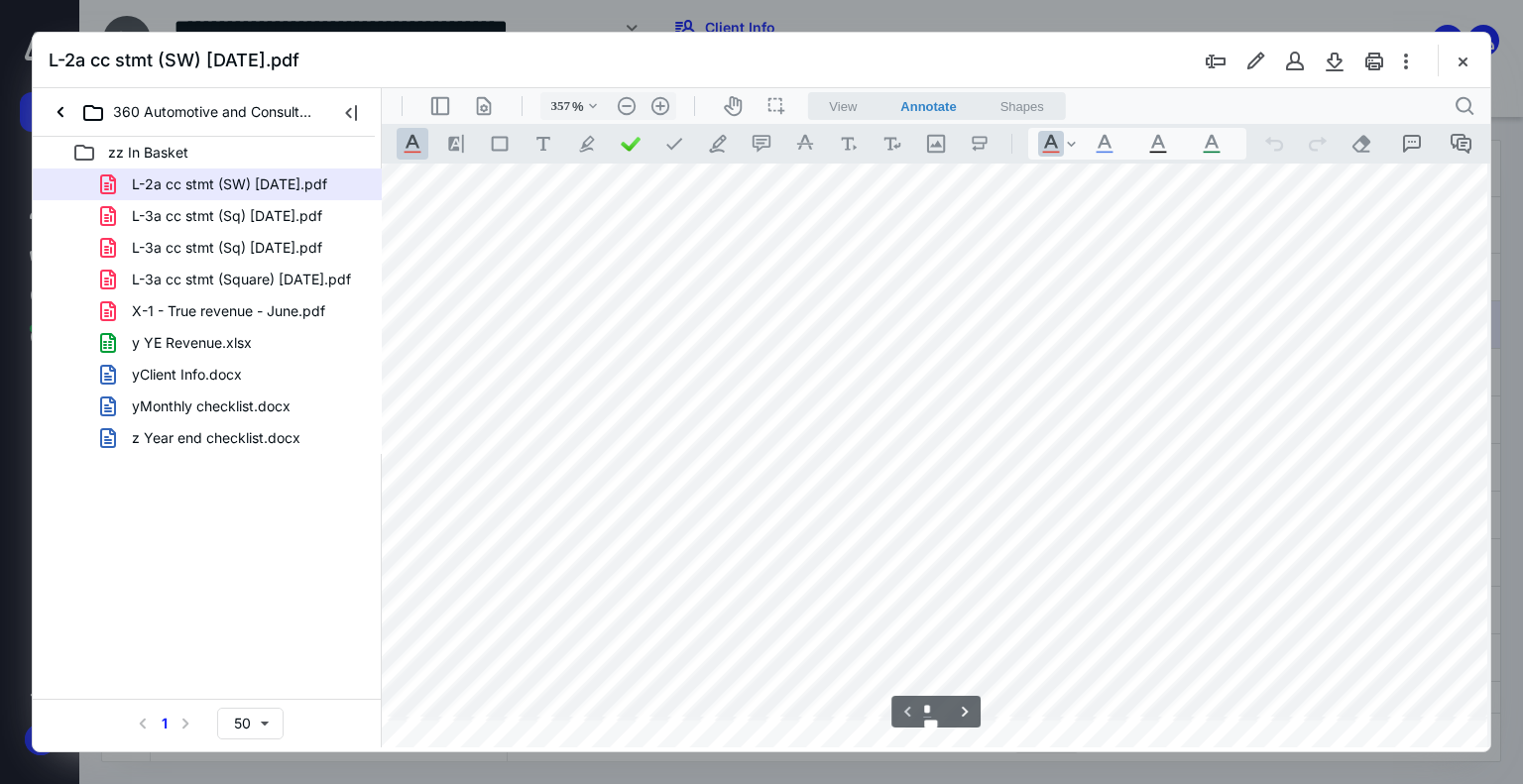 scroll, scrollTop: 1139, scrollLeft: 256, axis: both 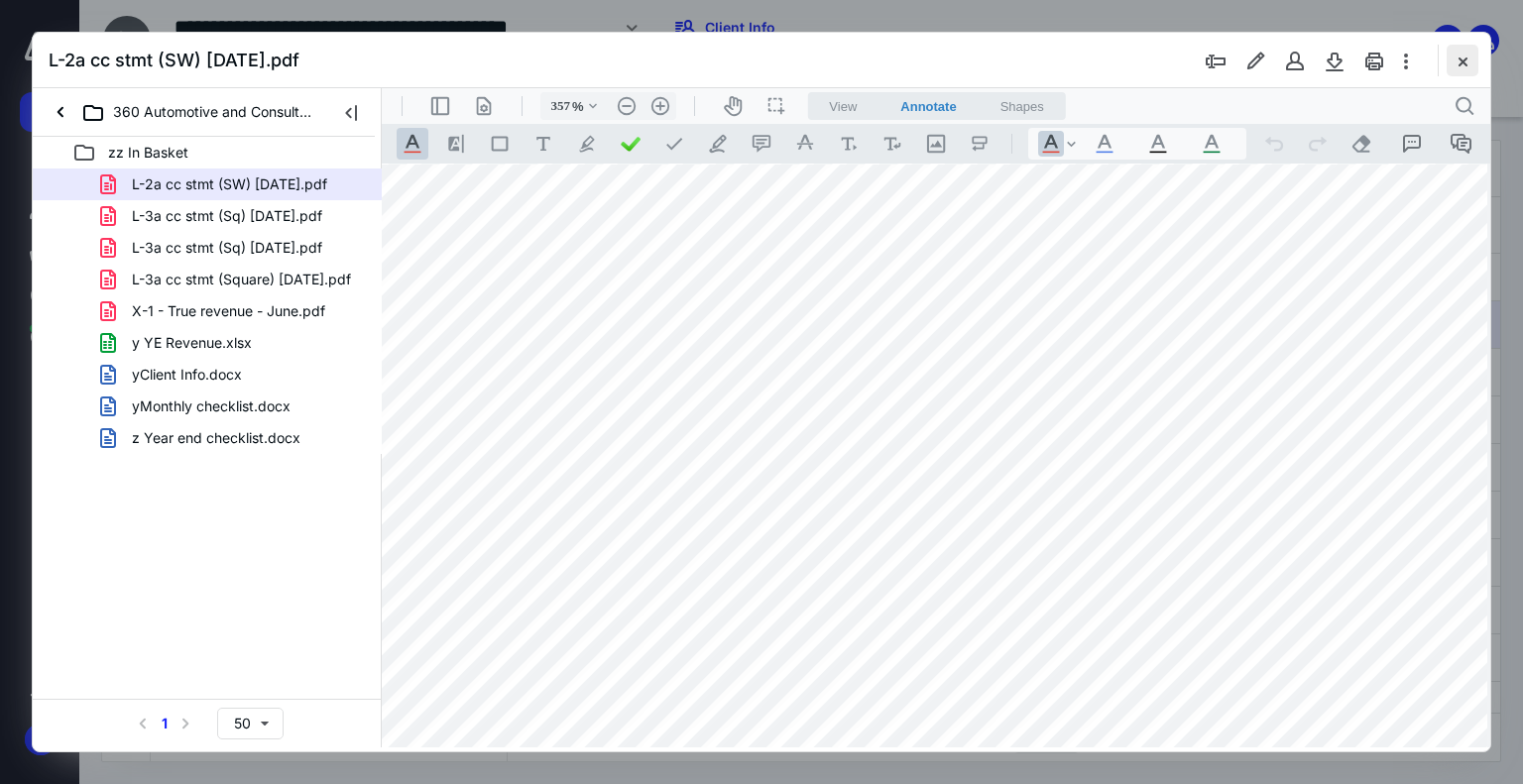 click at bounding box center [1463, 60] 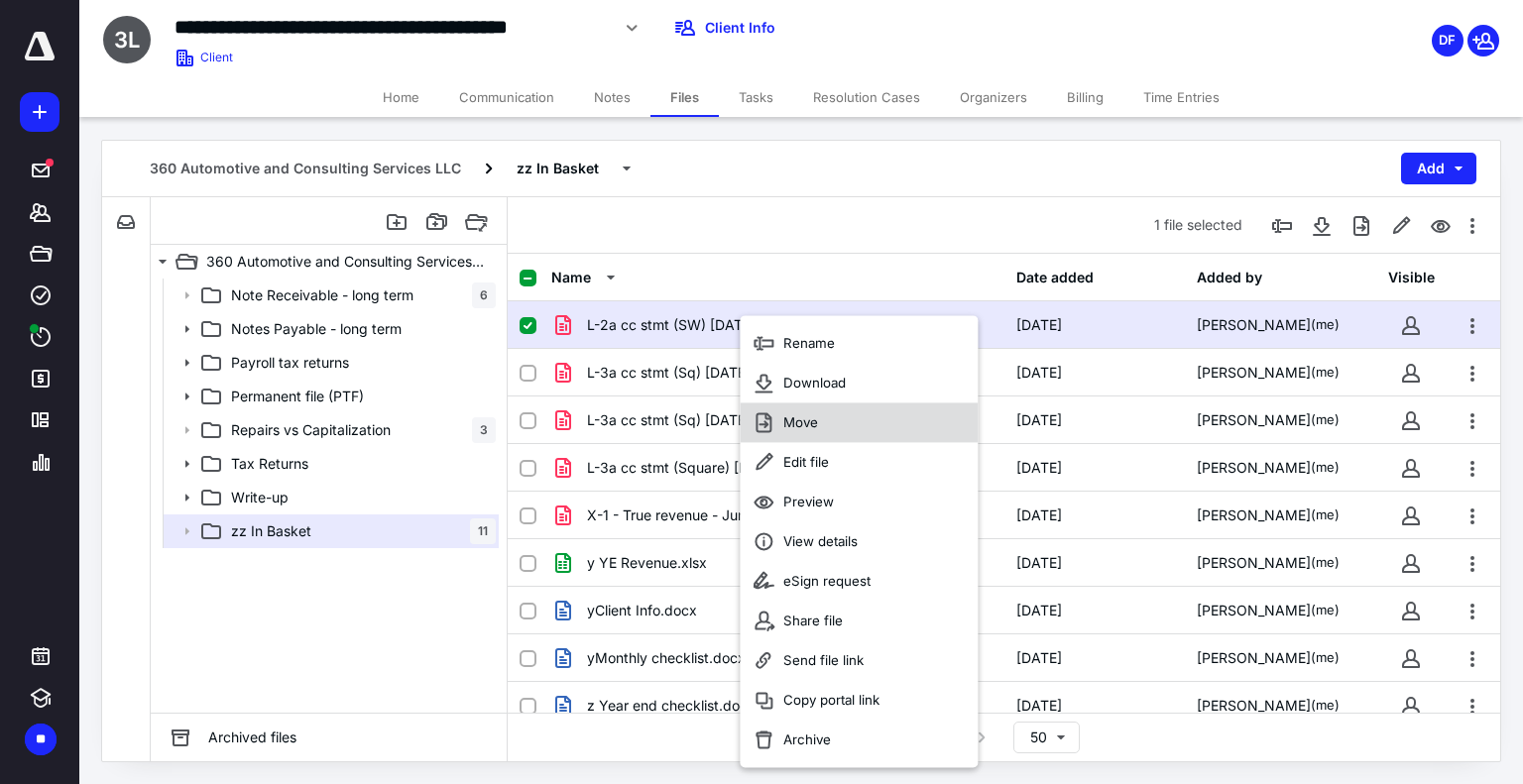 click on "Move" at bounding box center [859, 422] 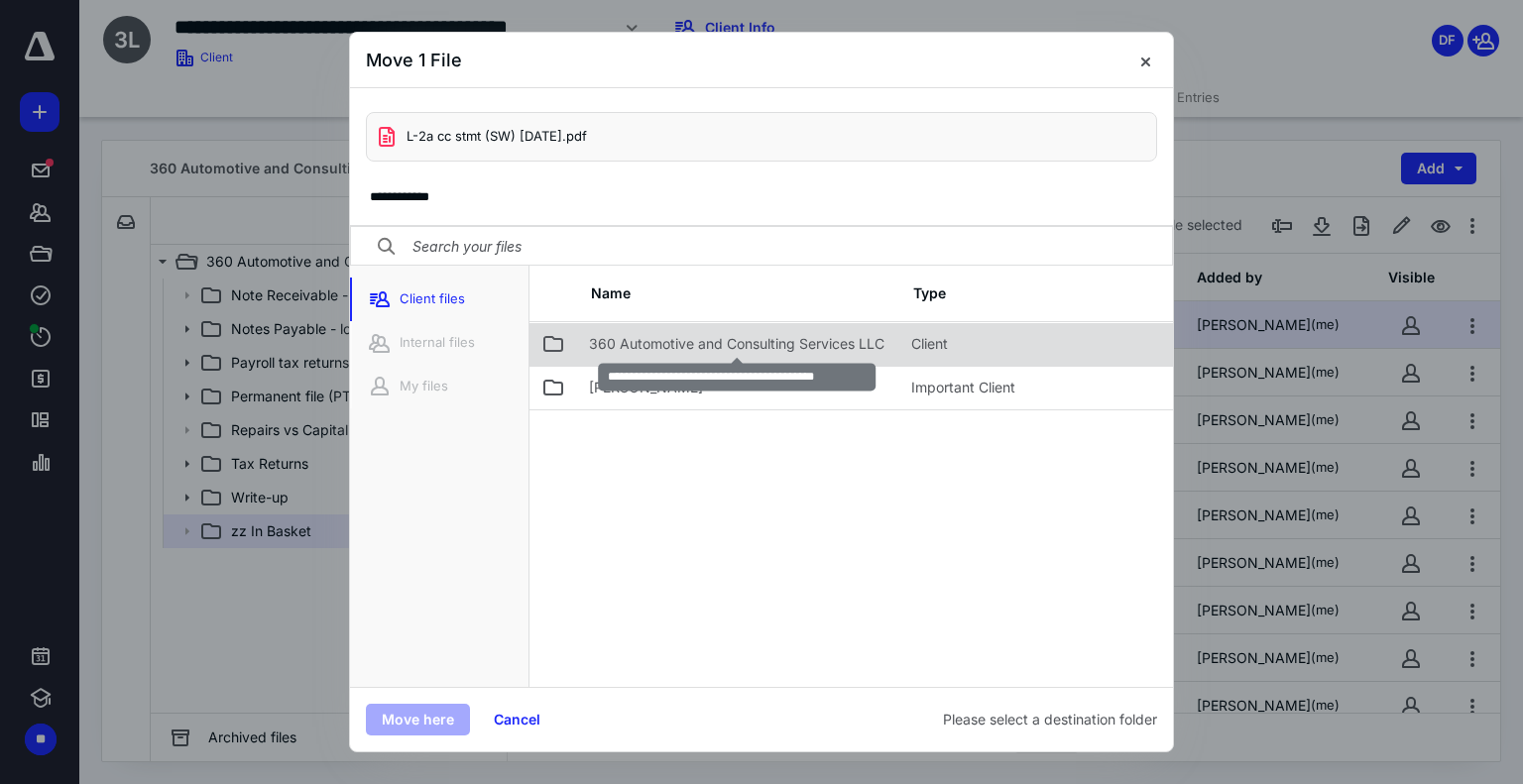 click on "360 Automotive and Consulting Services LLC" at bounding box center [737, 344] 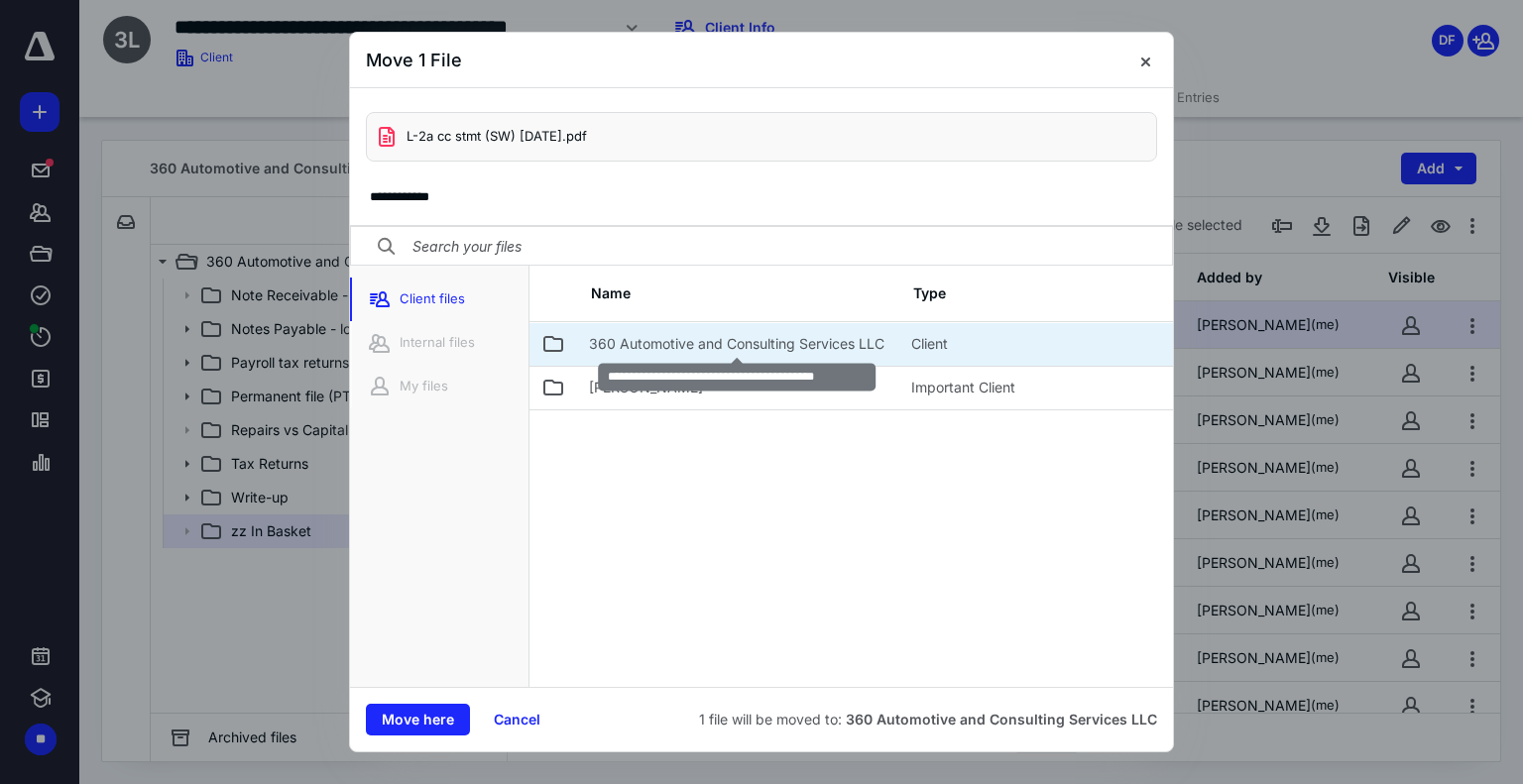 click on "360 Automotive and Consulting Services LLC" at bounding box center (737, 344) 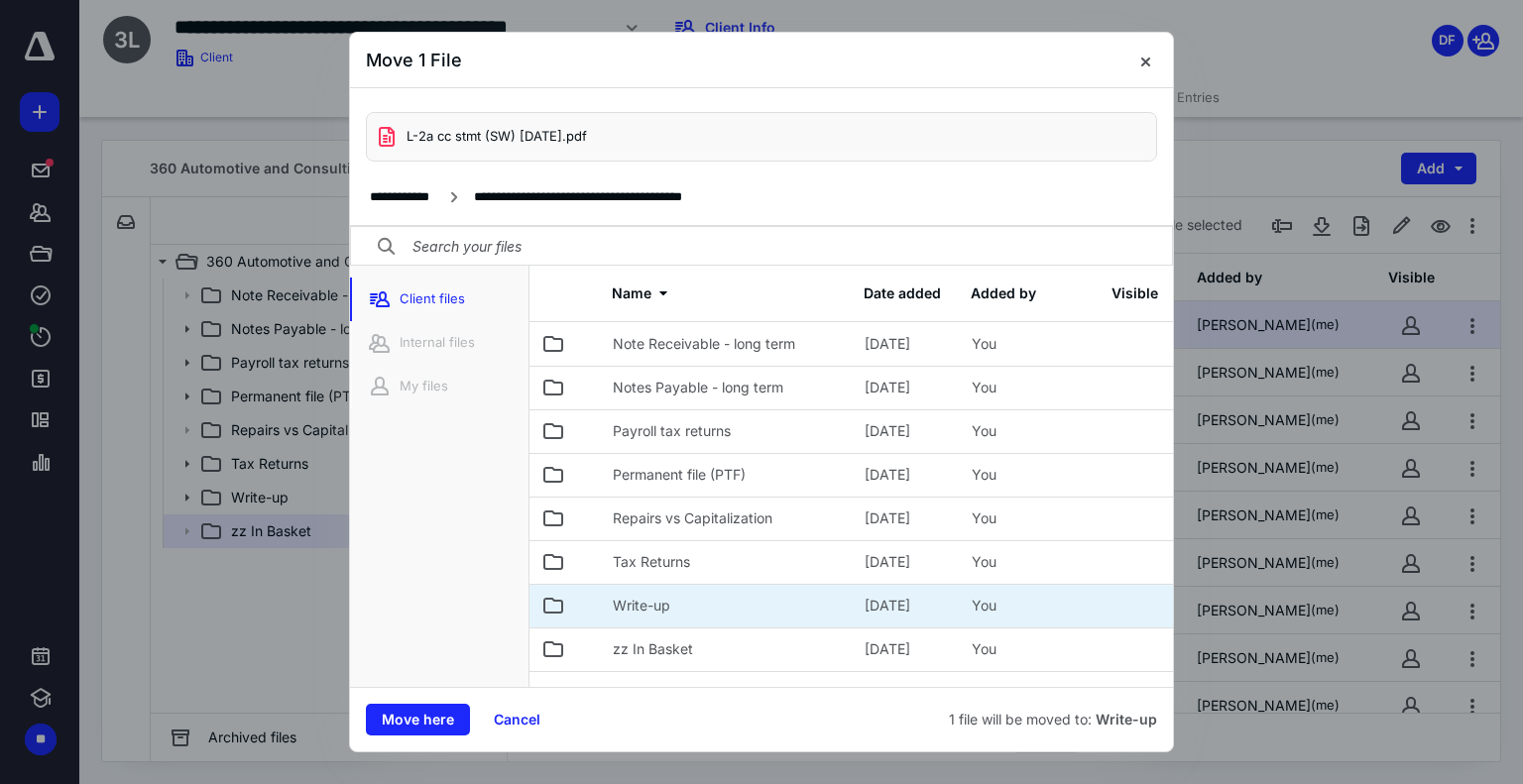 click on "Write-up" at bounding box center (727, 606) 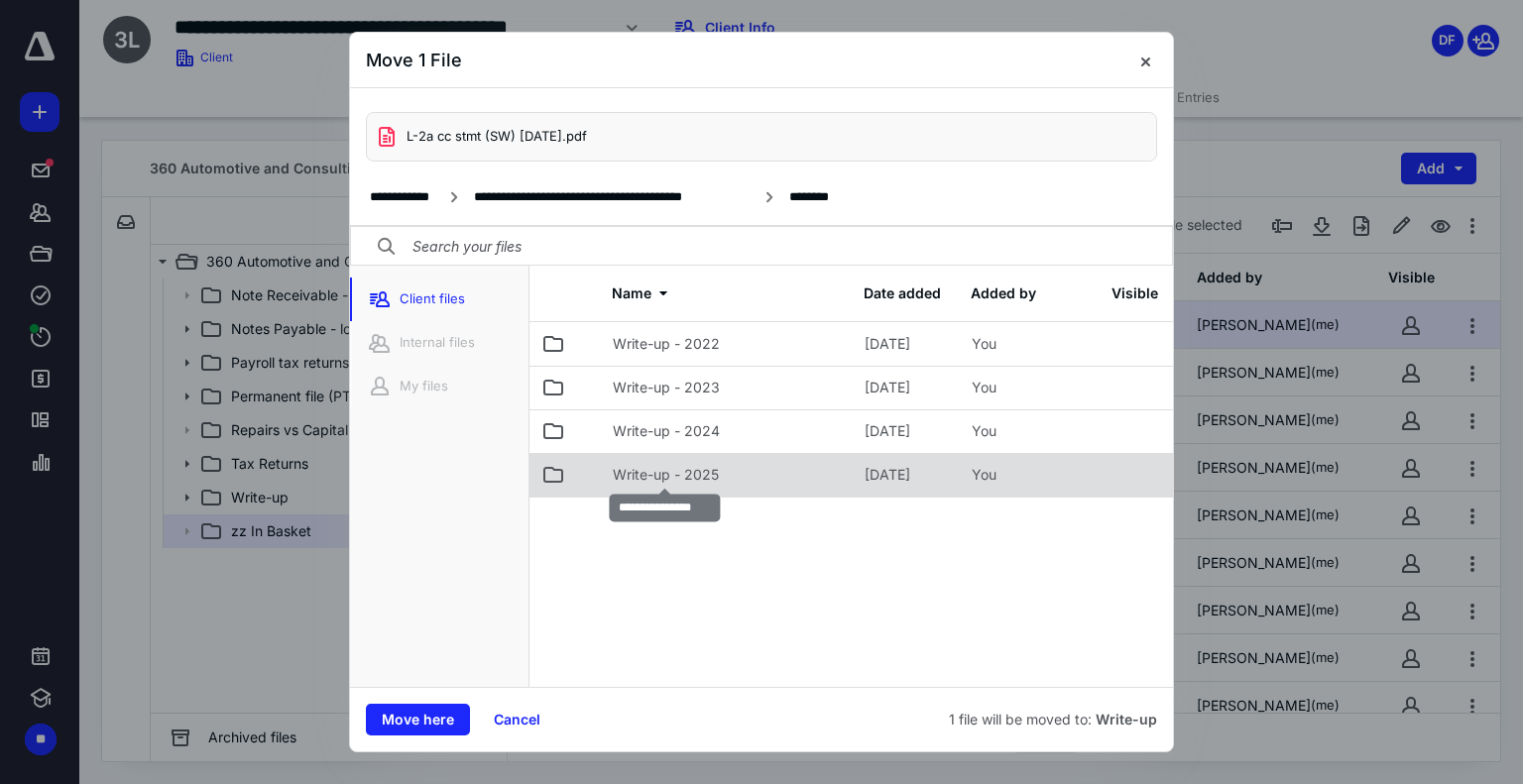 click on "Write-up - 2025" at bounding box center (665, 475) 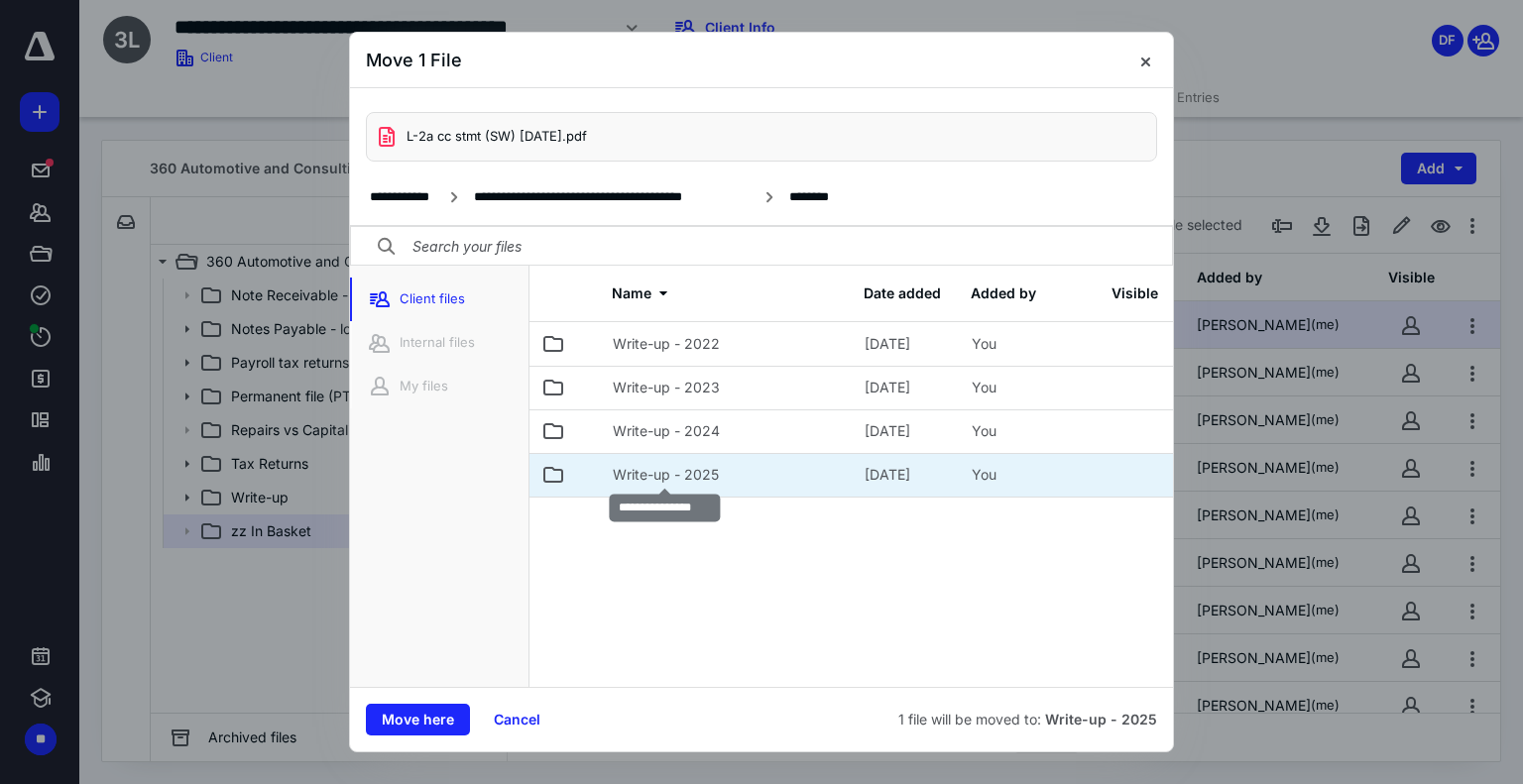 click on "Write-up - 2025" at bounding box center [665, 475] 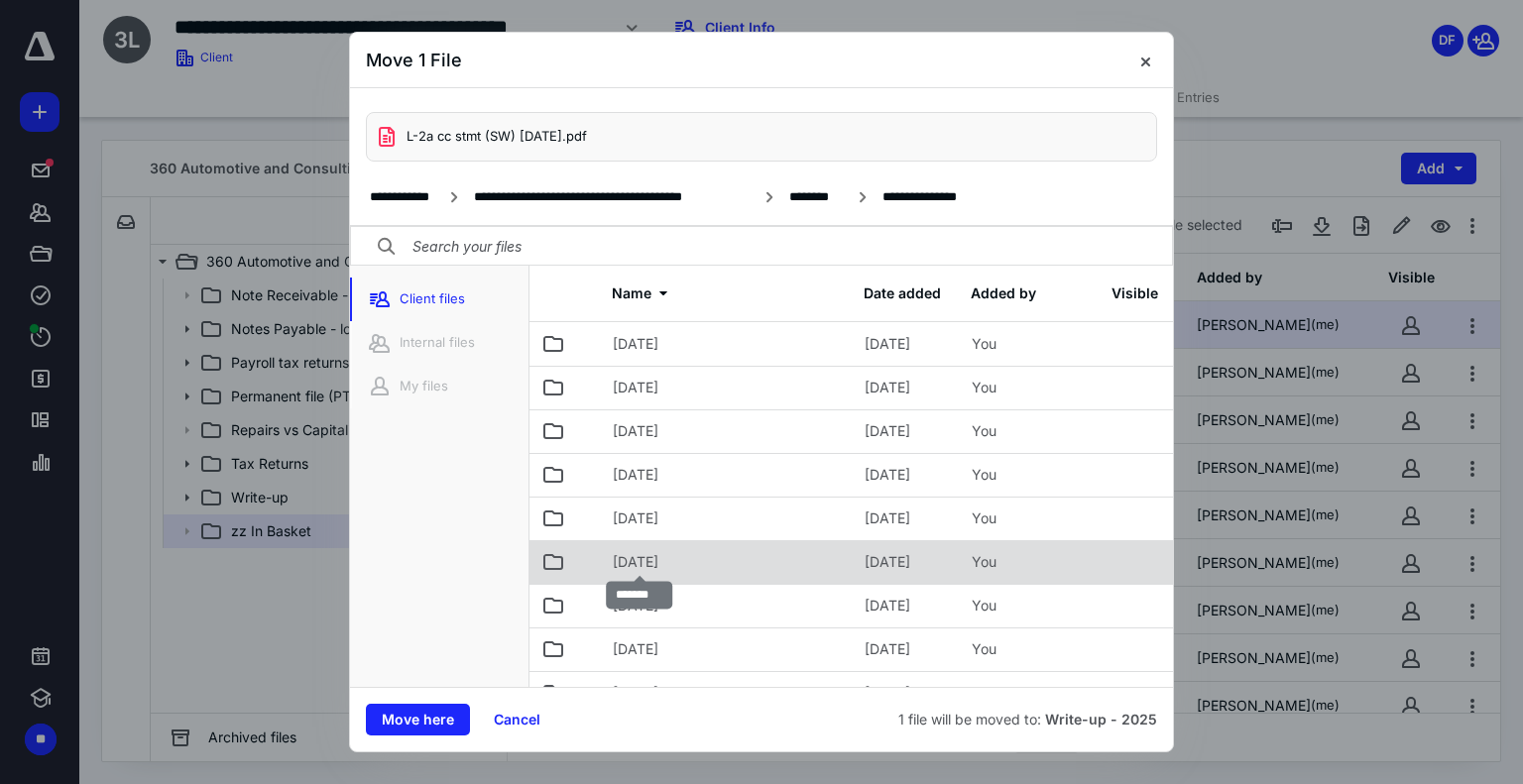 click on "[DATE]" at bounding box center (636, 562) 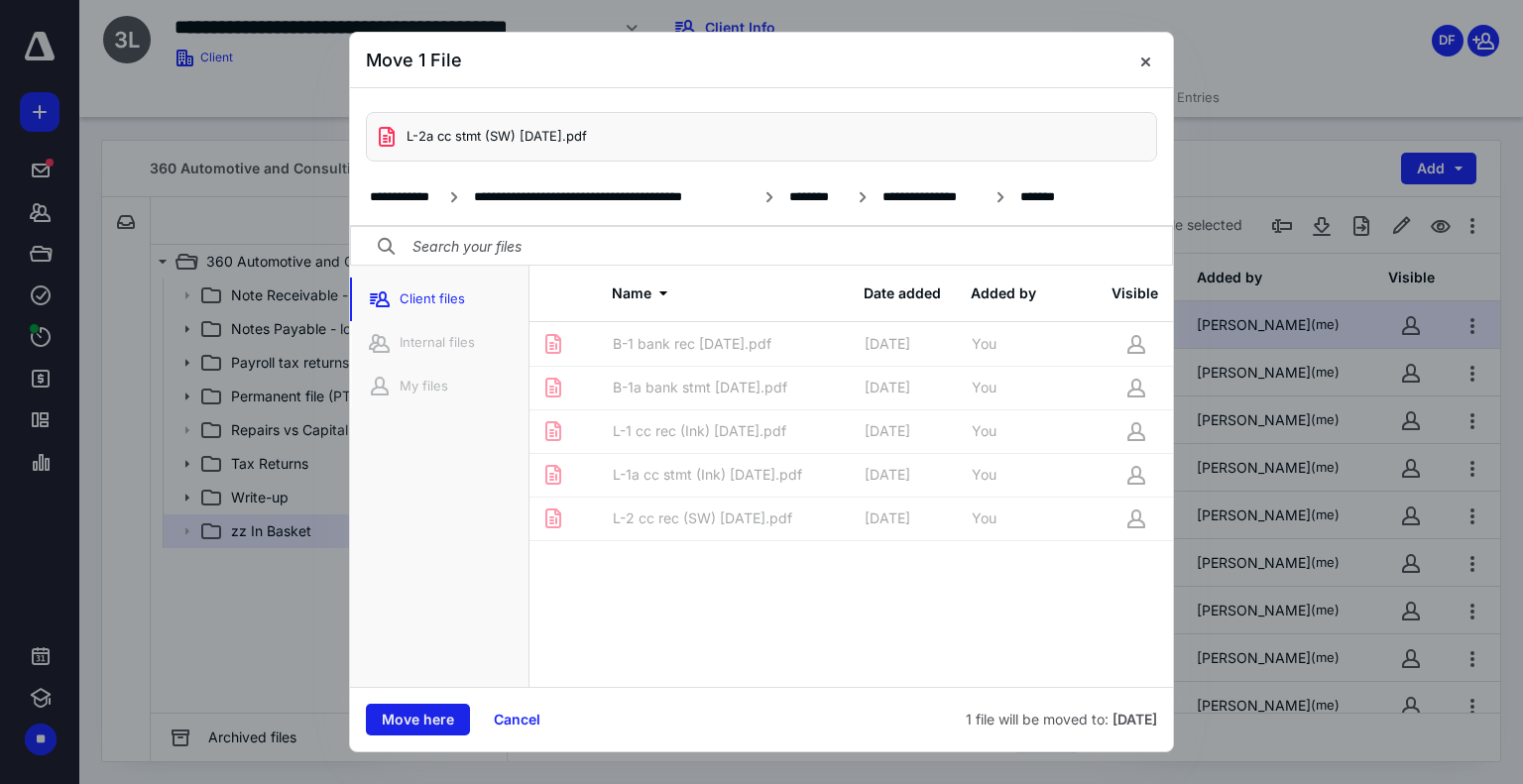 click on "Move here" at bounding box center [417, 720] 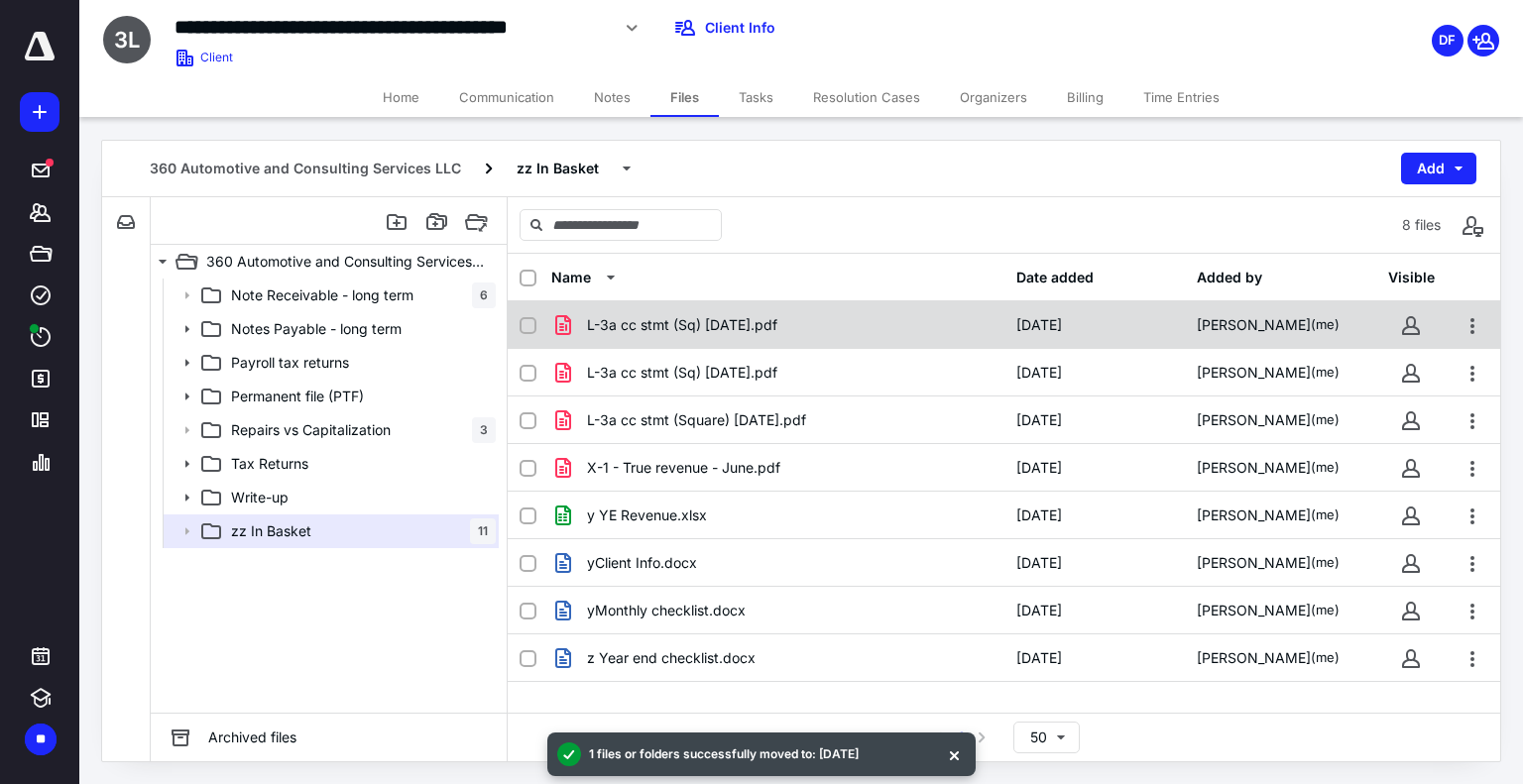 click on "L-3a cc stmt (Sq) [DATE].pdf" at bounding box center (777, 325) 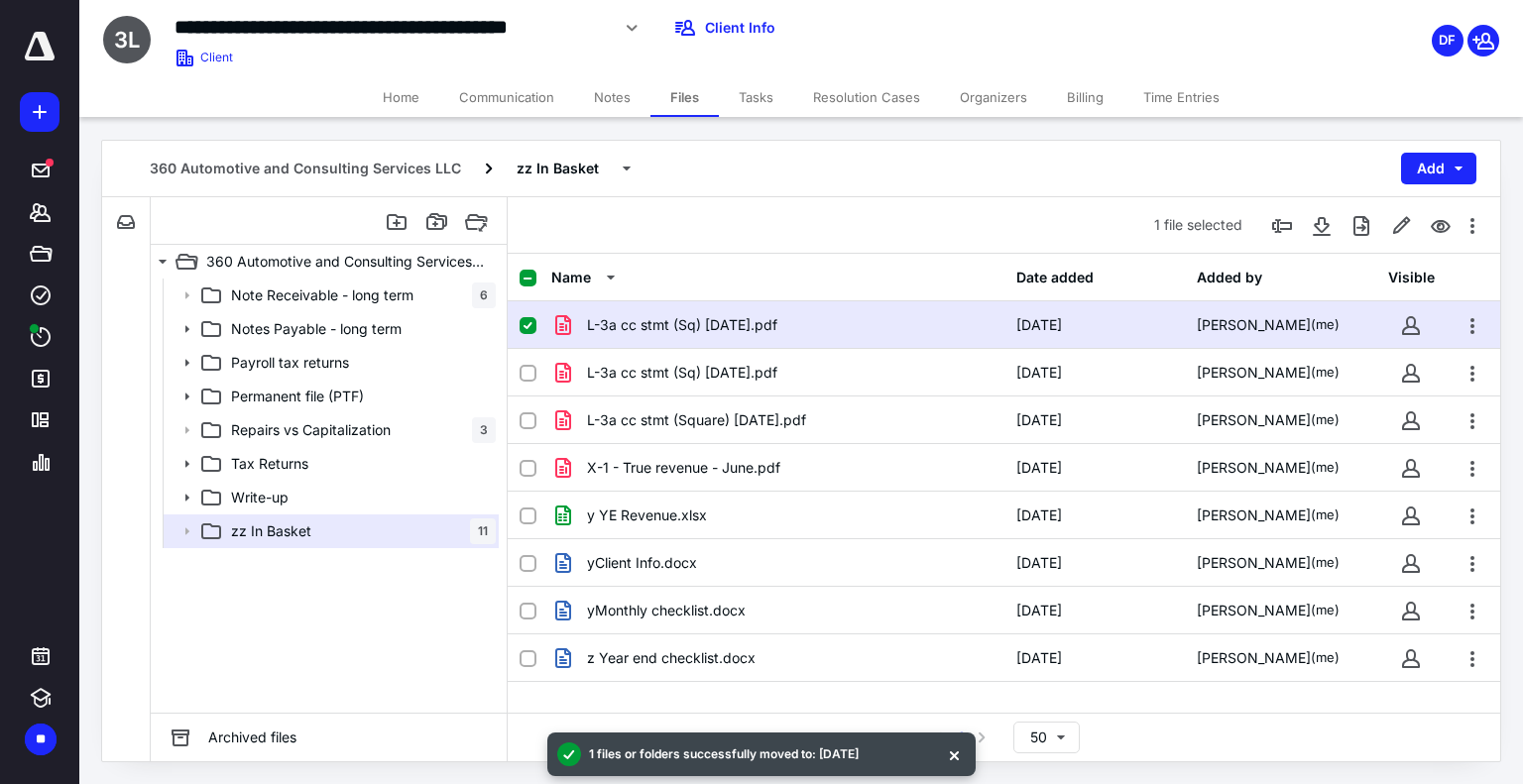 click on "L-3a cc stmt (Sq) [DATE].pdf" at bounding box center (777, 325) 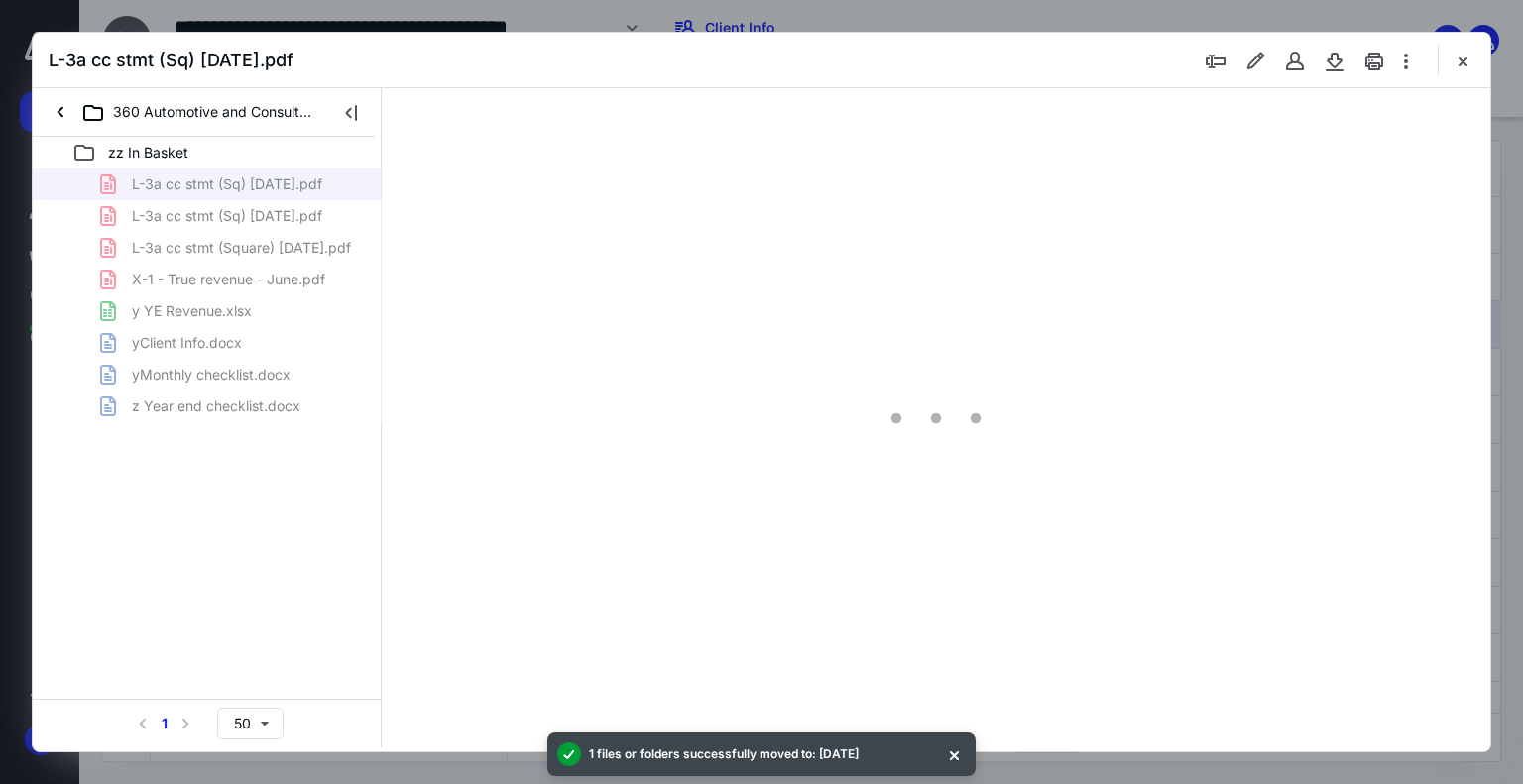 scroll, scrollTop: 0, scrollLeft: 0, axis: both 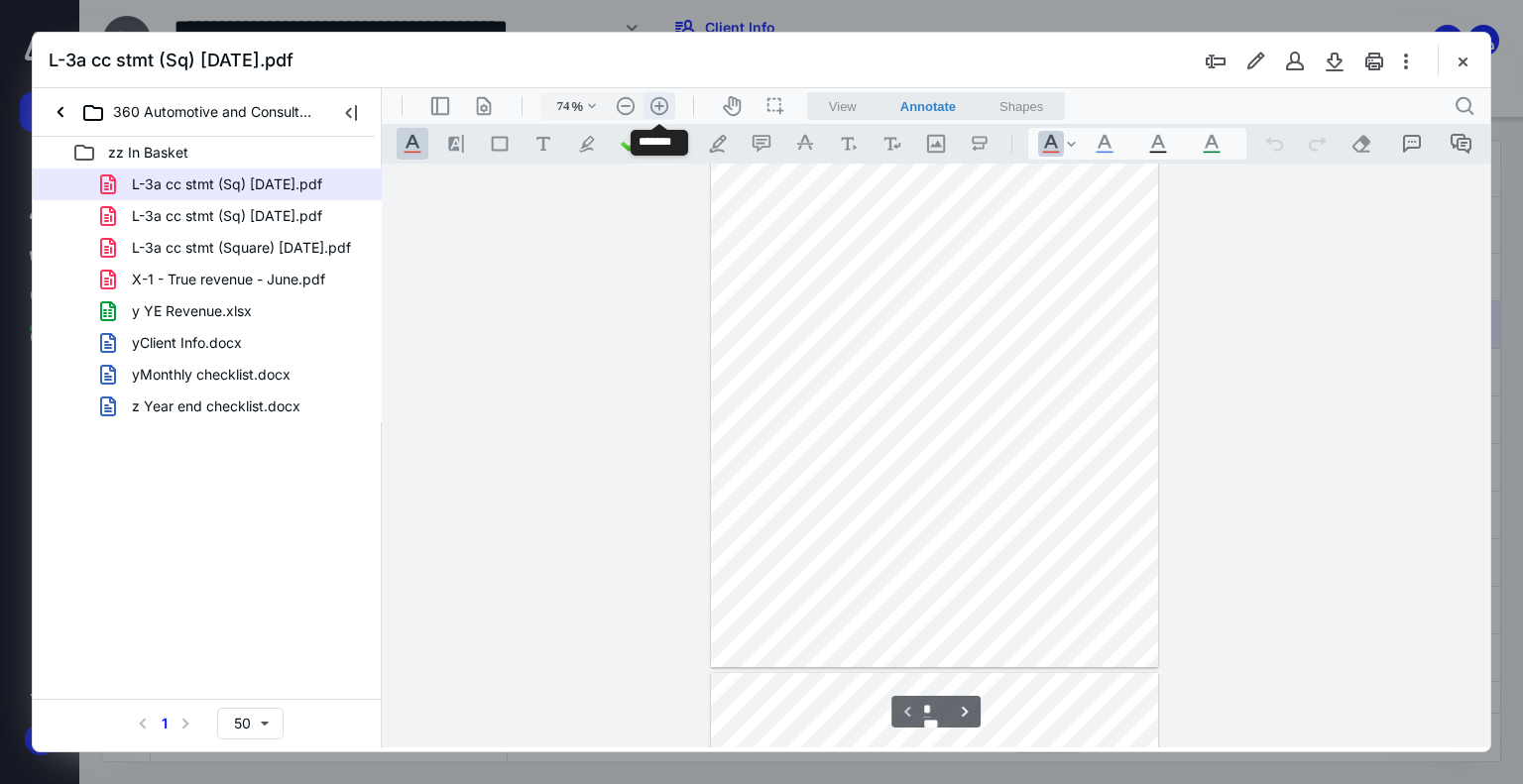 click on ".cls-1{fill:#abb0c4;} icon - header - zoom - in - line" at bounding box center (659, 106) 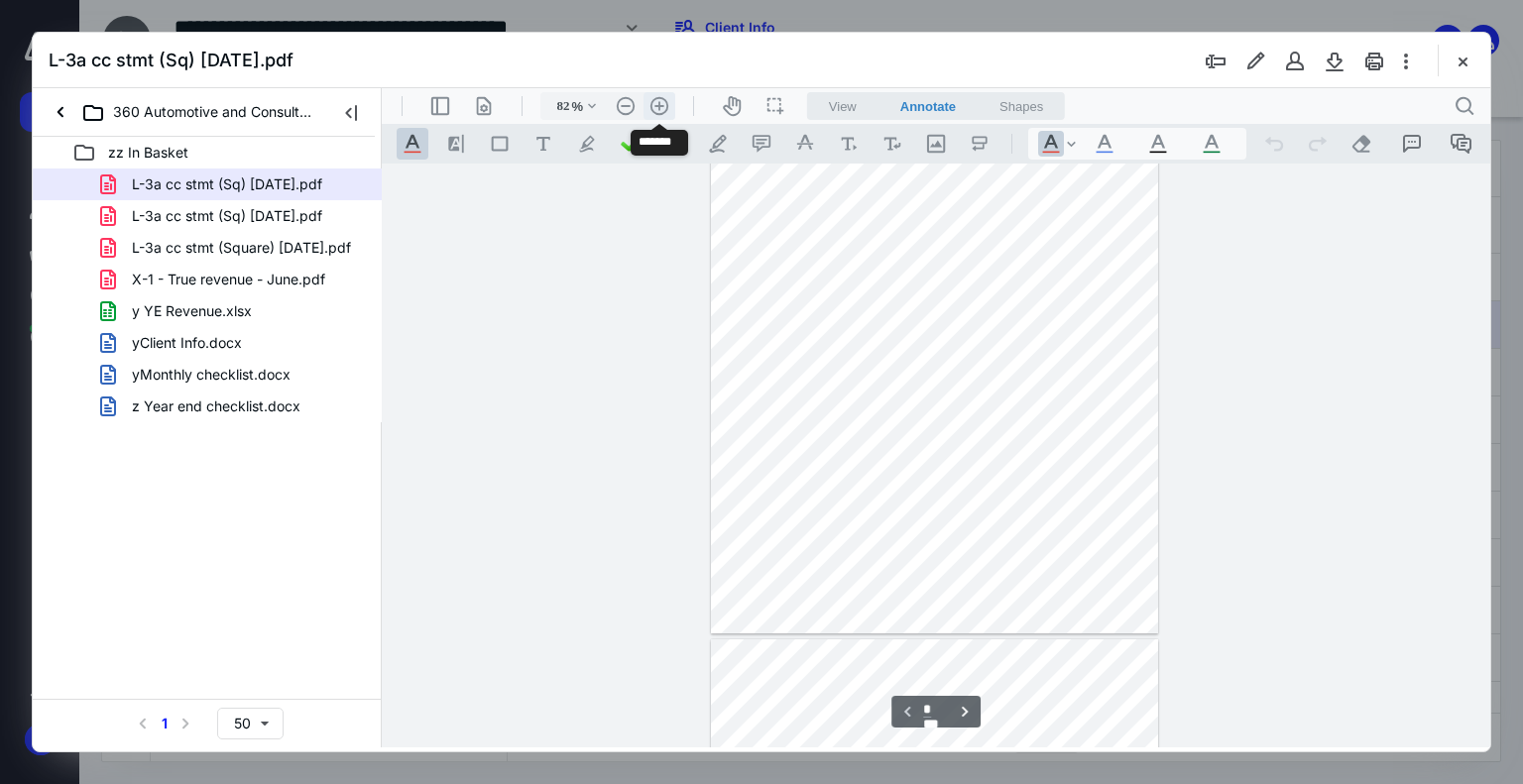 click on ".cls-1{fill:#abb0c4;} icon - header - zoom - in - line" at bounding box center (659, 106) 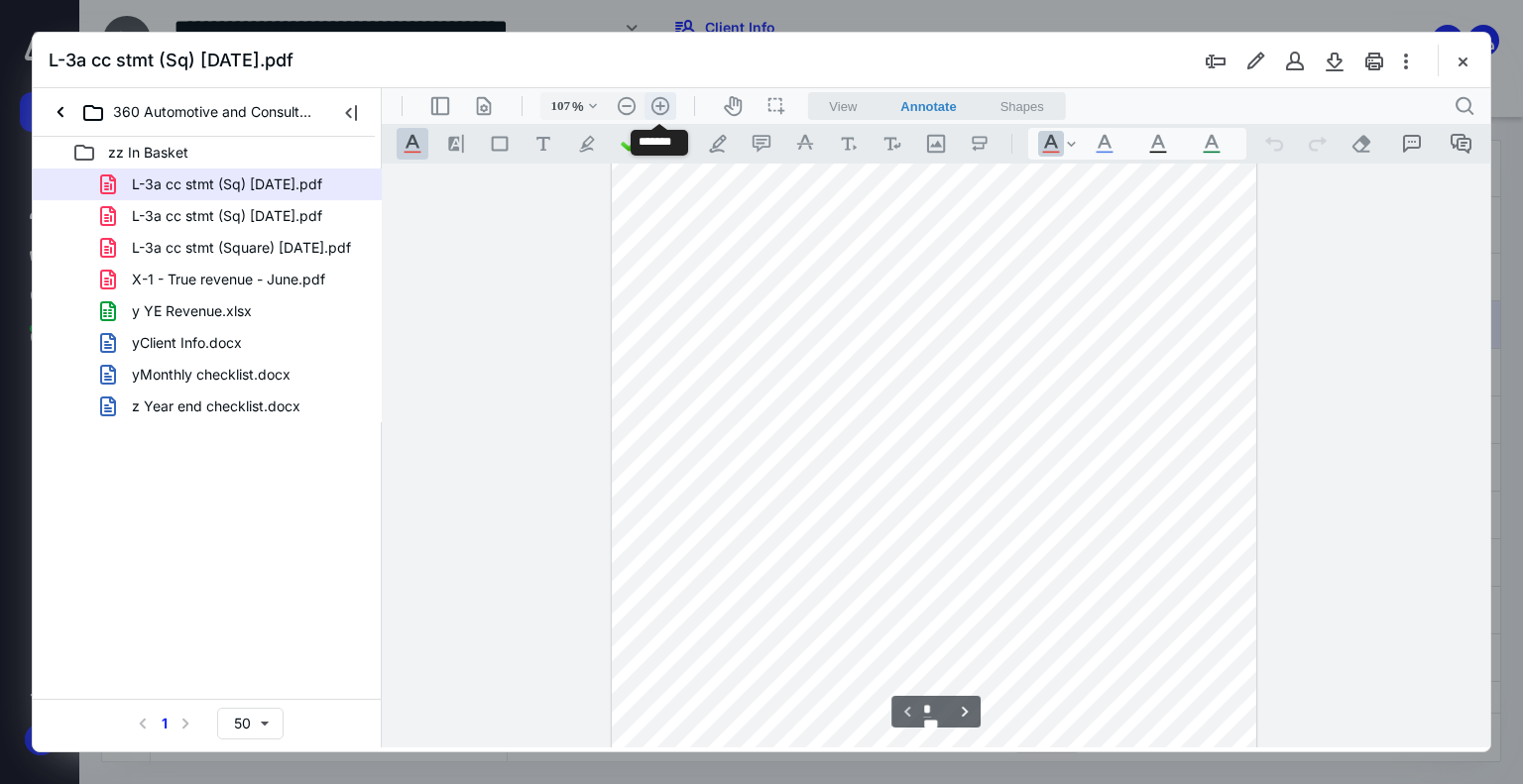 click on ".cls-1{fill:#abb0c4;} icon - header - zoom - in - line" at bounding box center (660, 106) 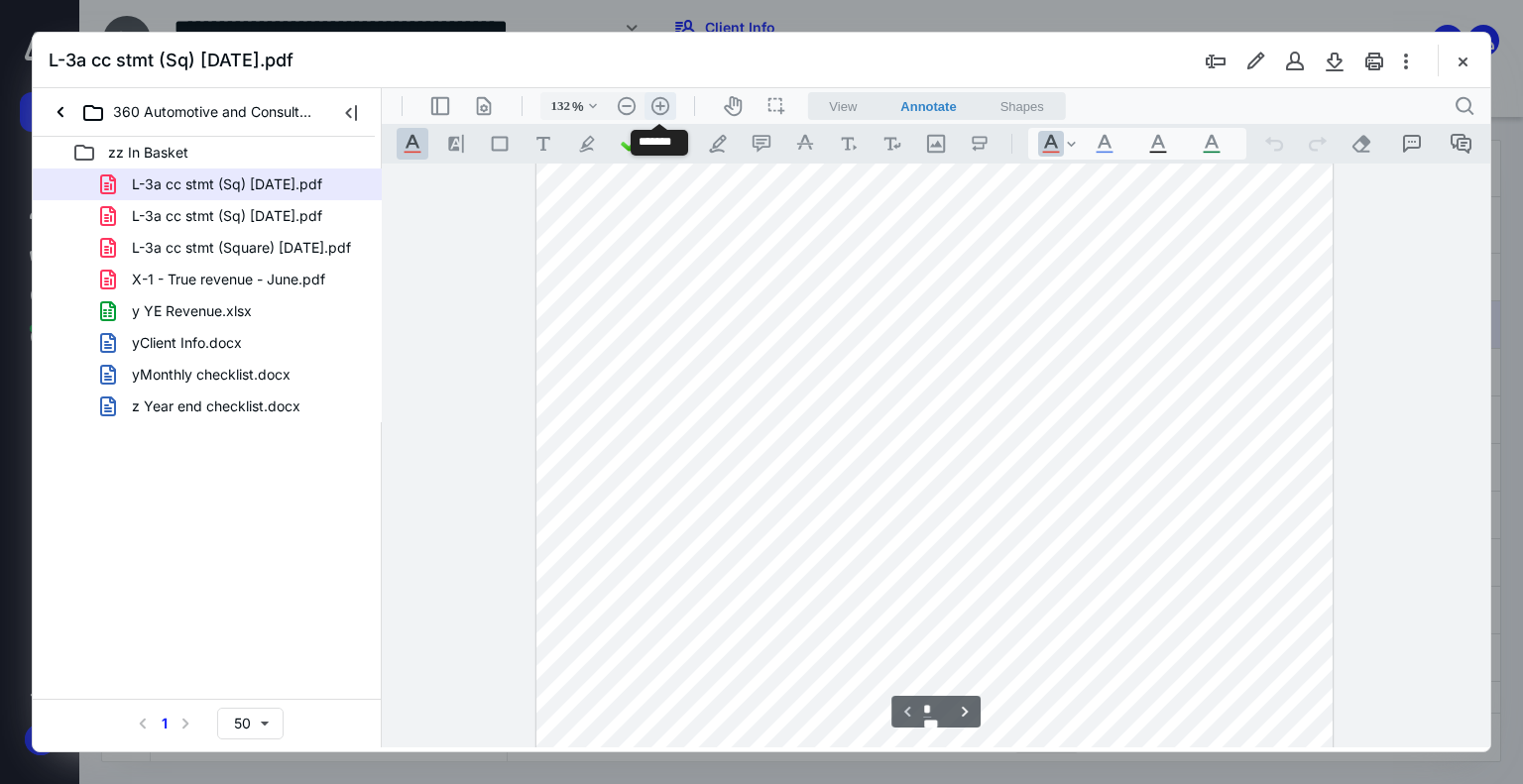 click on ".cls-1{fill:#abb0c4;} icon - header - zoom - in - line" at bounding box center (660, 106) 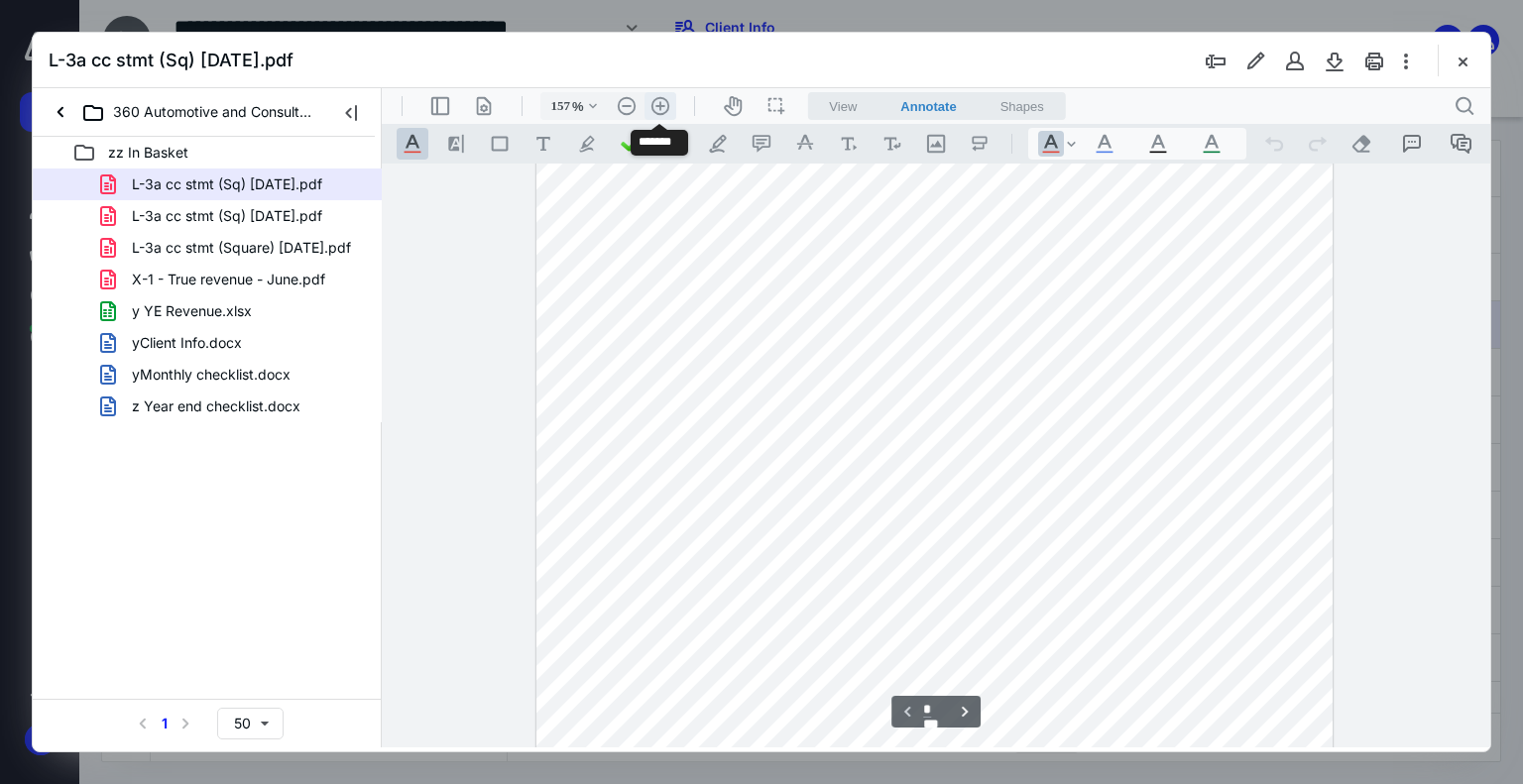 scroll, scrollTop: 452, scrollLeft: 0, axis: vertical 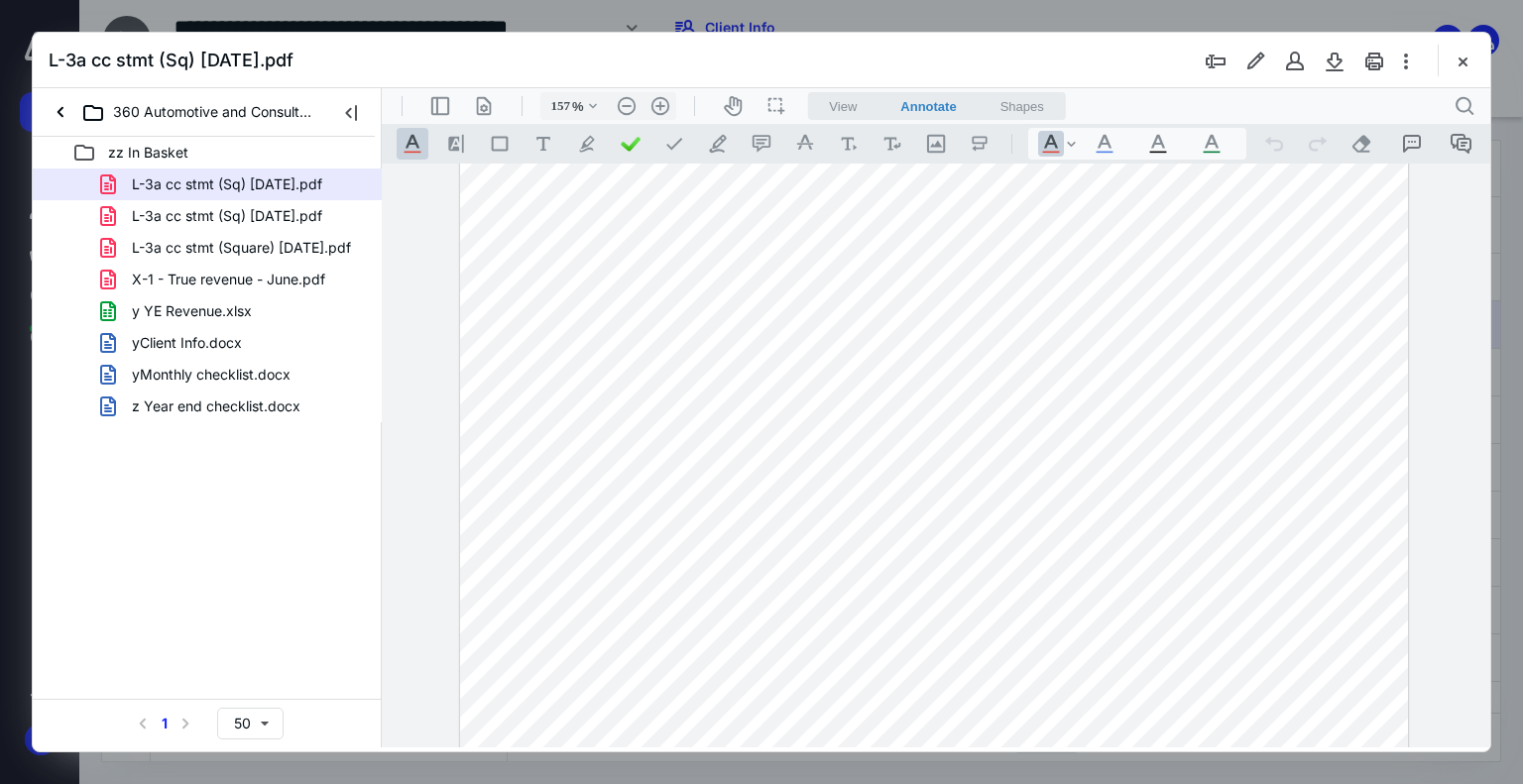 click on "L-3a cc stmt (Sq) [DATE].pdf" at bounding box center (227, 216) 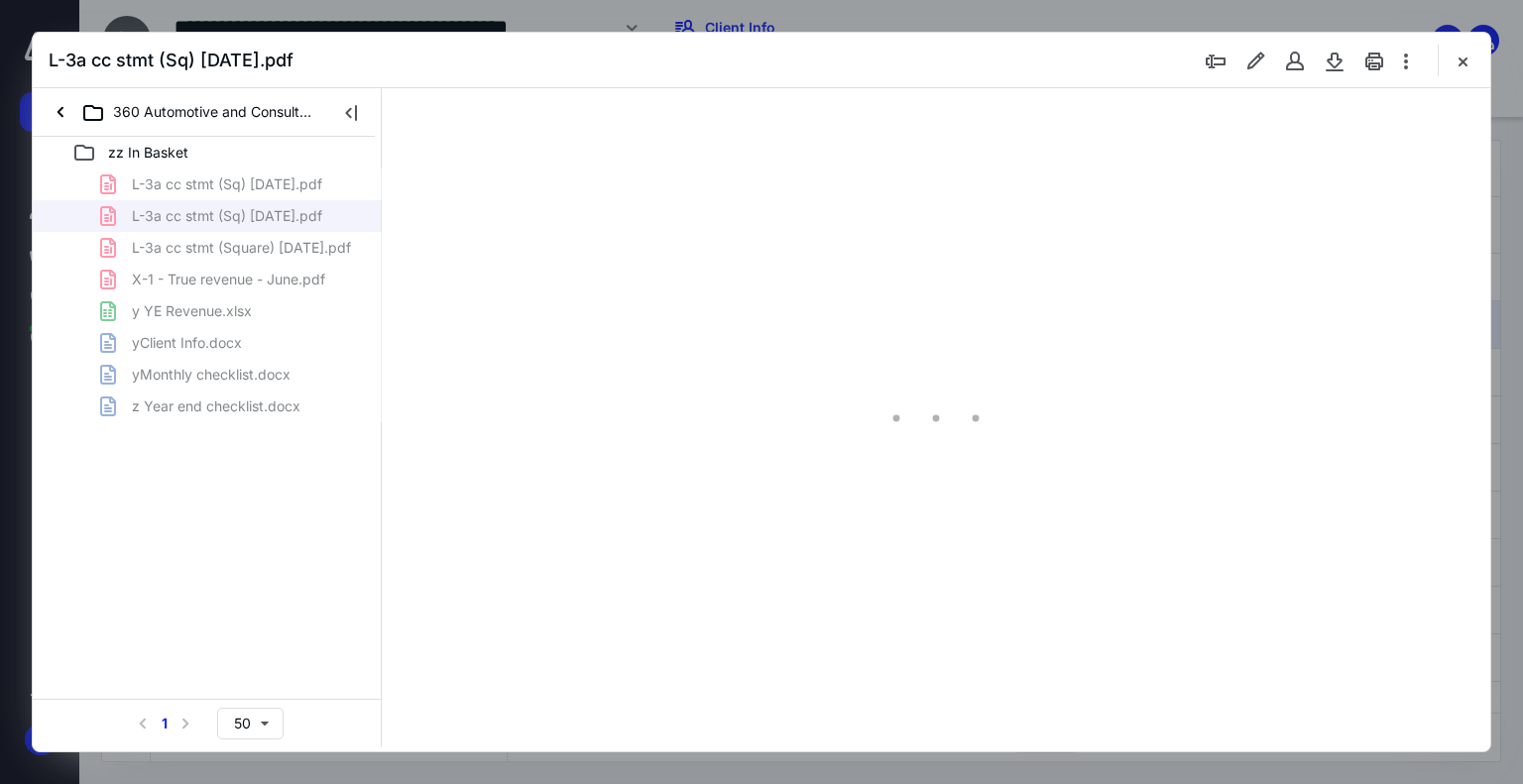 scroll, scrollTop: 78, scrollLeft: 0, axis: vertical 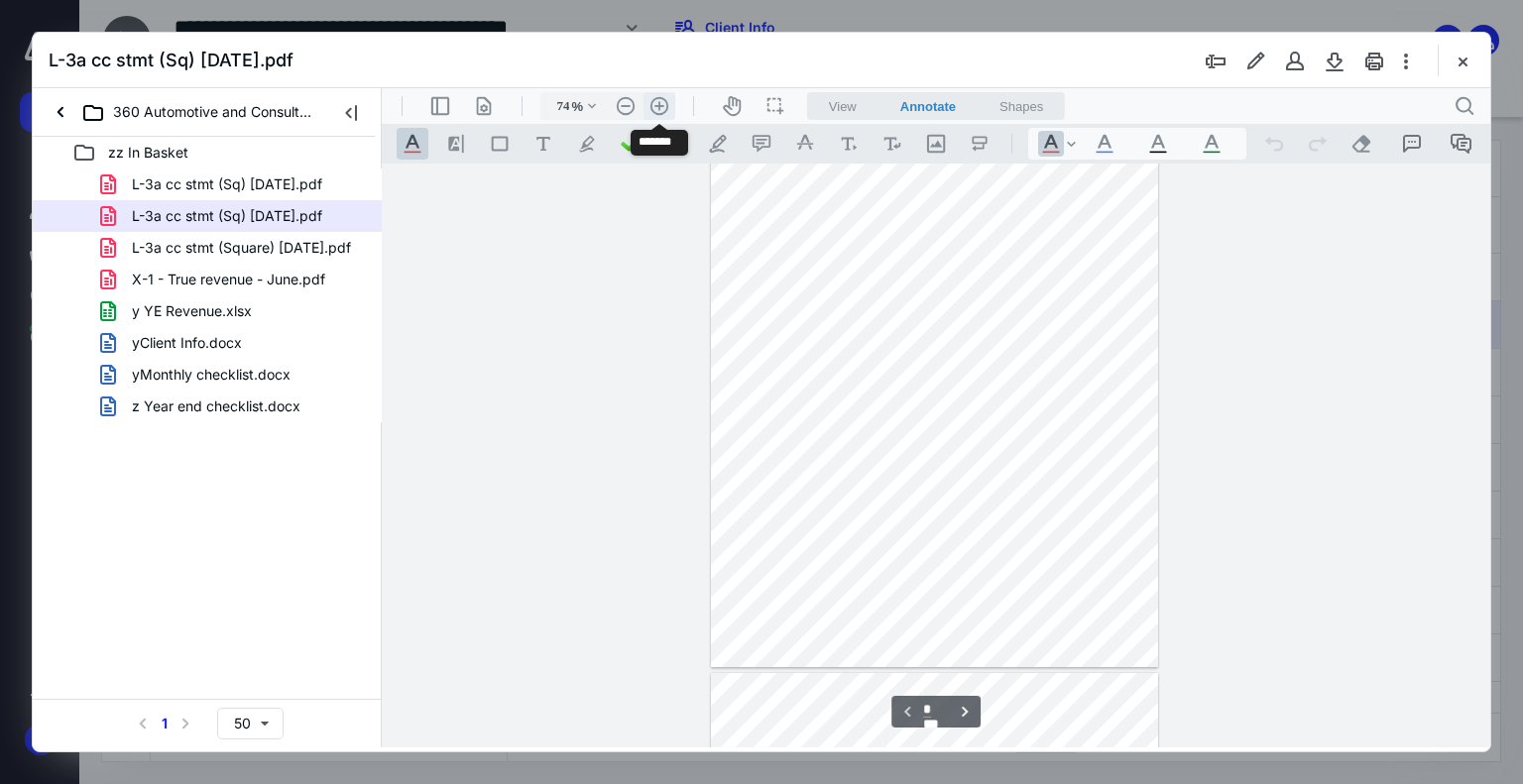 click on ".cls-1{fill:#abb0c4;} icon - header - zoom - in - line" at bounding box center (659, 106) 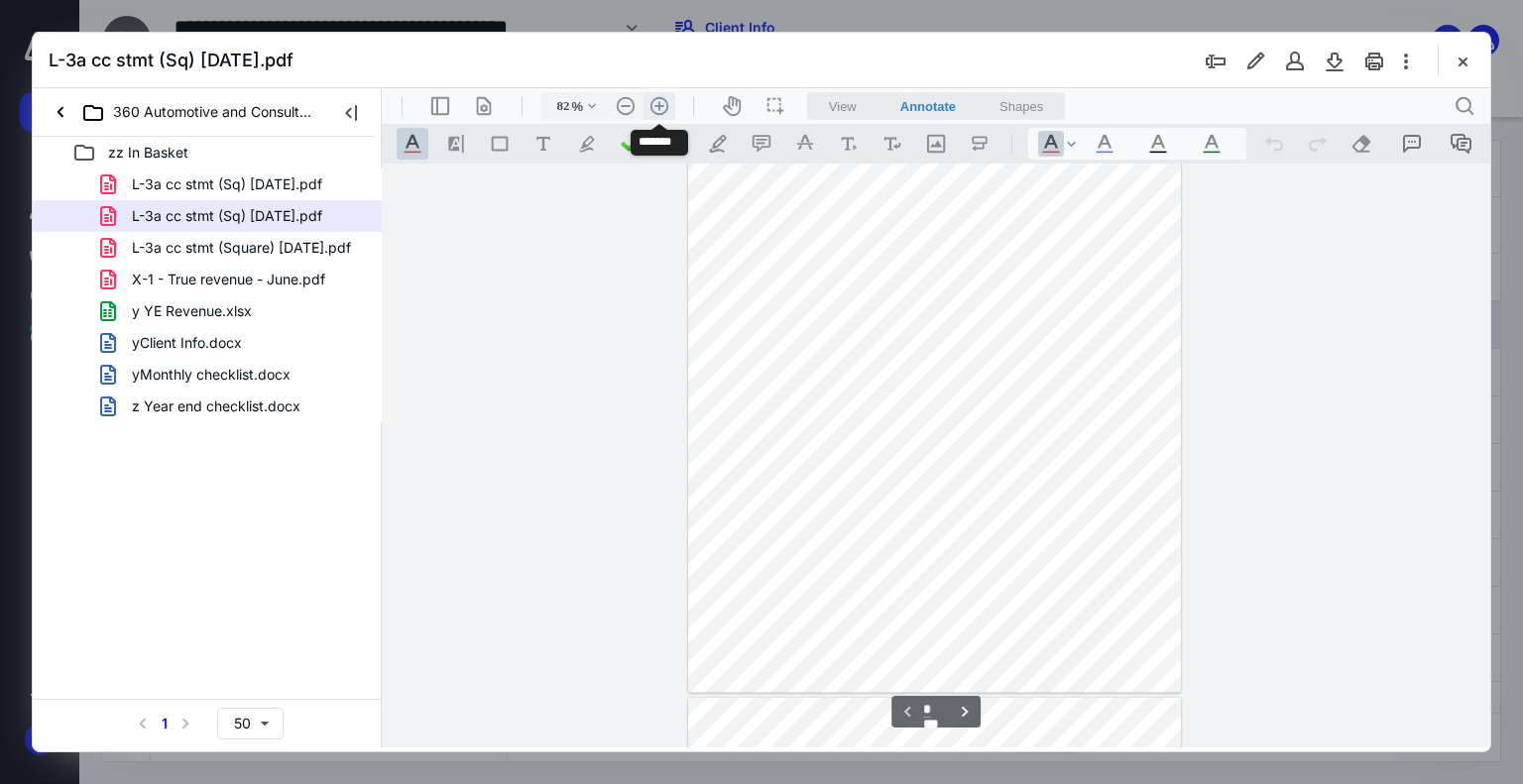 click on ".cls-1{fill:#abb0c4;} icon - header - zoom - in - line" at bounding box center [659, 106] 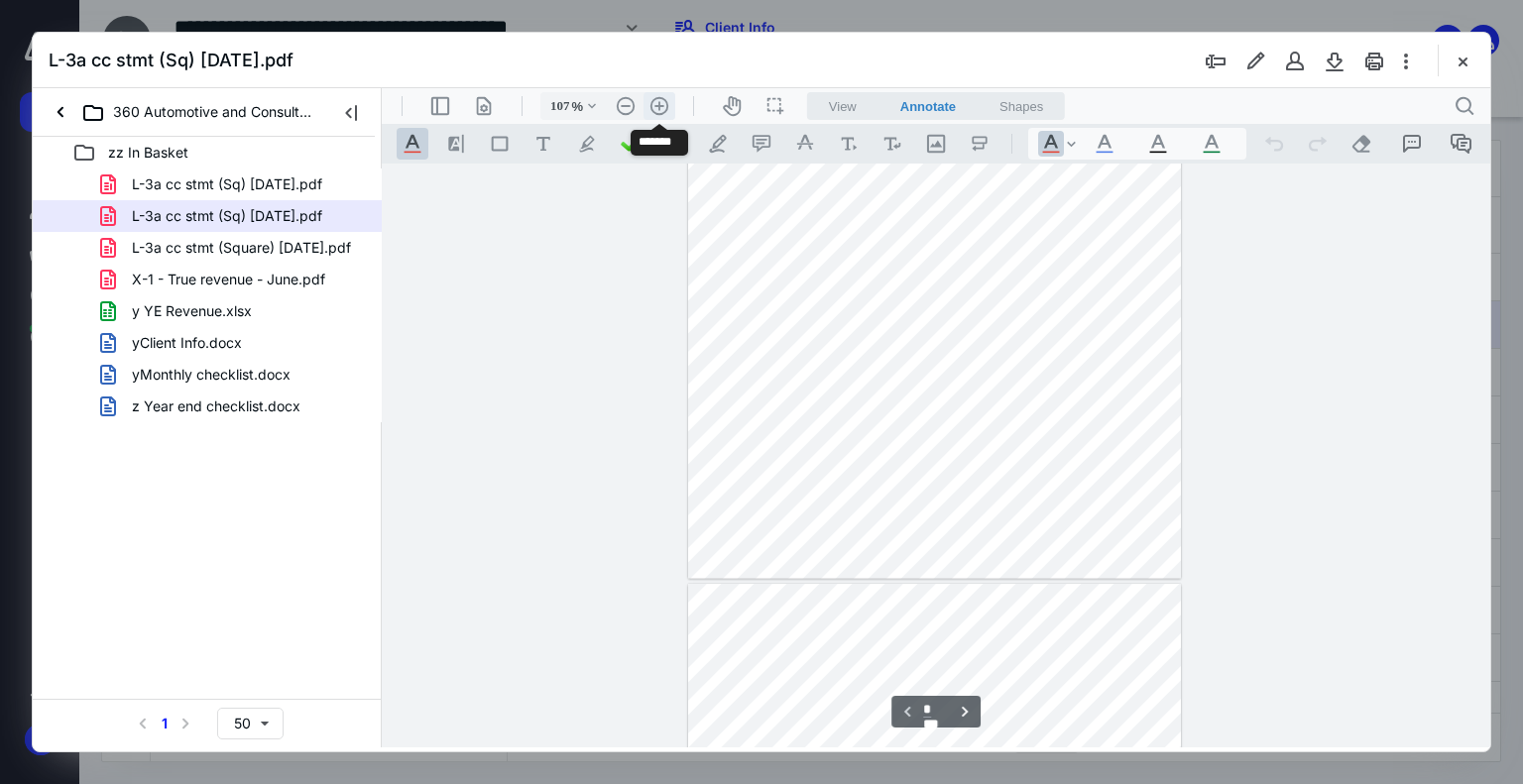 click on ".cls-1{fill:#abb0c4;} icon - header - zoom - in - line" at bounding box center [659, 106] 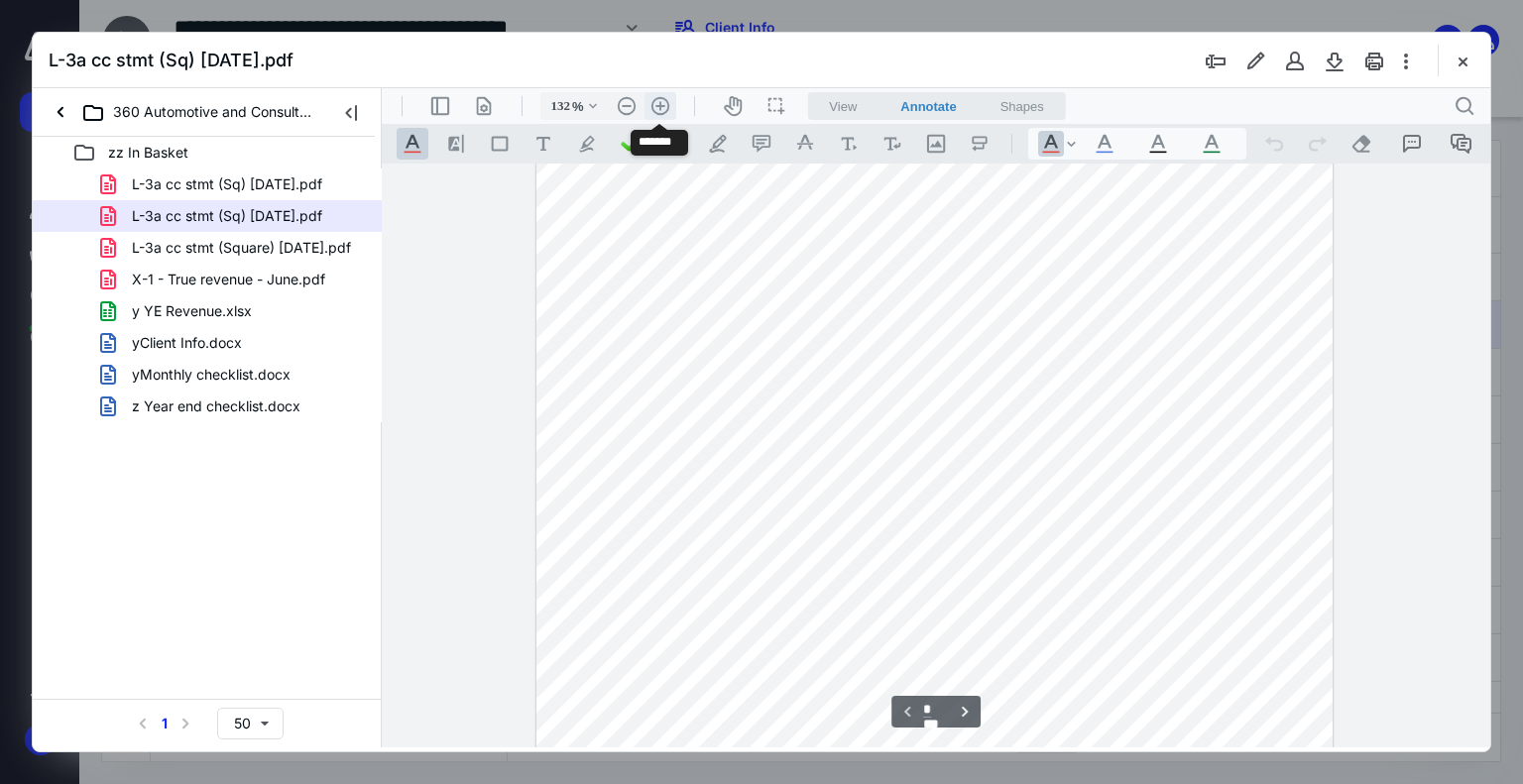 click on ".cls-1{fill:#abb0c4;} icon - header - zoom - in - line" at bounding box center (660, 106) 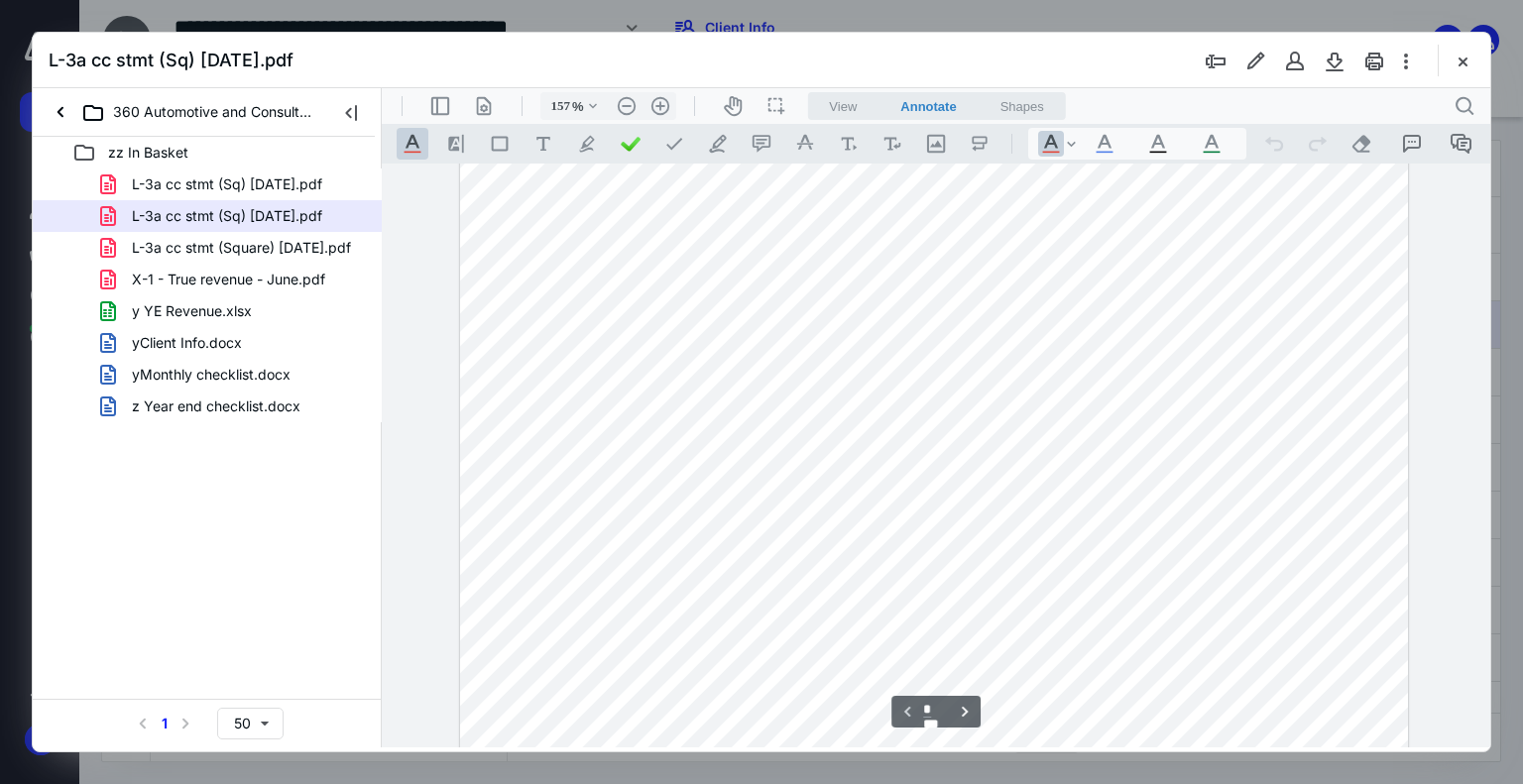 scroll, scrollTop: 254, scrollLeft: 0, axis: vertical 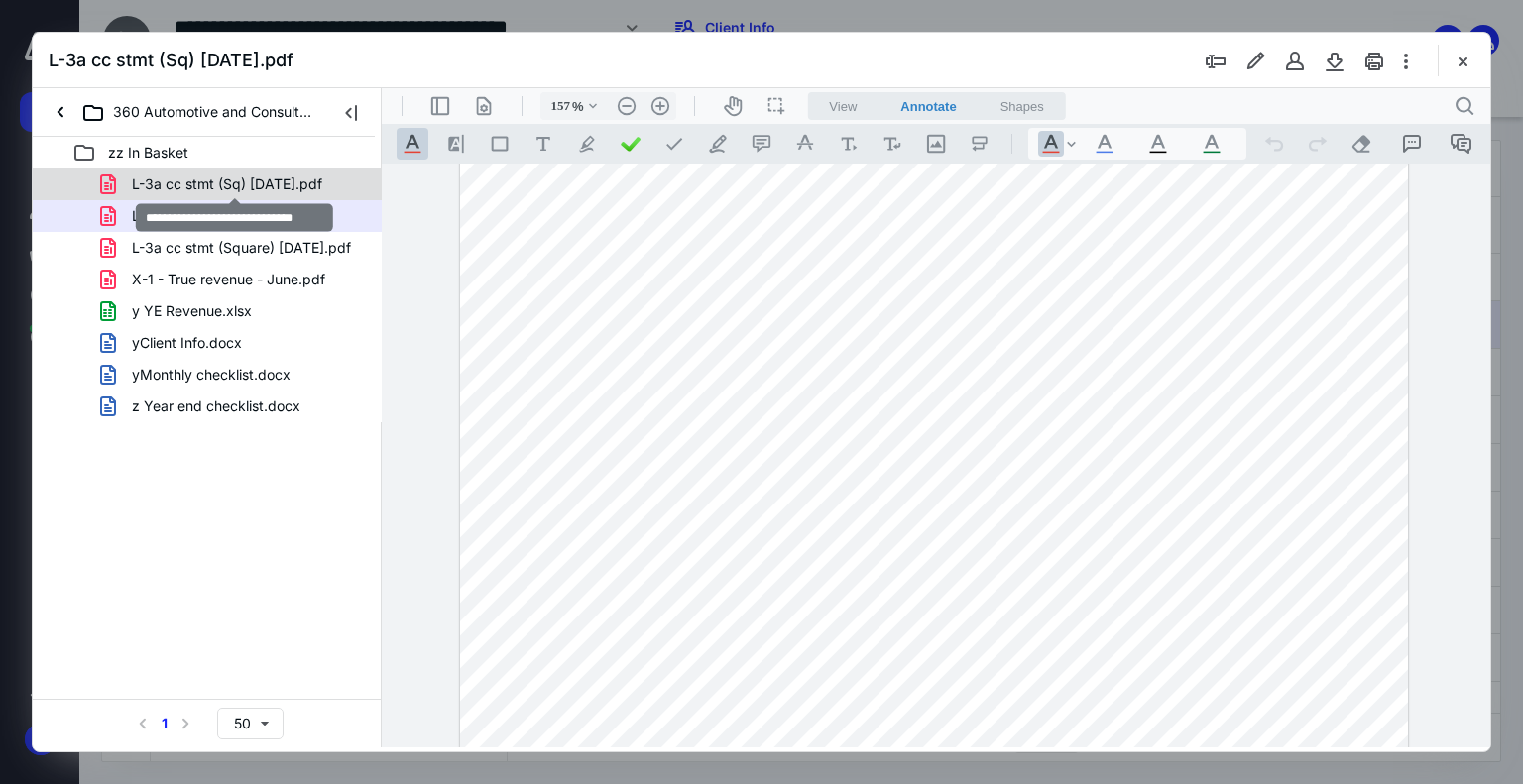 click on "L-3a cc stmt (Sq) [DATE].pdf" at bounding box center [227, 184] 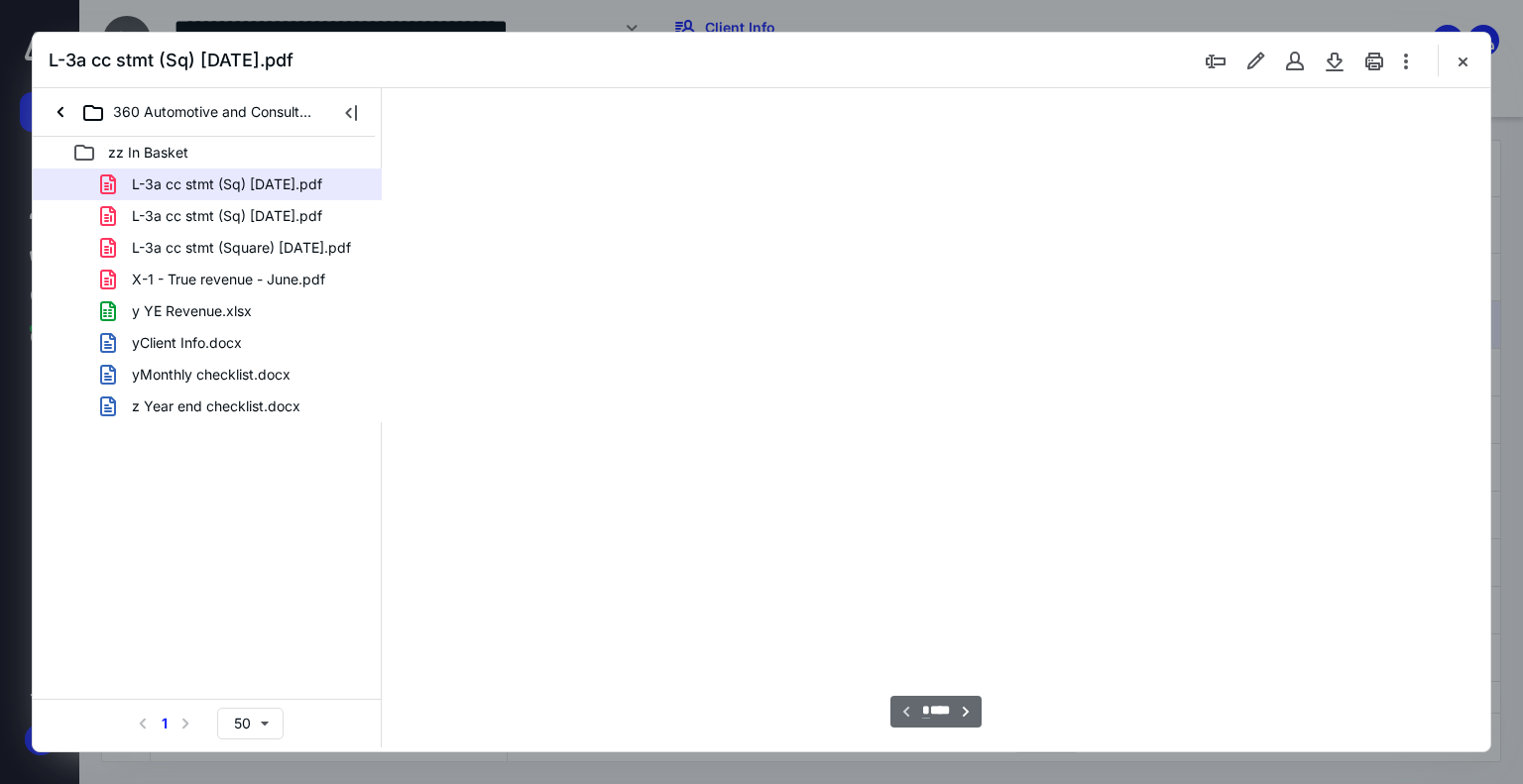 scroll, scrollTop: 78, scrollLeft: 0, axis: vertical 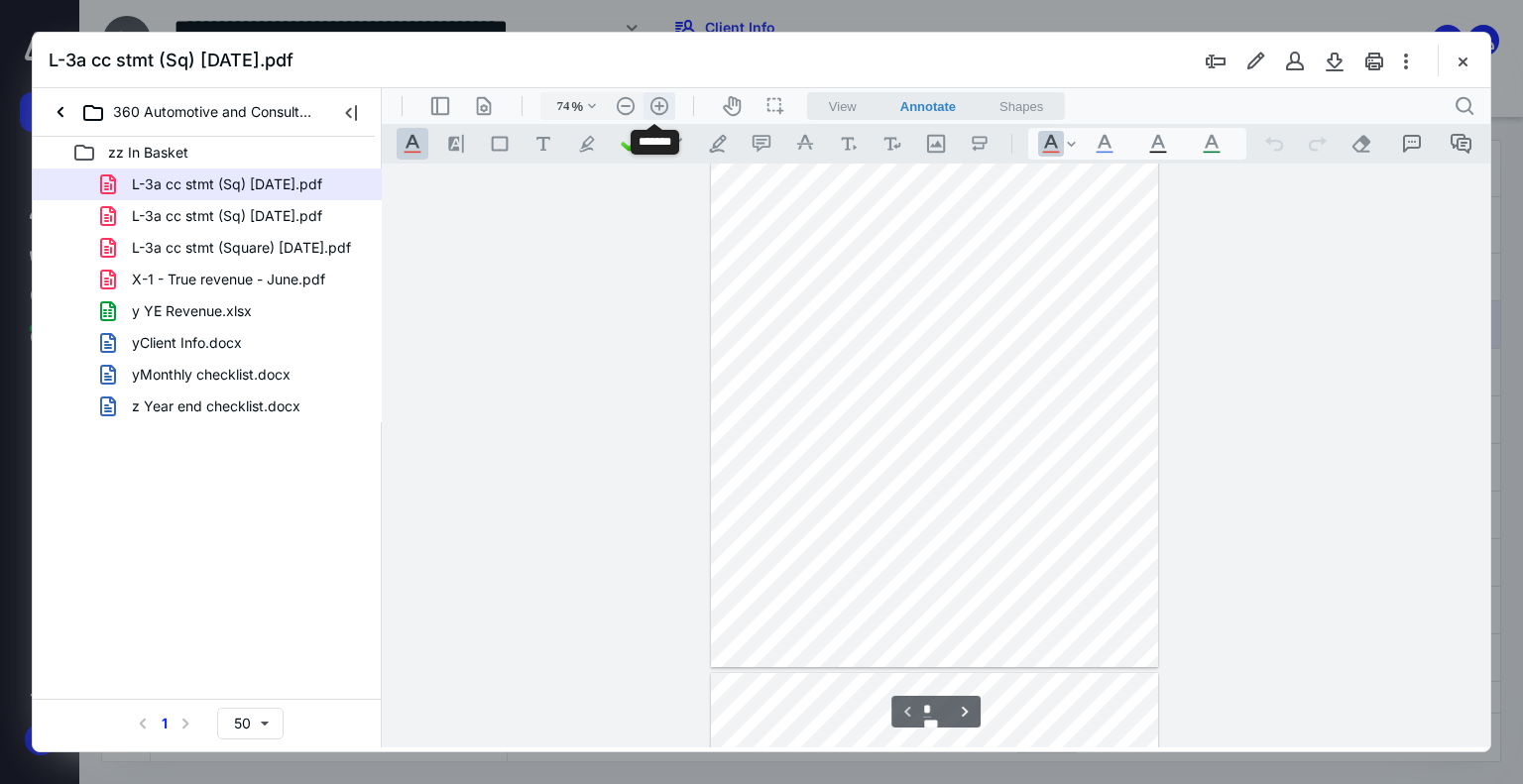 click on ".cls-1{fill:#abb0c4;} icon - header - zoom - in - line" at bounding box center [659, 106] 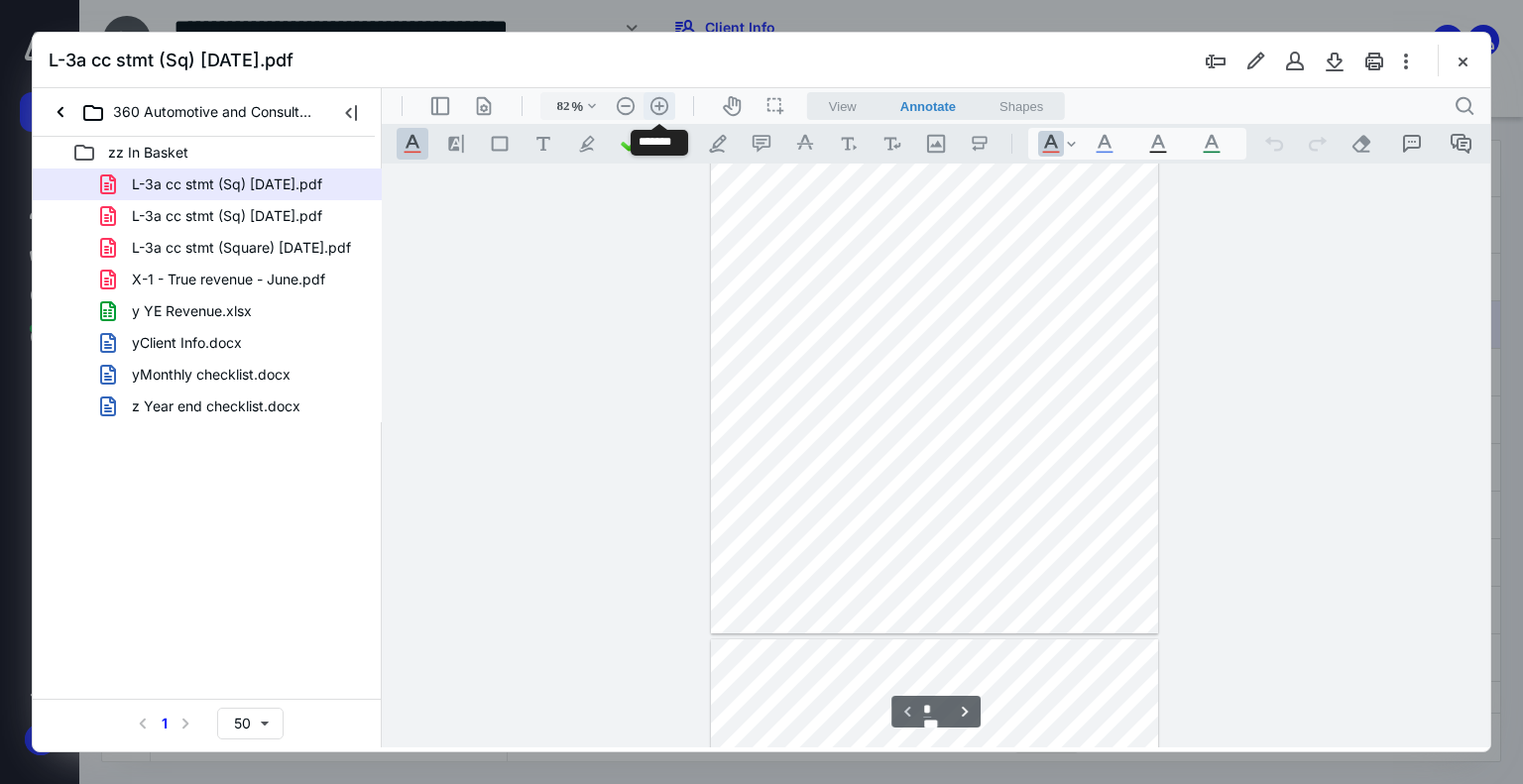 click on ".cls-1{fill:#abb0c4;} icon - header - zoom - in - line" at bounding box center [659, 106] 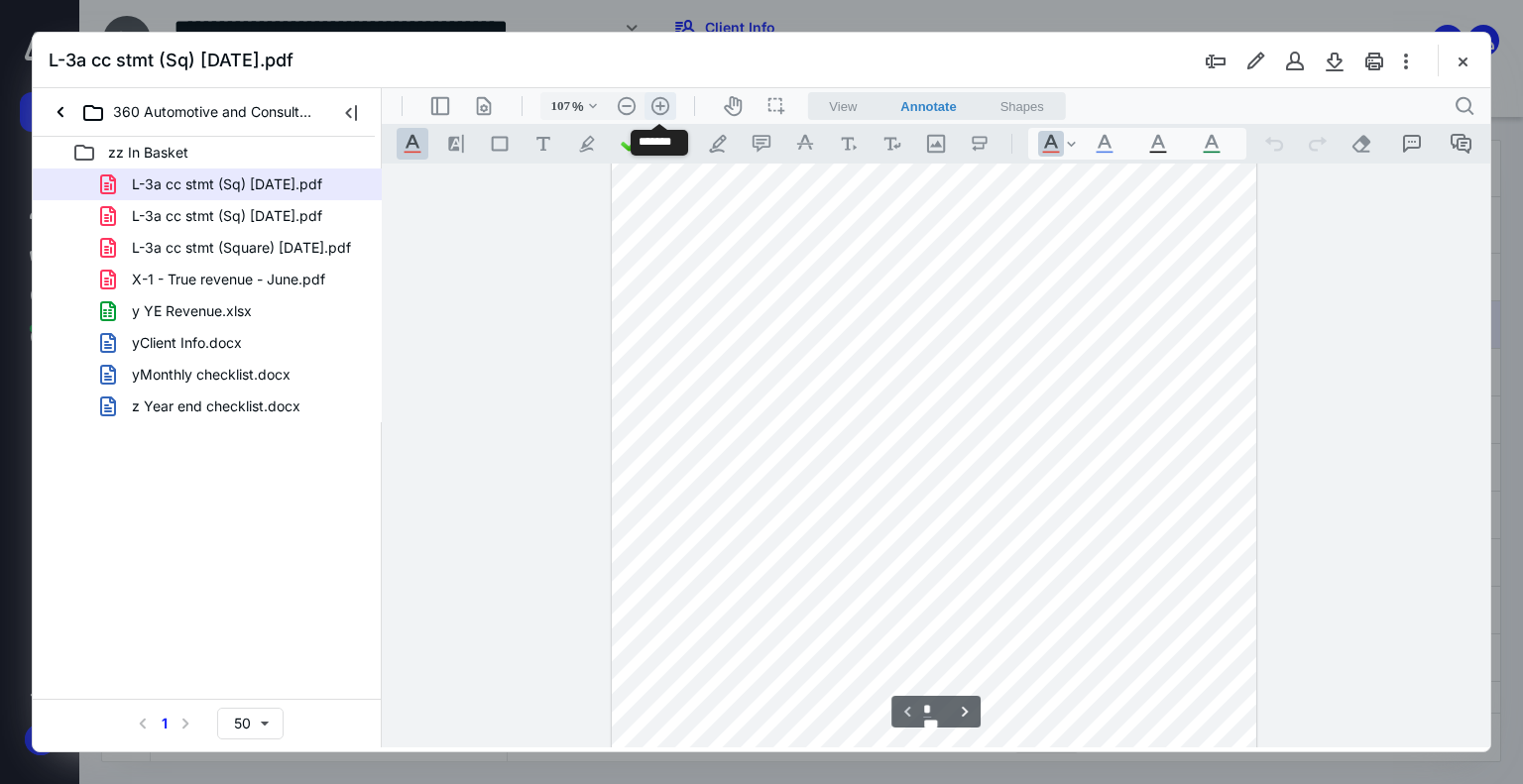 click on ".cls-1{fill:#abb0c4;} icon - header - zoom - in - line" at bounding box center [660, 106] 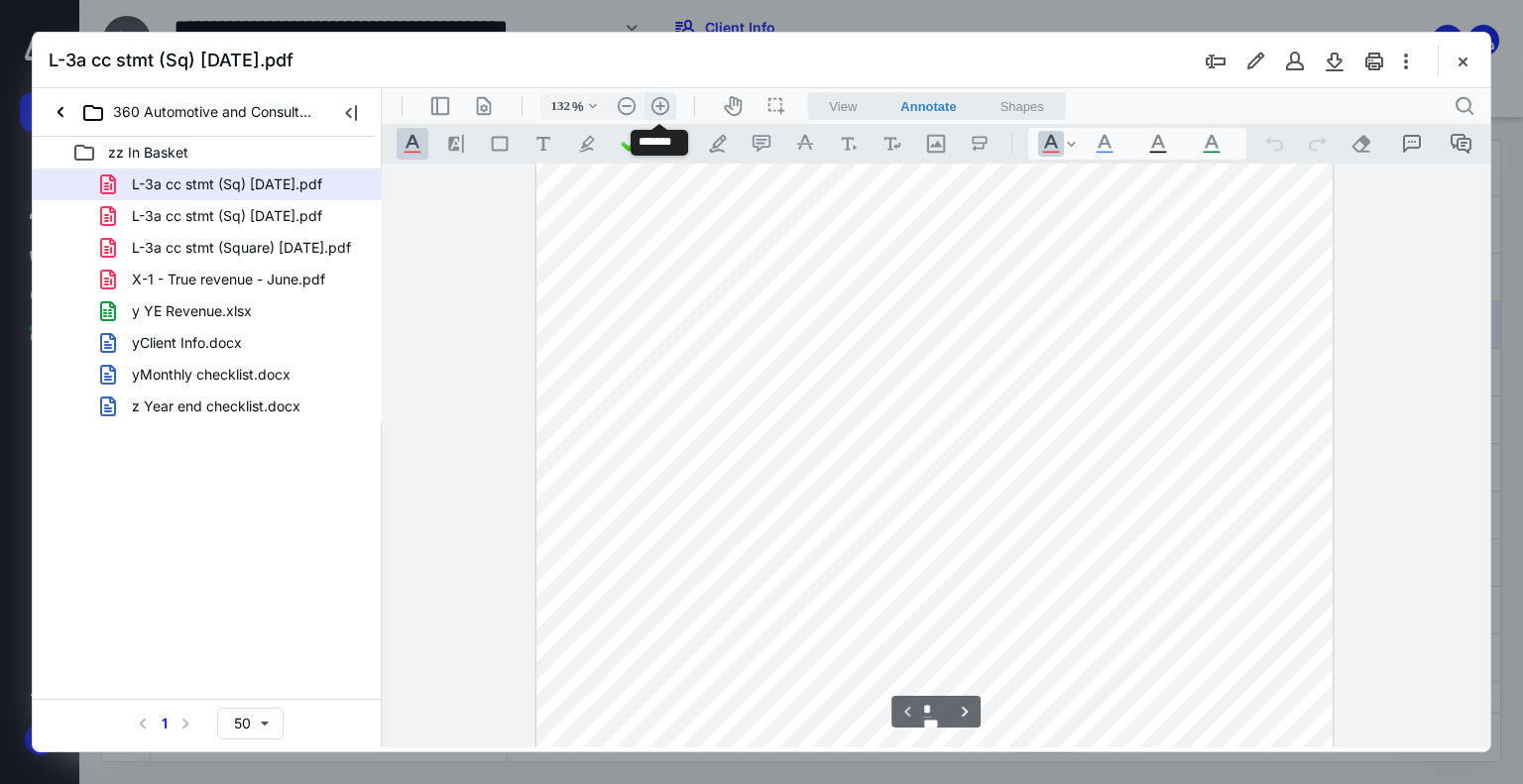 scroll, scrollTop: 339, scrollLeft: 0, axis: vertical 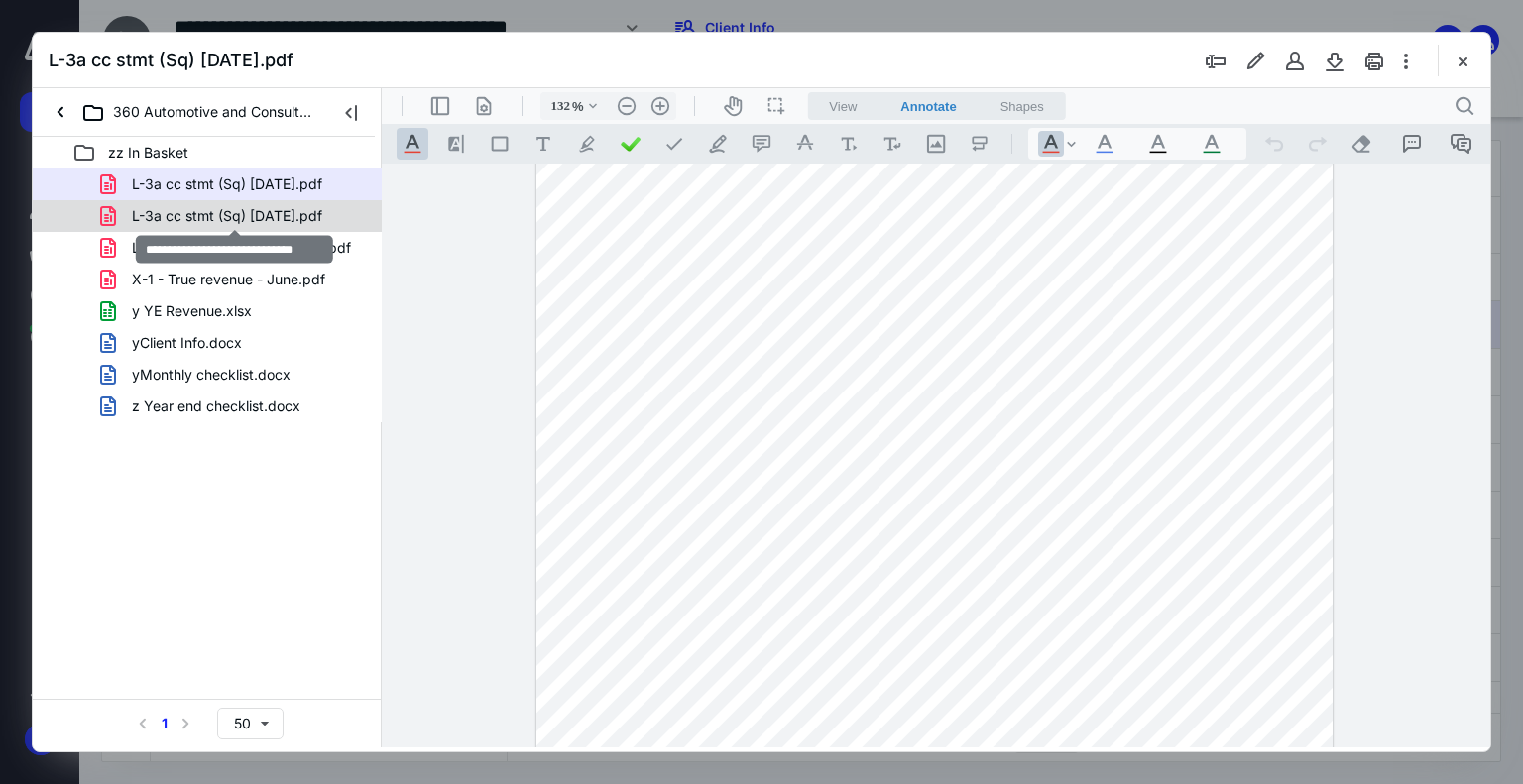 click on "L-3a cc stmt (Sq) [DATE].pdf" at bounding box center (227, 216) 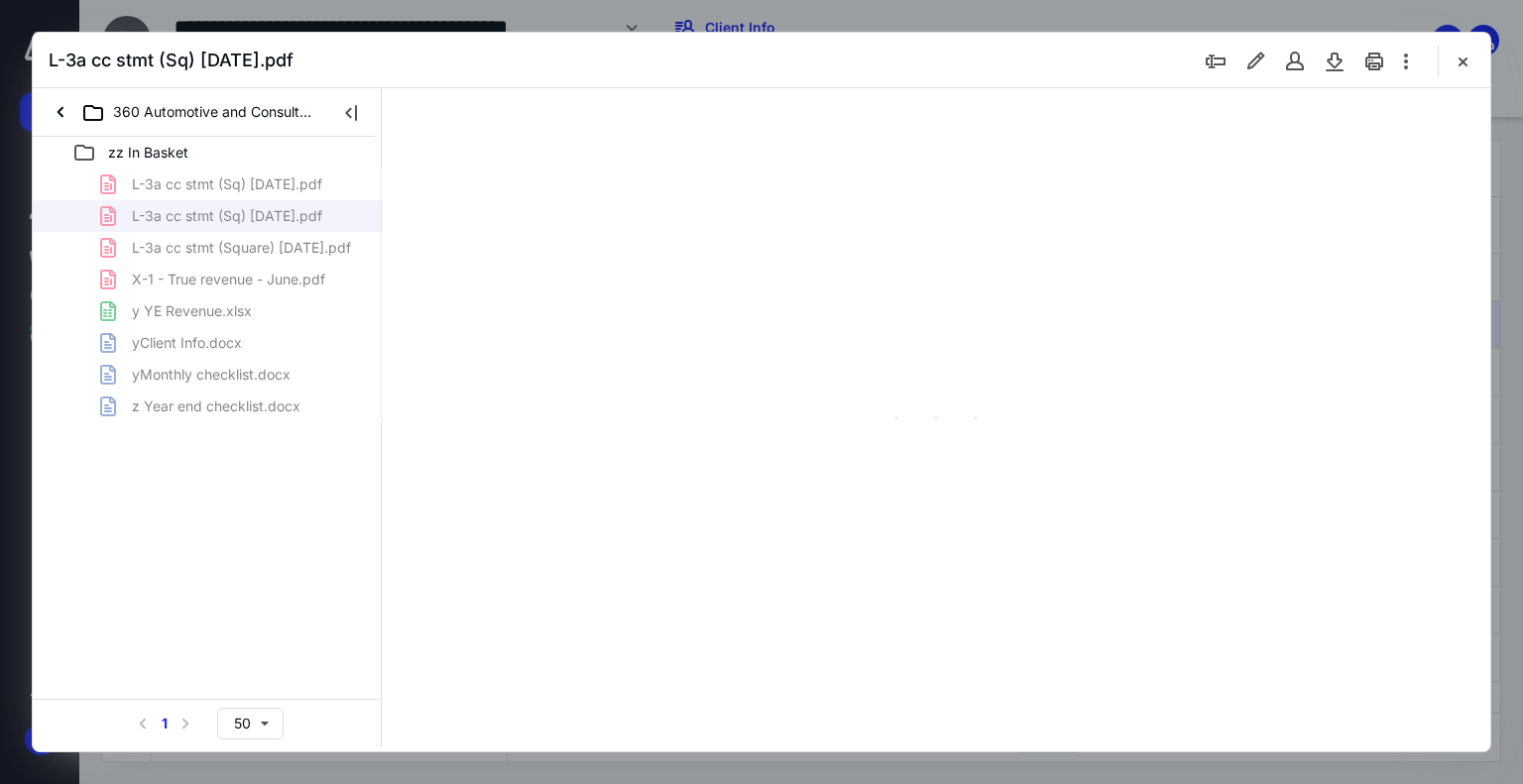 scroll, scrollTop: 78, scrollLeft: 0, axis: vertical 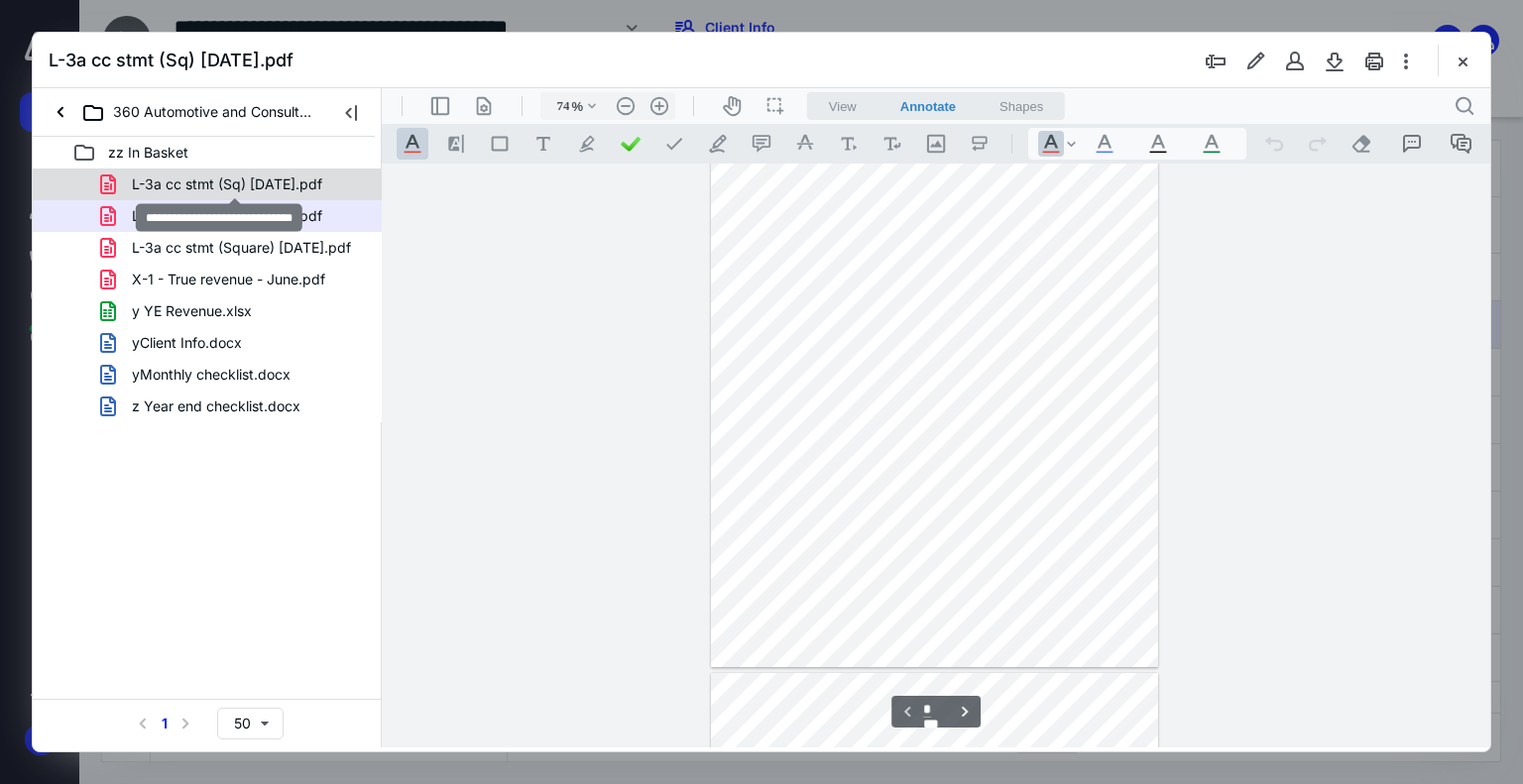 click on "L-3a cc stmt (Sq) [DATE].pdf" at bounding box center [227, 184] 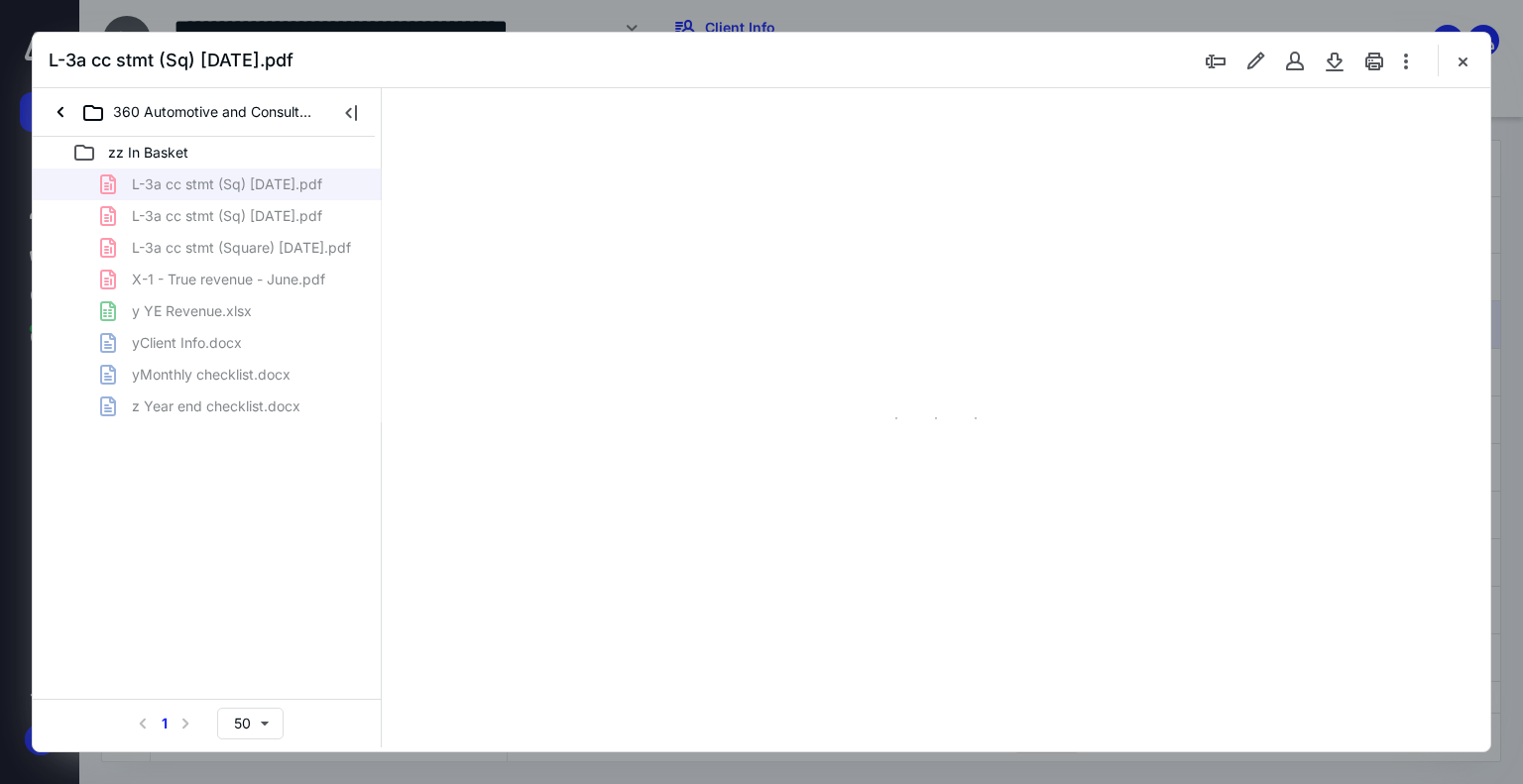 scroll, scrollTop: 78, scrollLeft: 0, axis: vertical 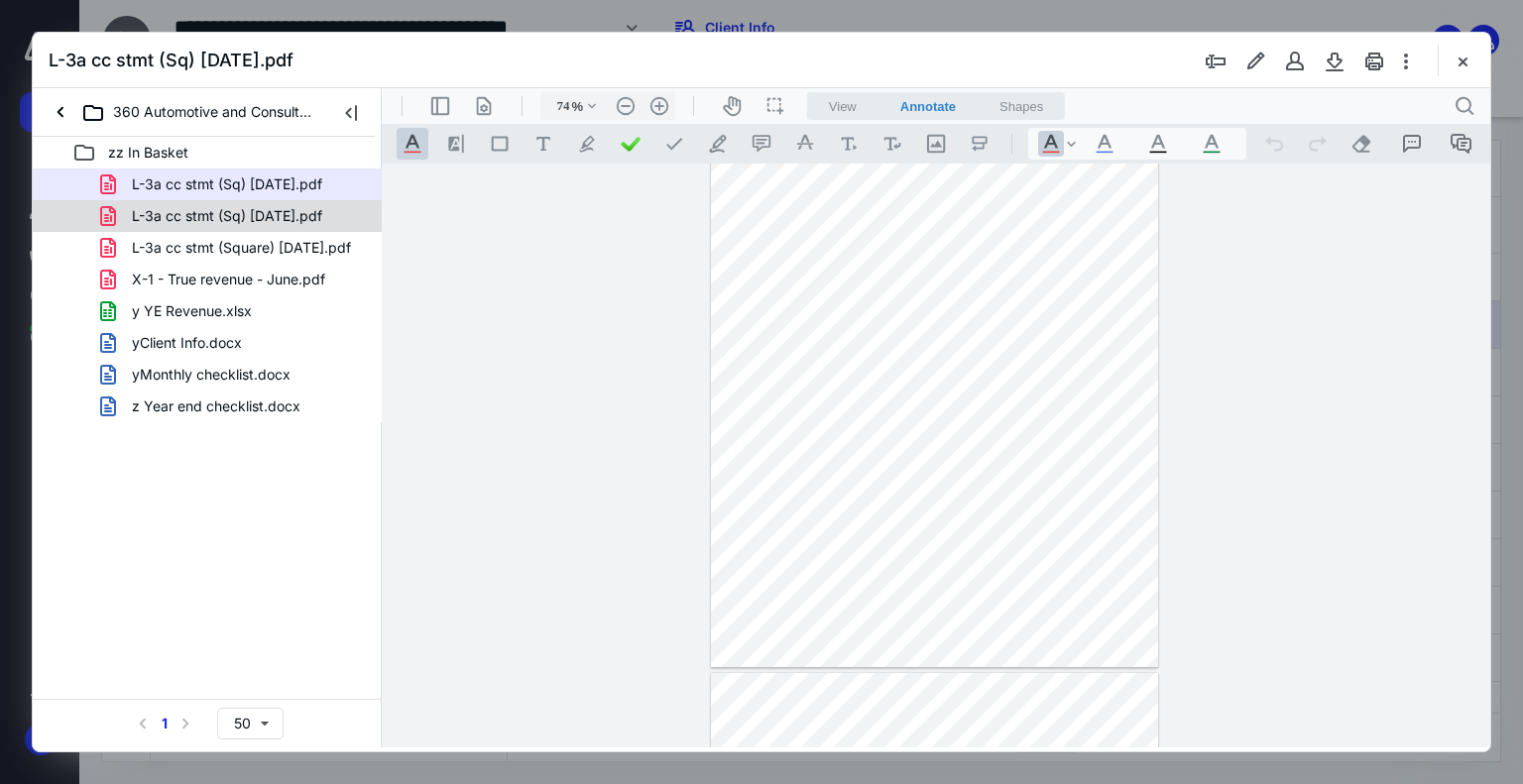 click on "L-3a cc stmt (Sq) [DATE].pdf" at bounding box center [227, 216] 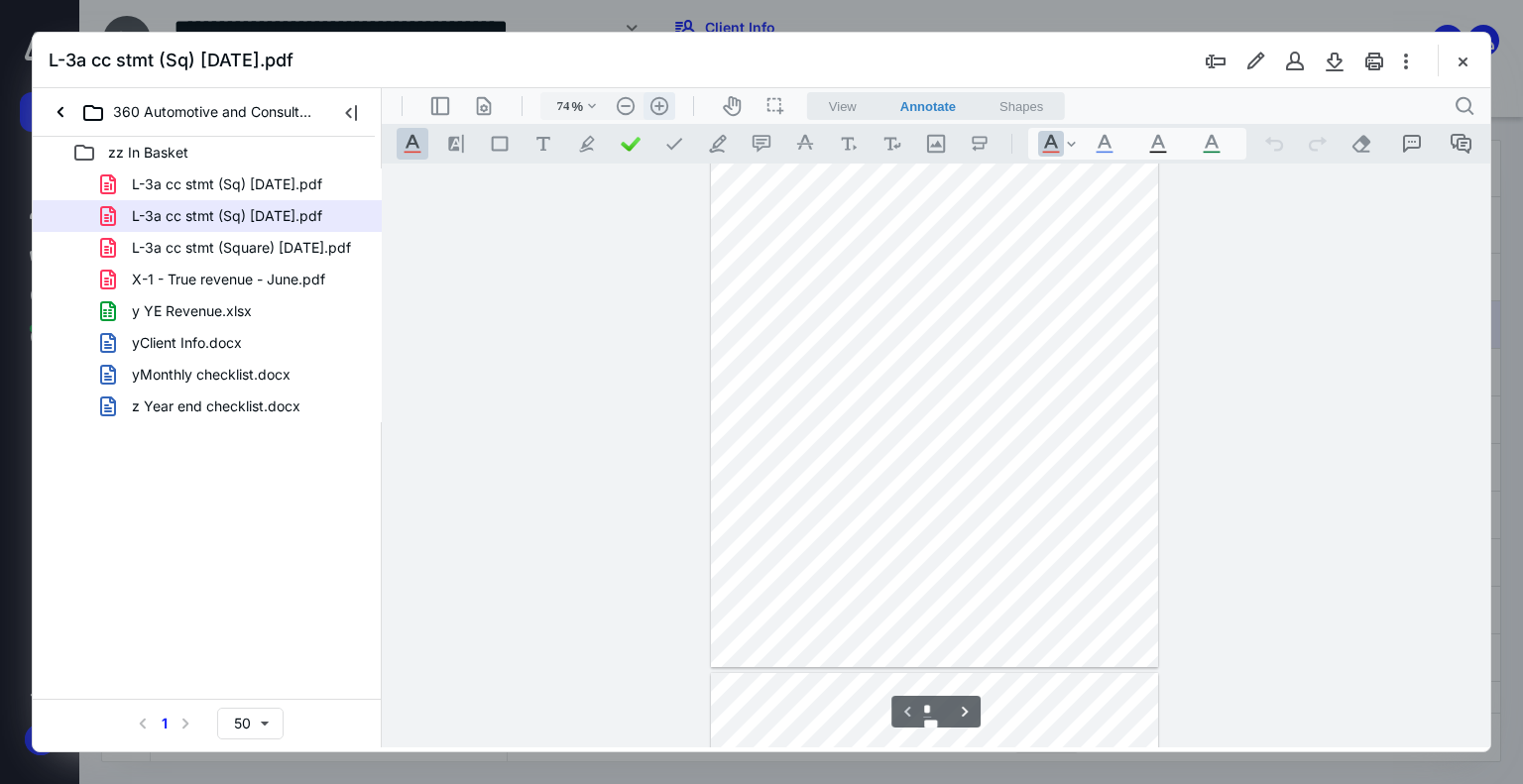 click on ".cls-1{fill:#abb0c4;} icon - header - zoom - in - line" at bounding box center [659, 106] 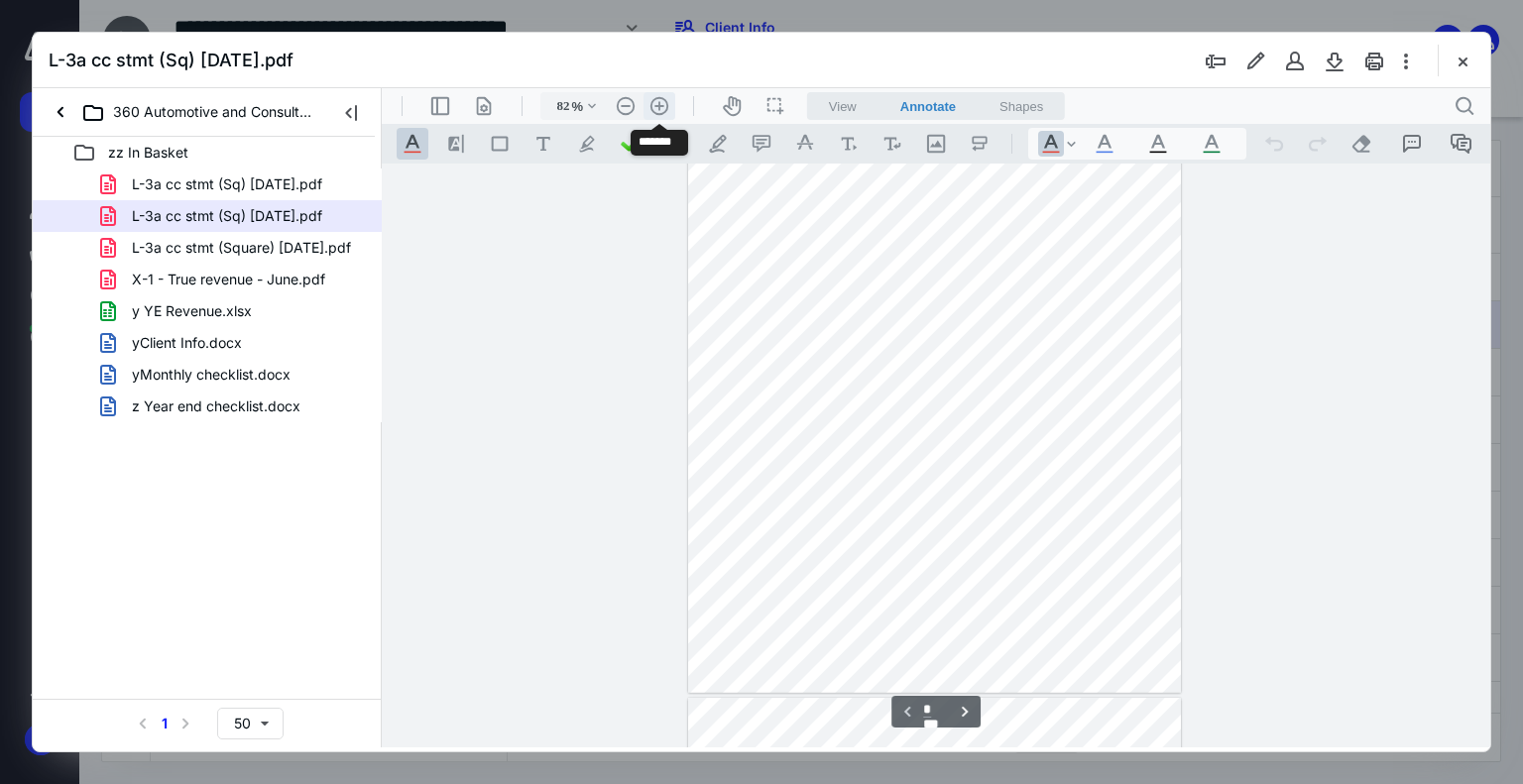 click on ".cls-1{fill:#abb0c4;} icon - header - zoom - in - line" at bounding box center [659, 106] 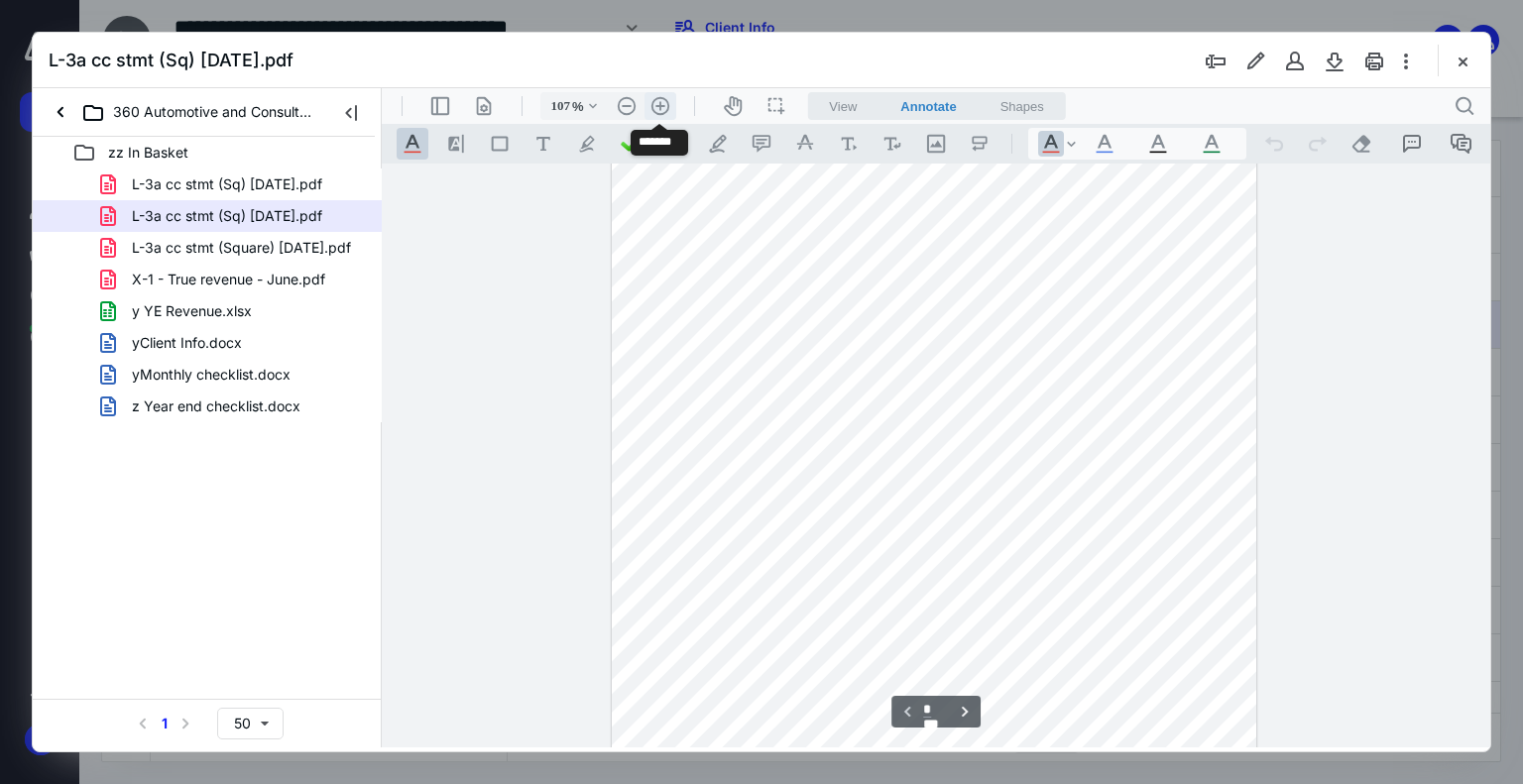 click on ".cls-1{fill:#abb0c4;} icon - header - zoom - in - line" at bounding box center (660, 106) 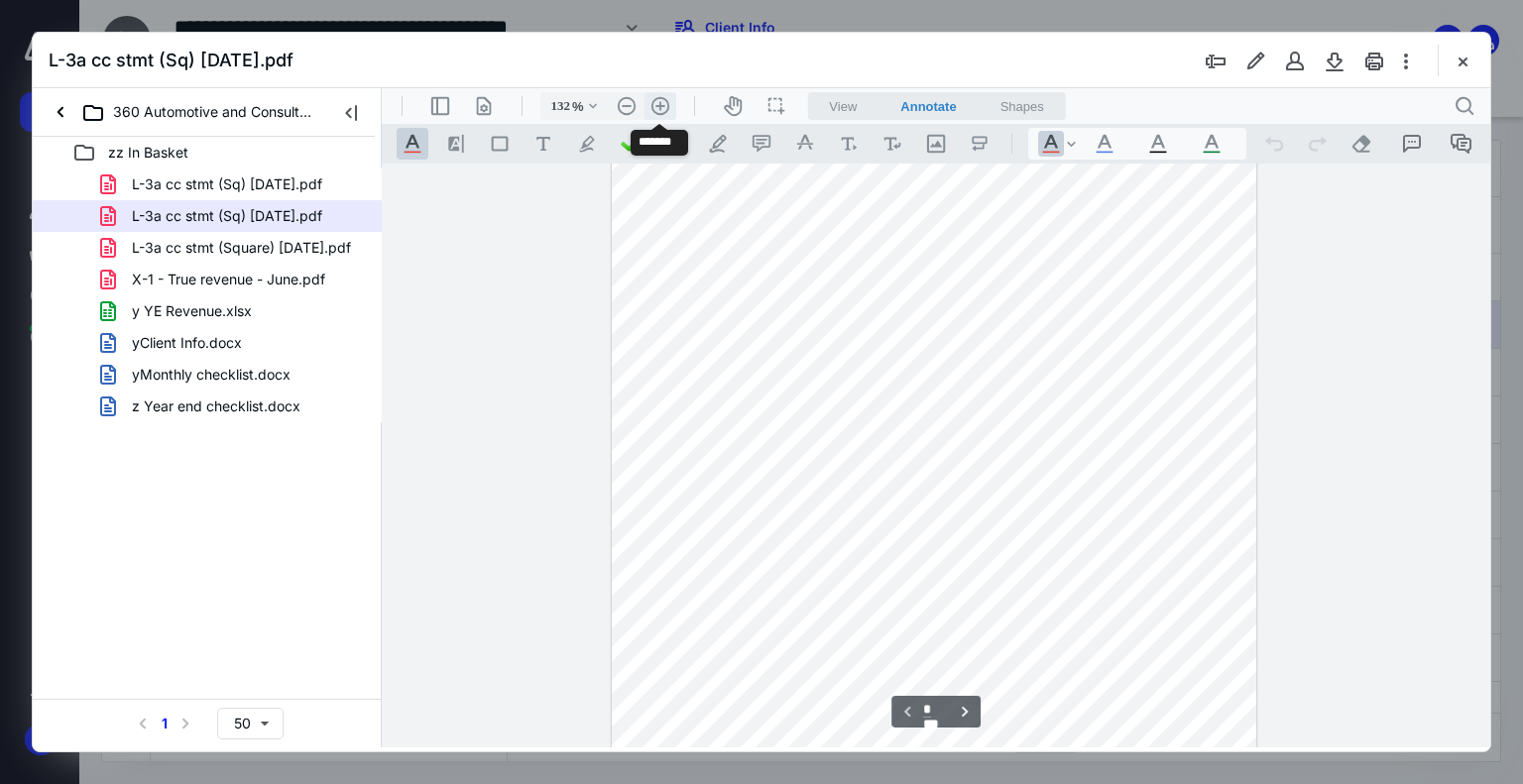 scroll, scrollTop: 339, scrollLeft: 0, axis: vertical 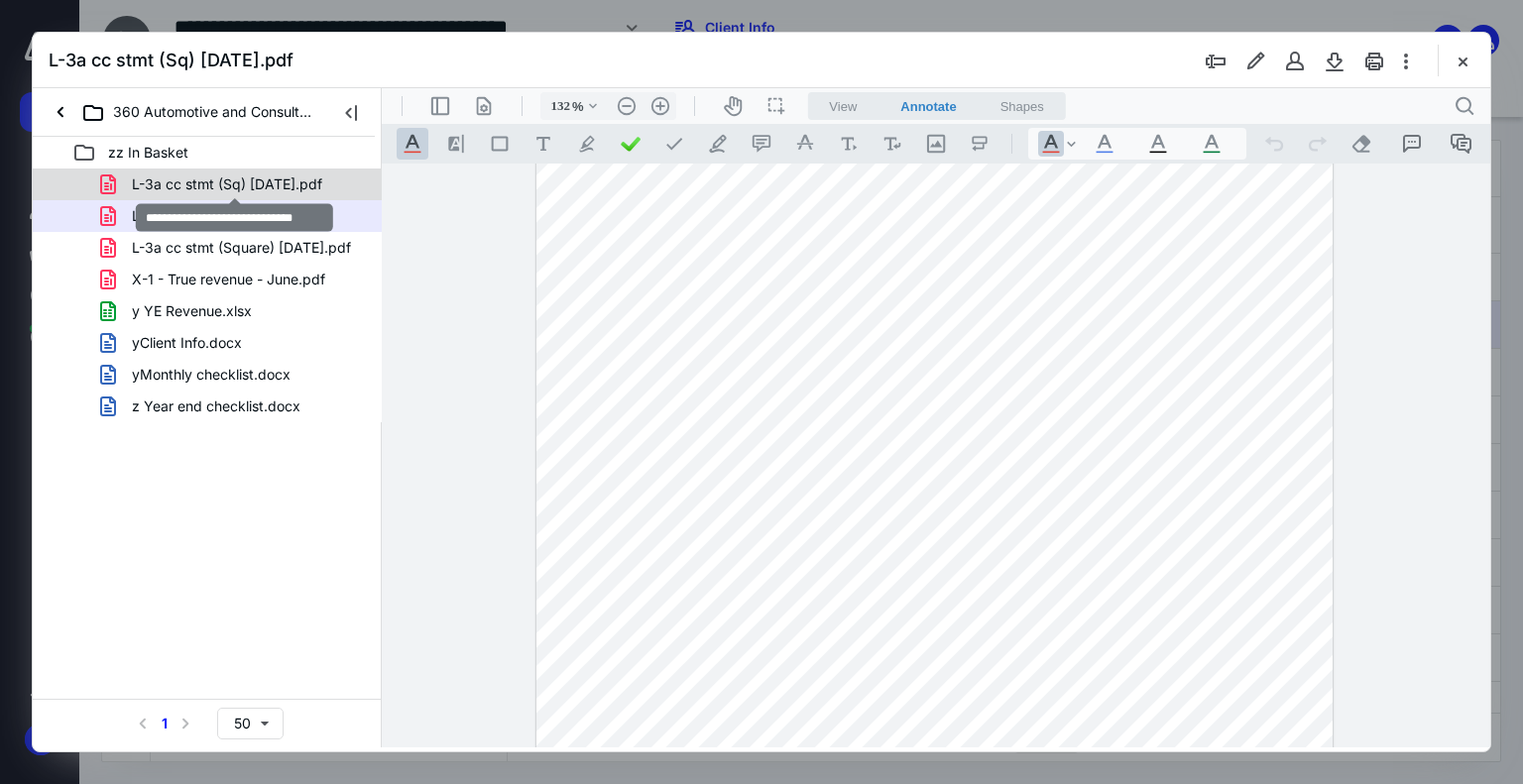 click on "L-3a cc stmt (Sq) [DATE].pdf" at bounding box center [227, 184] 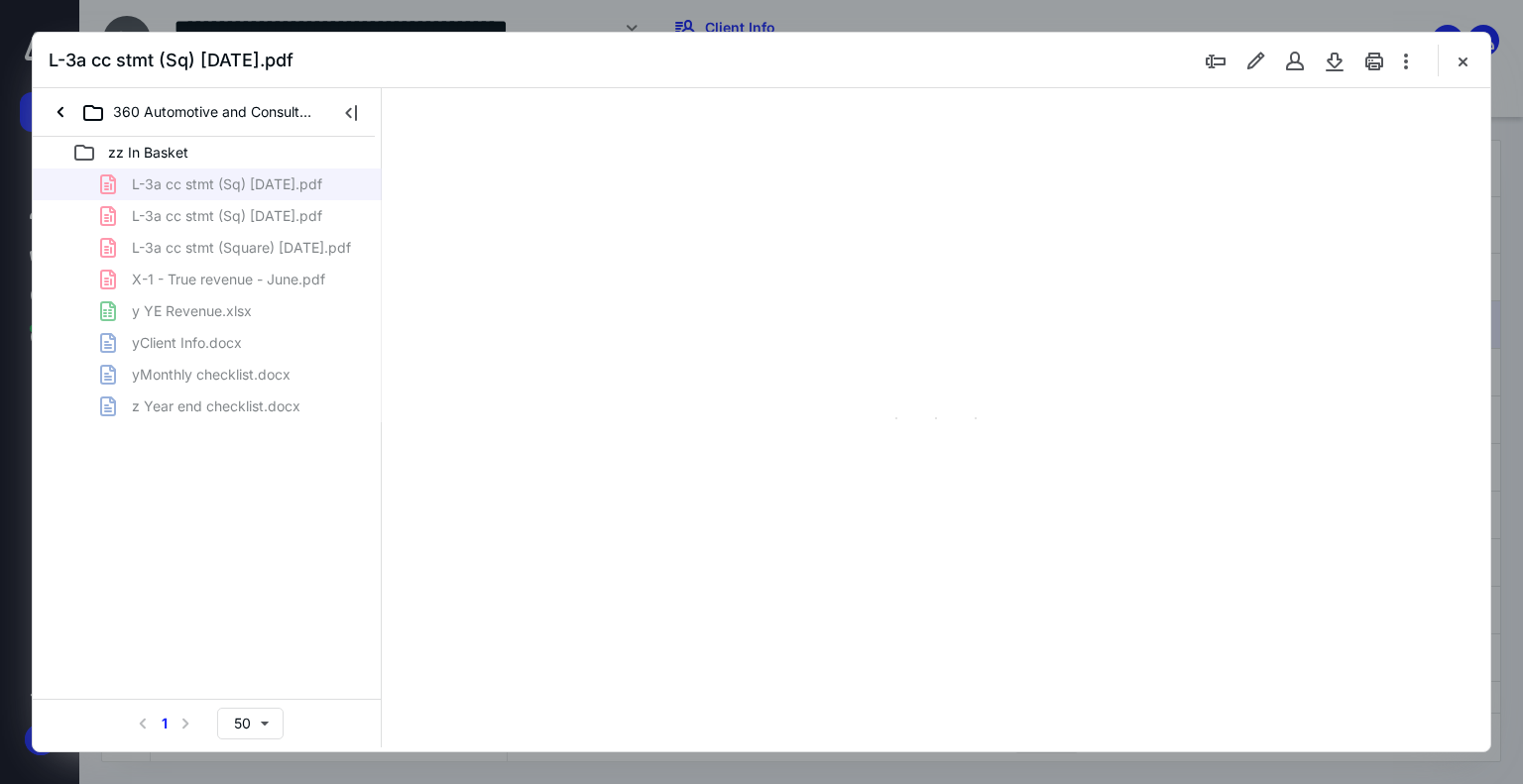 scroll, scrollTop: 78, scrollLeft: 0, axis: vertical 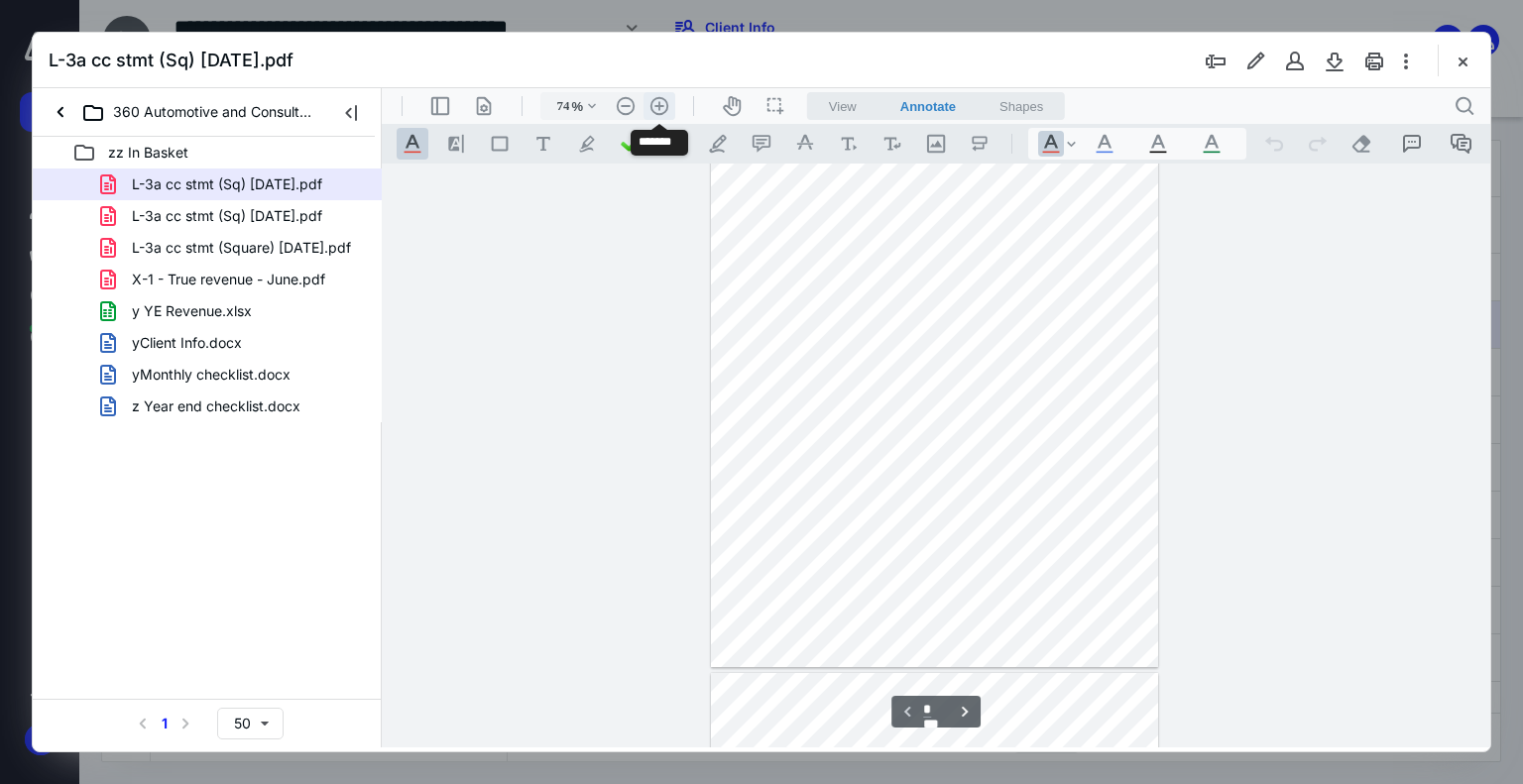 click on ".cls-1{fill:#abb0c4;} icon - header - zoom - in - line" at bounding box center [659, 106] 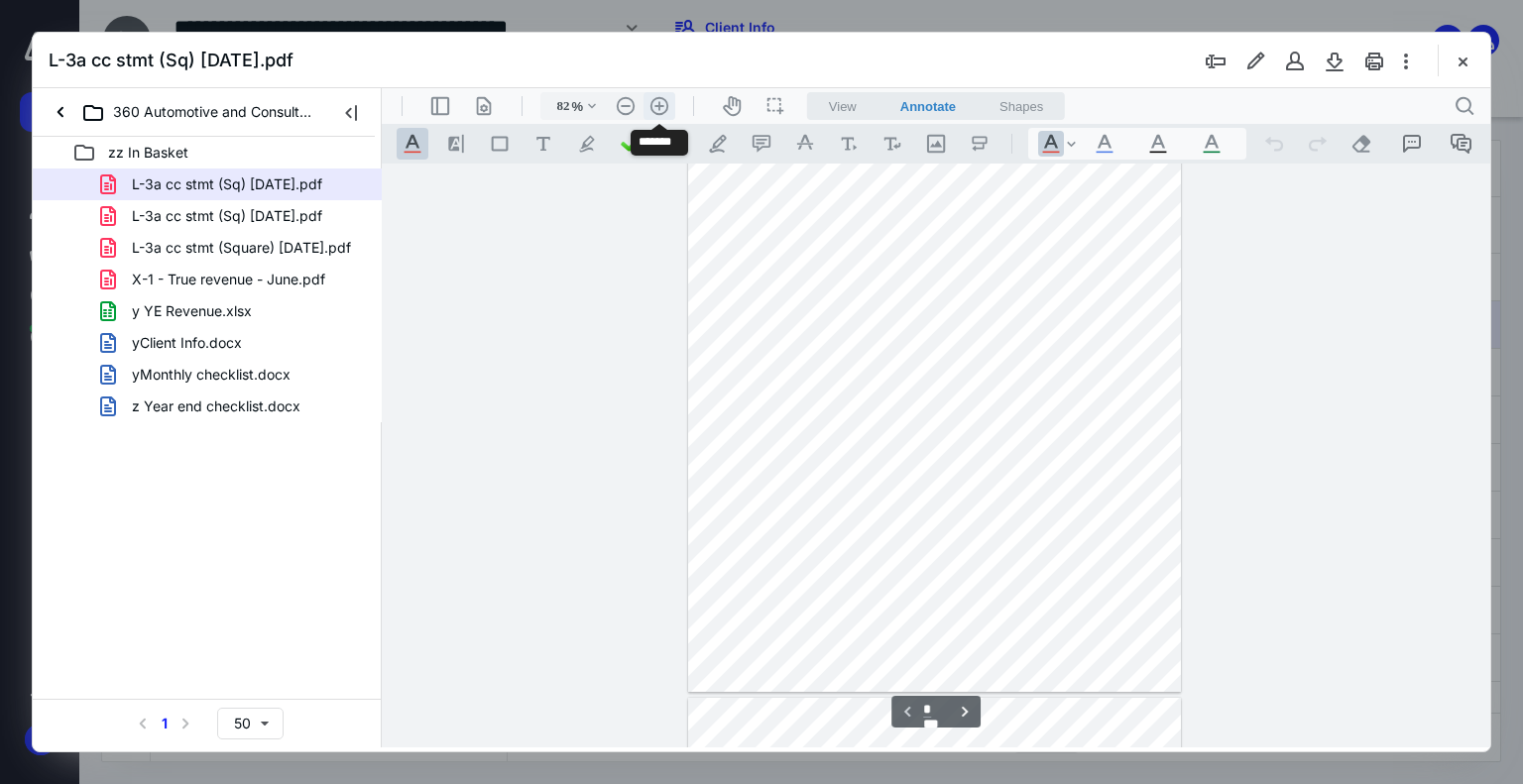 click on ".cls-1{fill:#abb0c4;} icon - header - zoom - in - line" at bounding box center (659, 106) 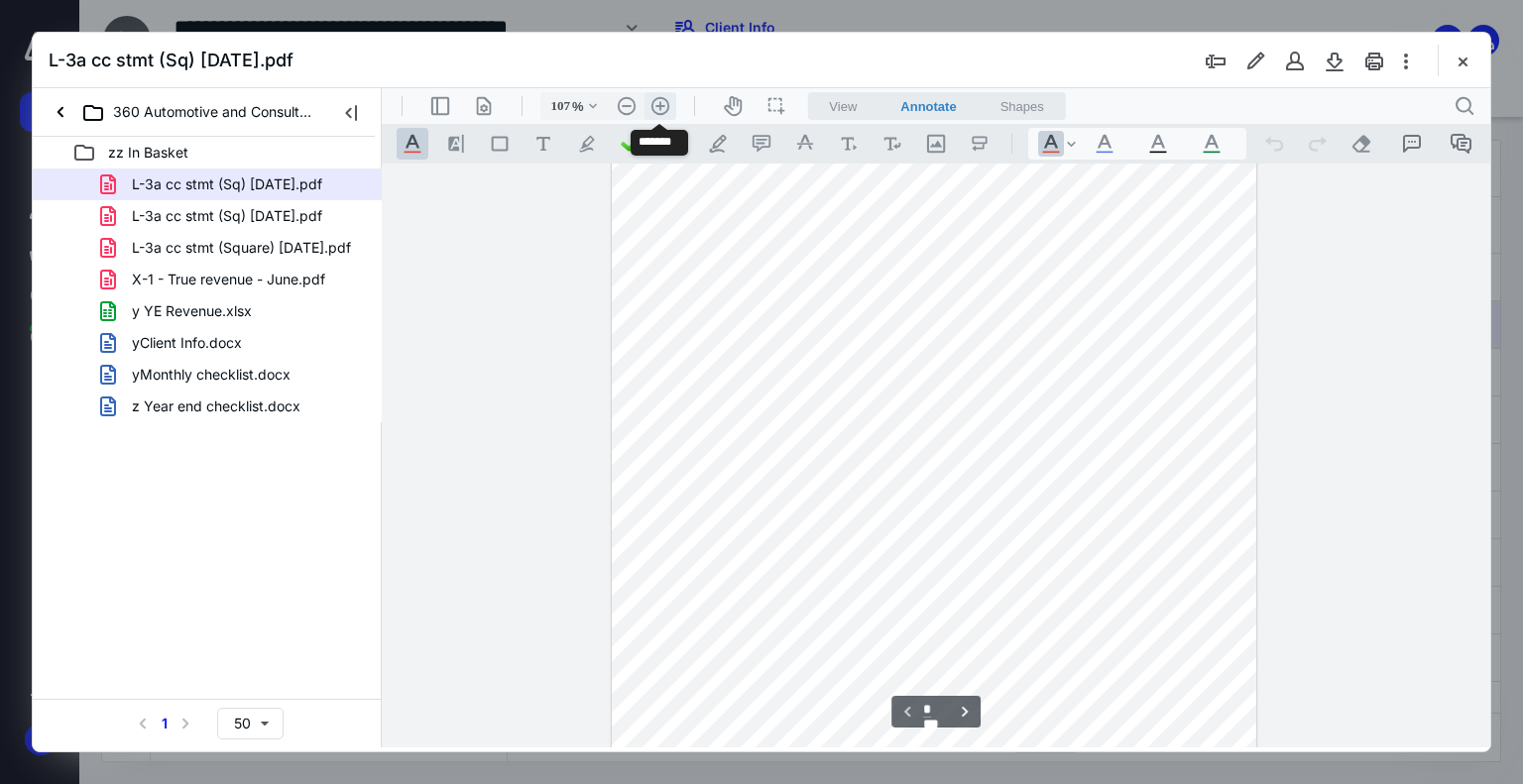 click on ".cls-1{fill:#abb0c4;} icon - header - zoom - in - line" at bounding box center [660, 106] 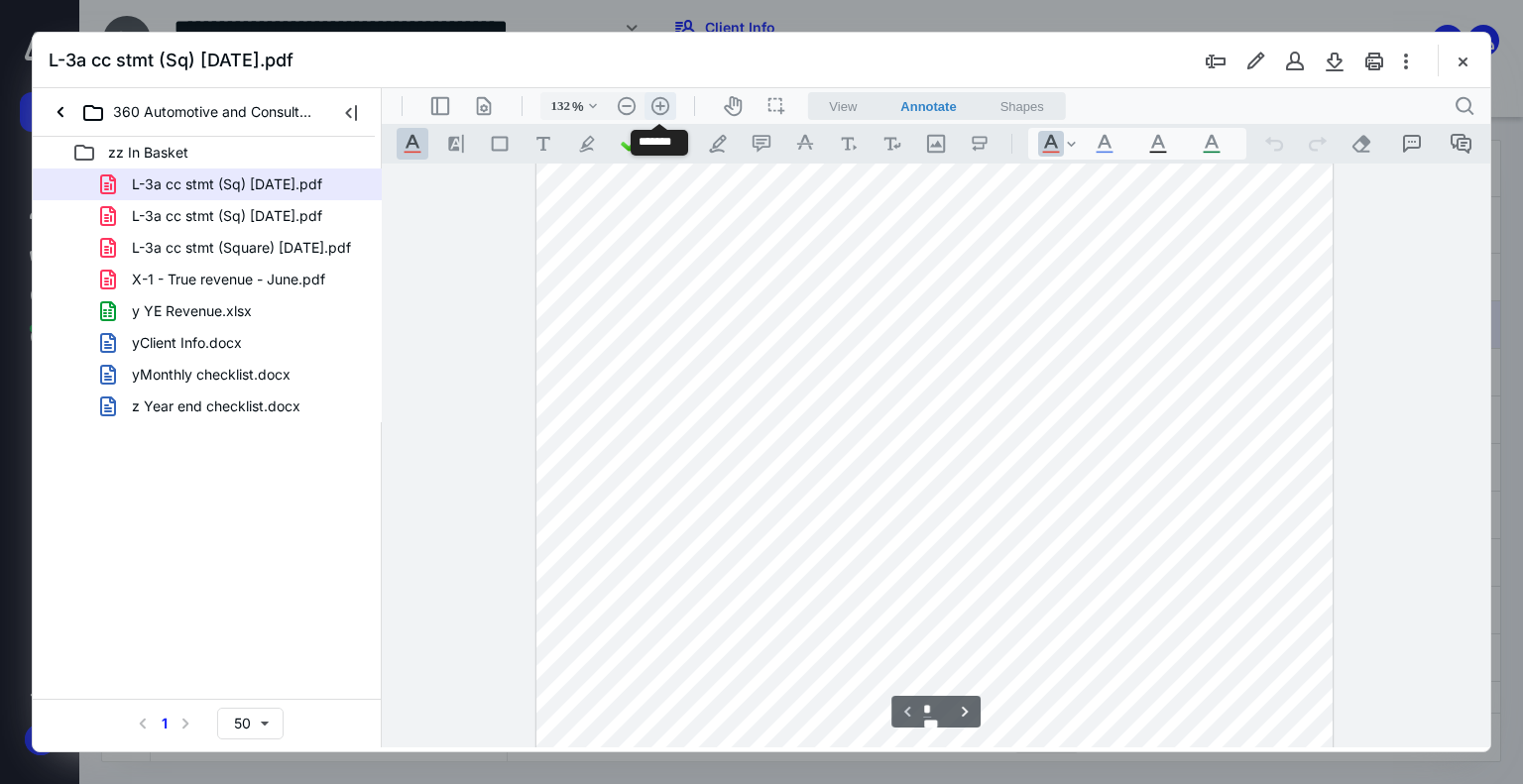 click on ".cls-1{fill:#abb0c4;} icon - header - zoom - in - line" at bounding box center (660, 106) 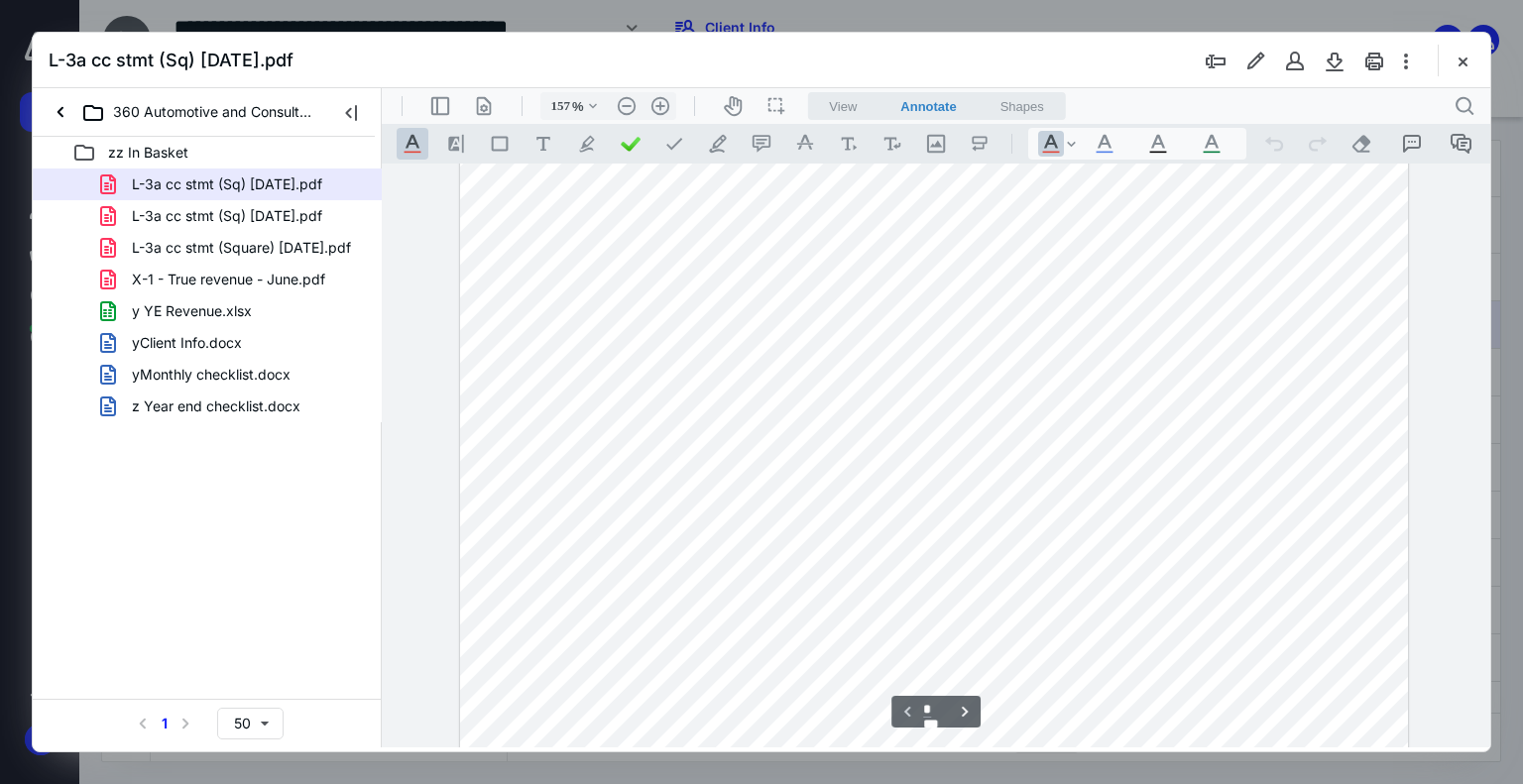 scroll, scrollTop: 254, scrollLeft: 0, axis: vertical 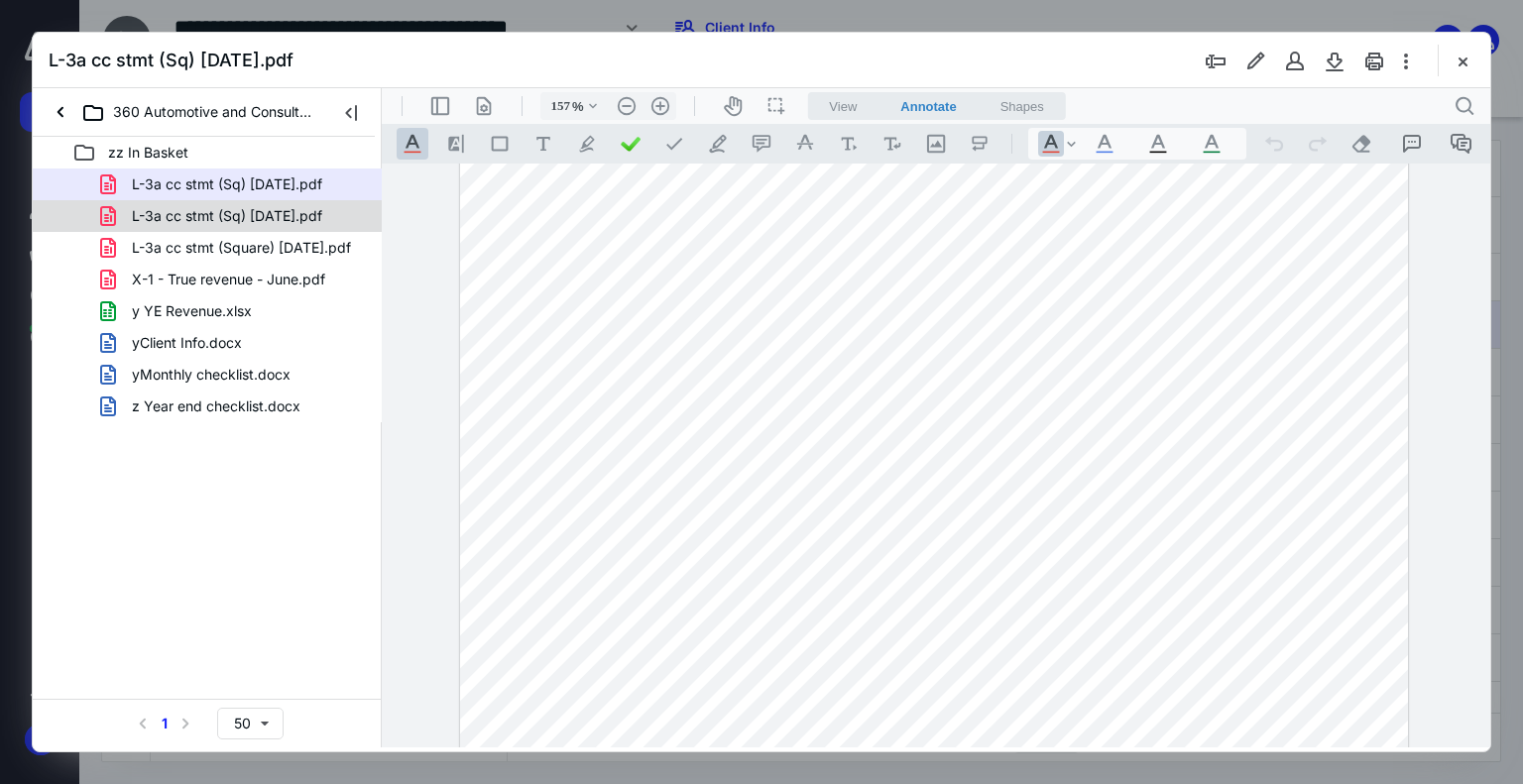 click on "L-3a cc stmt (Sq) [DATE].pdf" at bounding box center (227, 216) 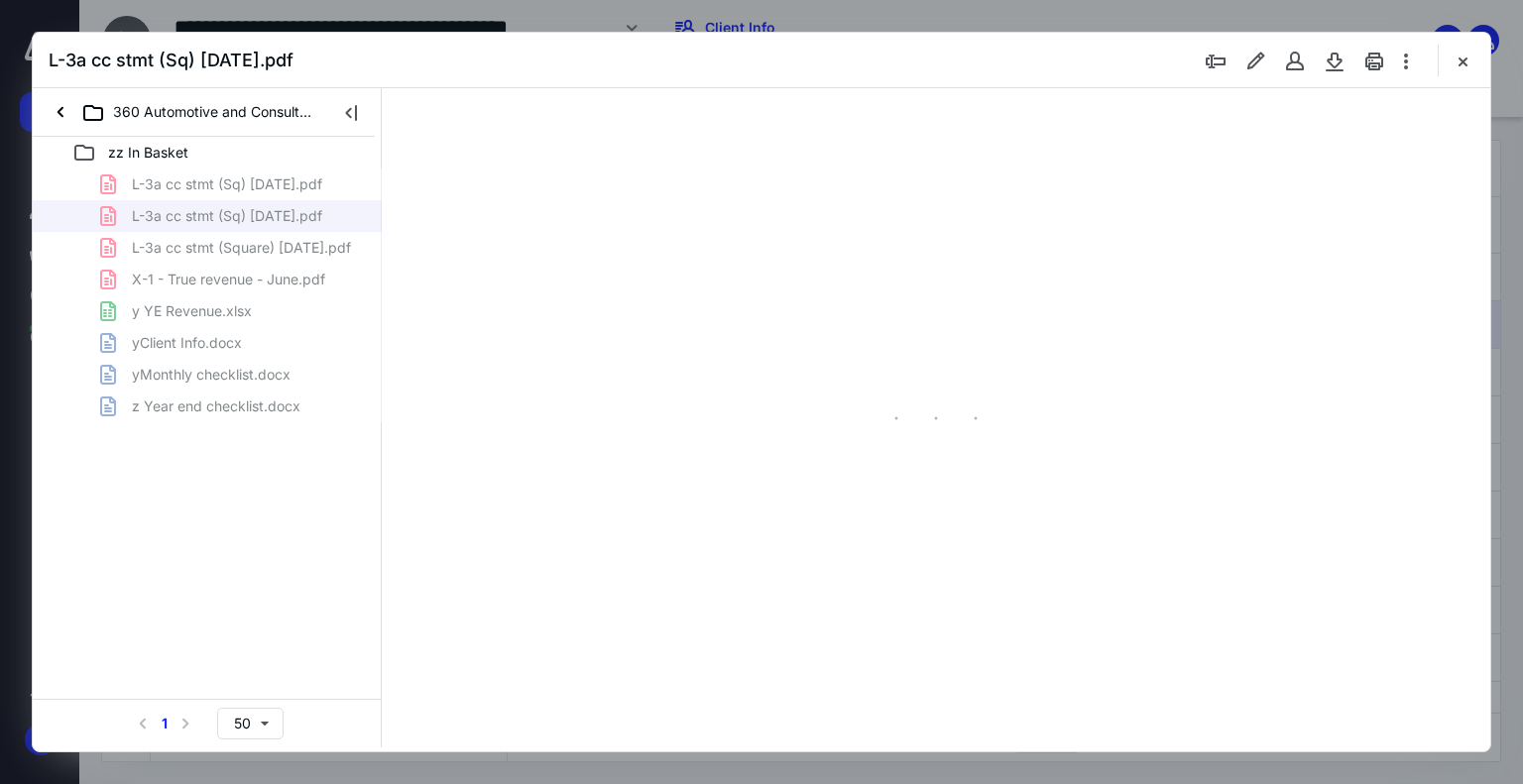 type on "74" 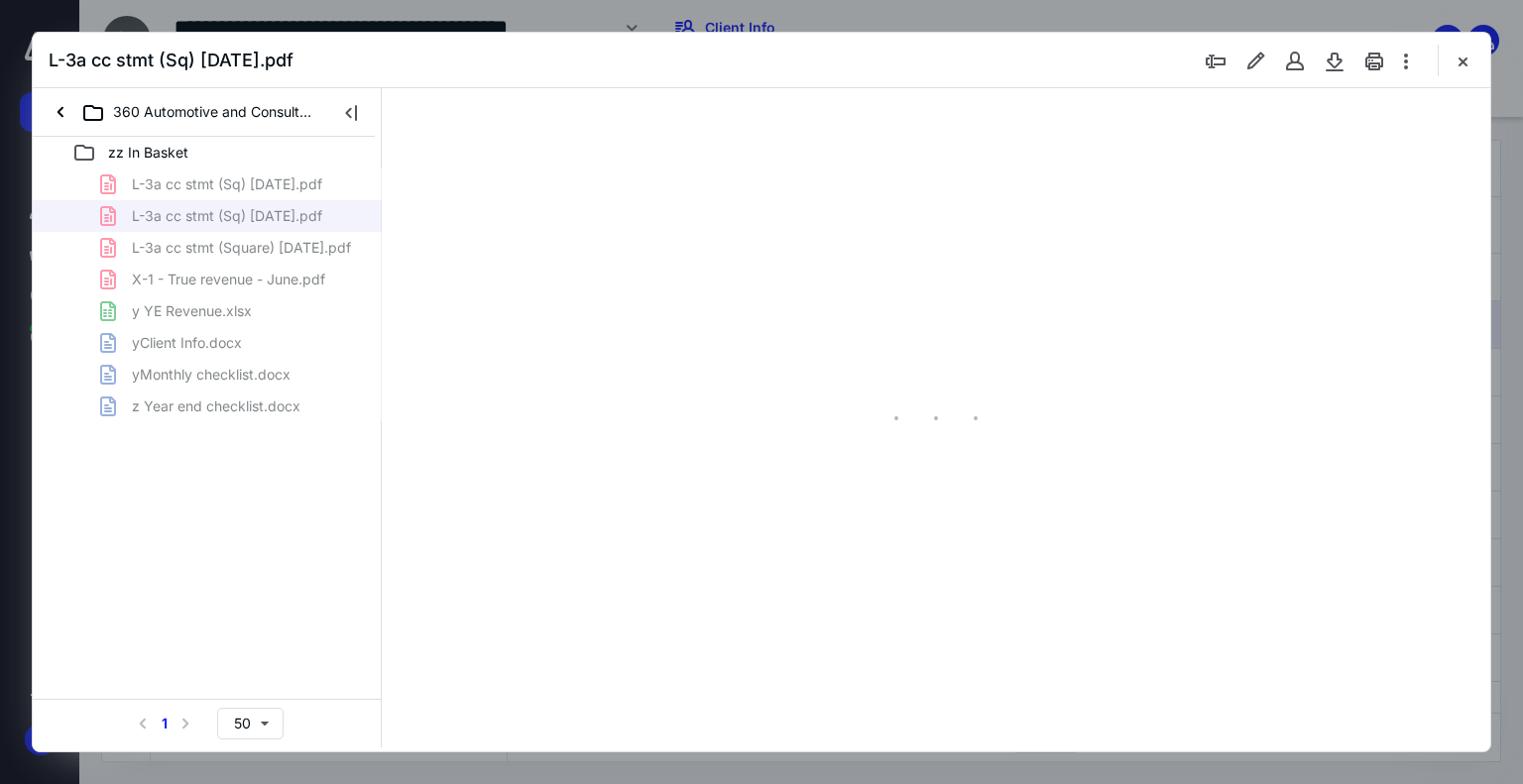 scroll, scrollTop: 78, scrollLeft: 0, axis: vertical 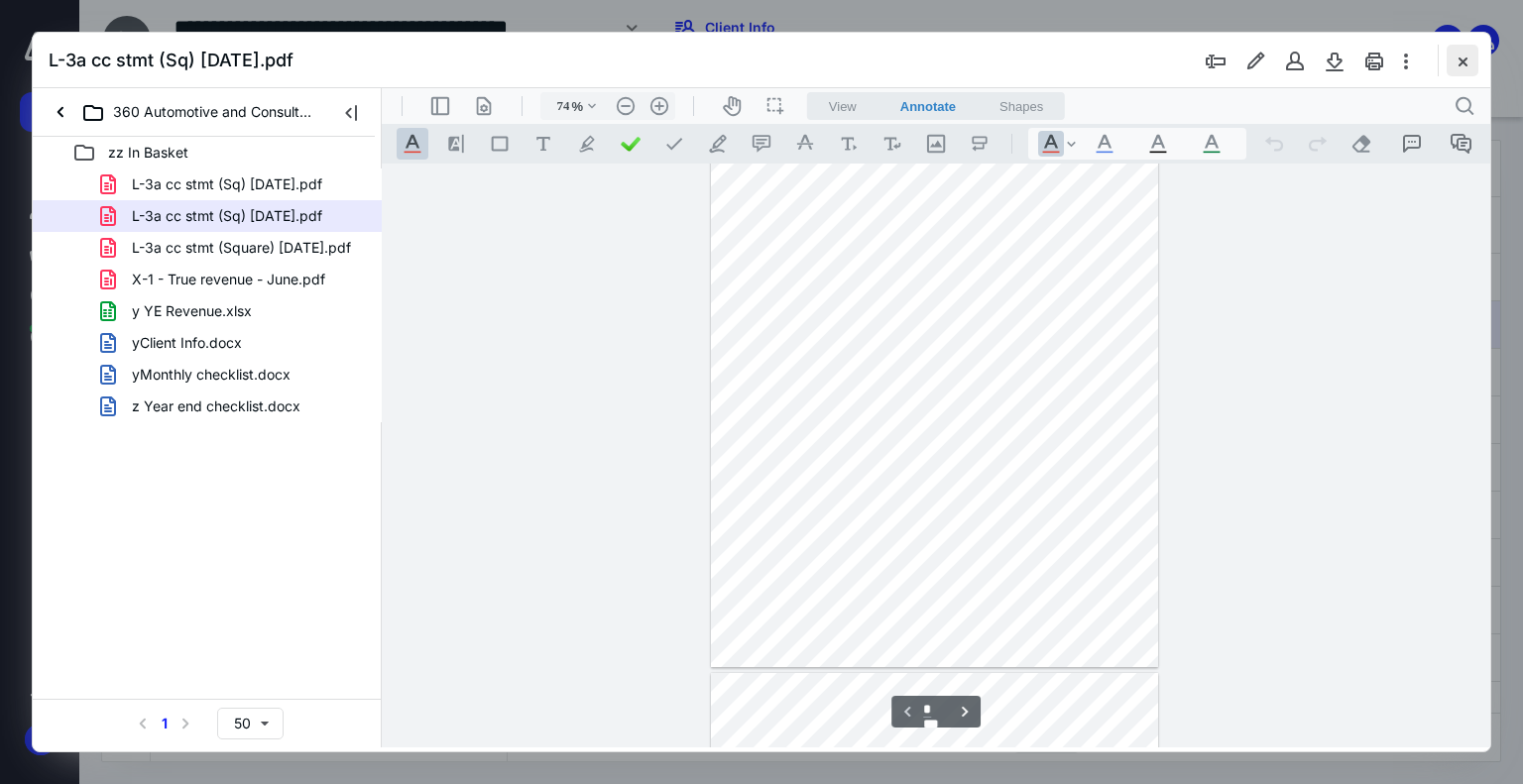 click at bounding box center (1463, 60) 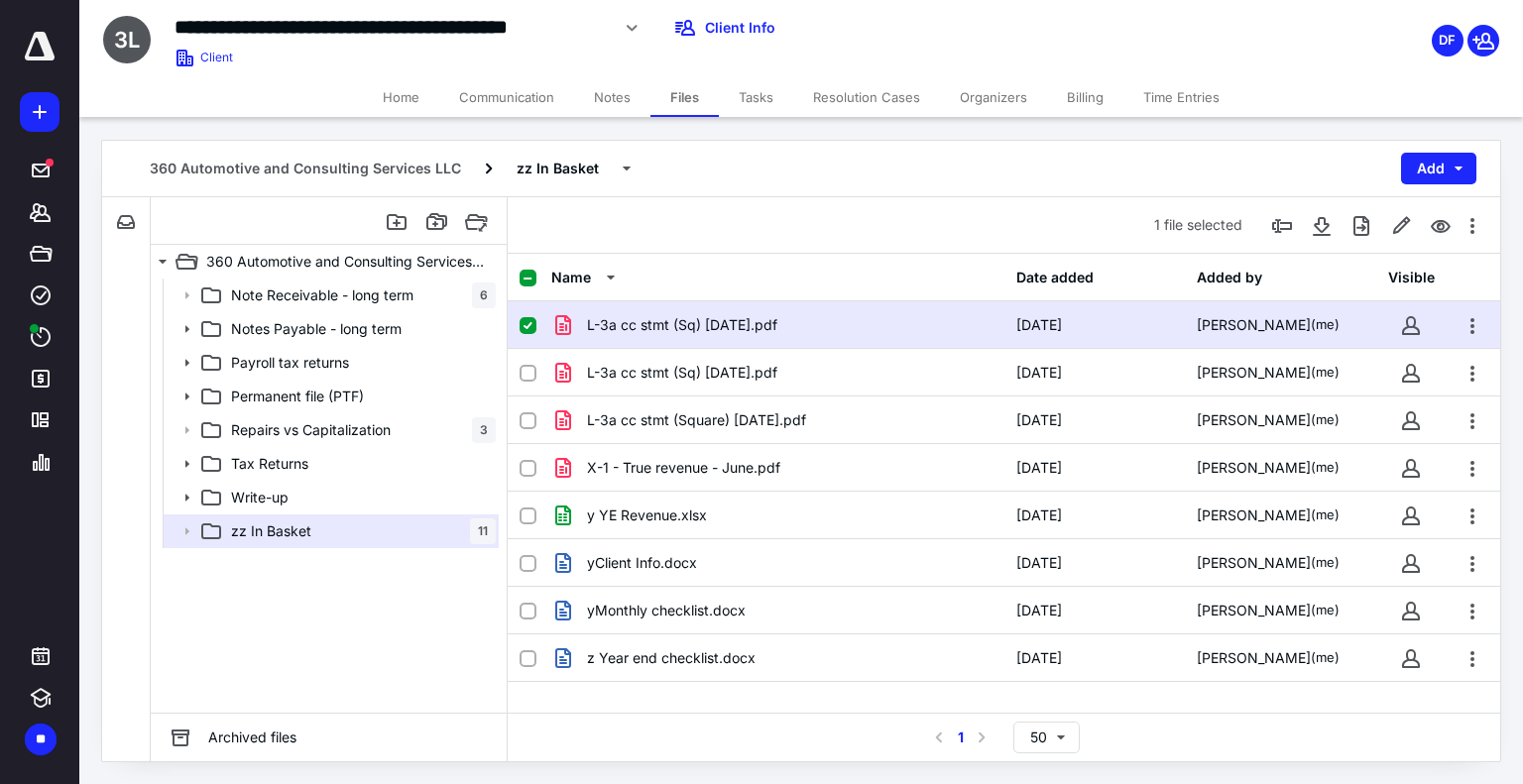click on "L-3a cc stmt (Sq) [DATE].pdf" at bounding box center [777, 325] 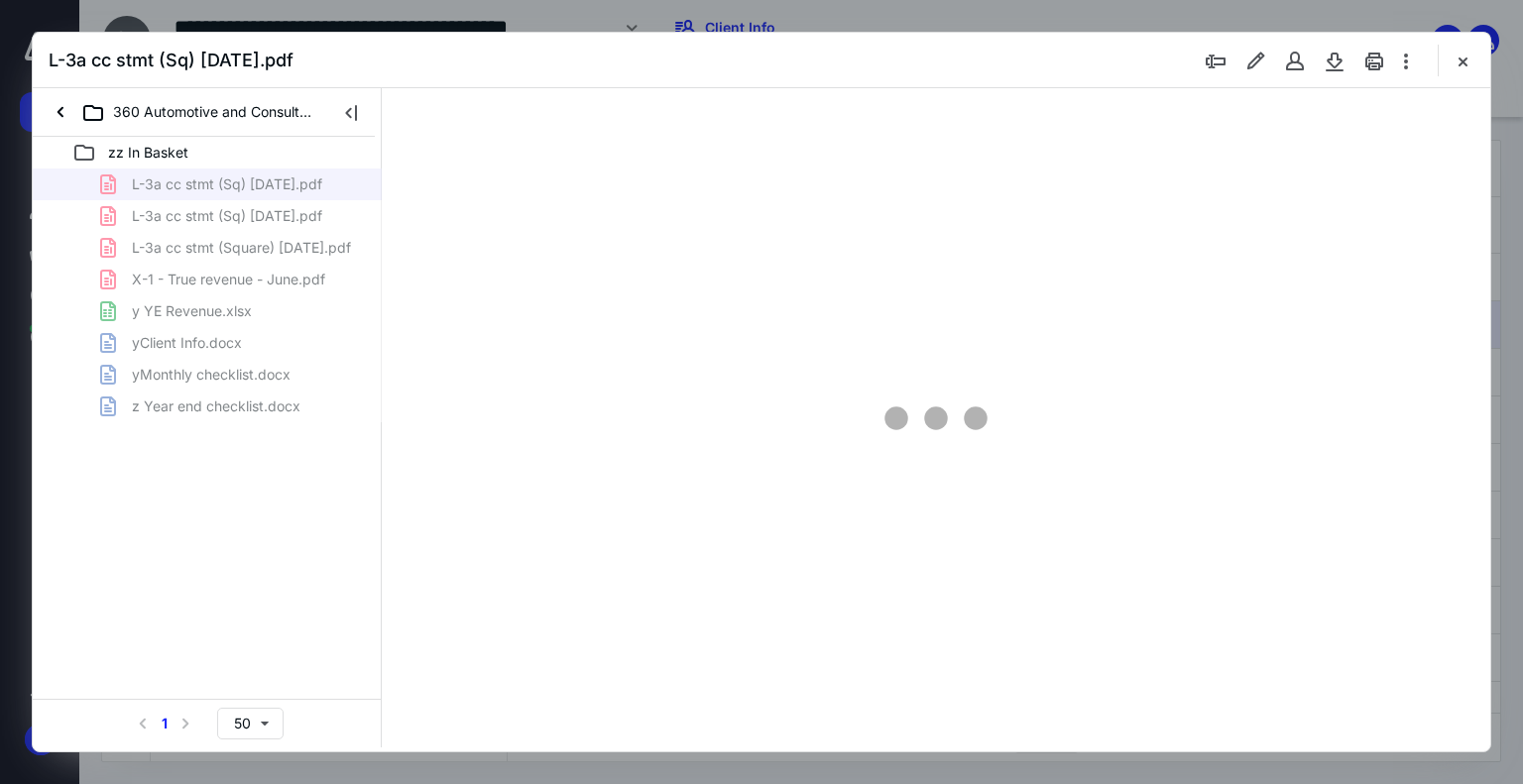 scroll, scrollTop: 0, scrollLeft: 0, axis: both 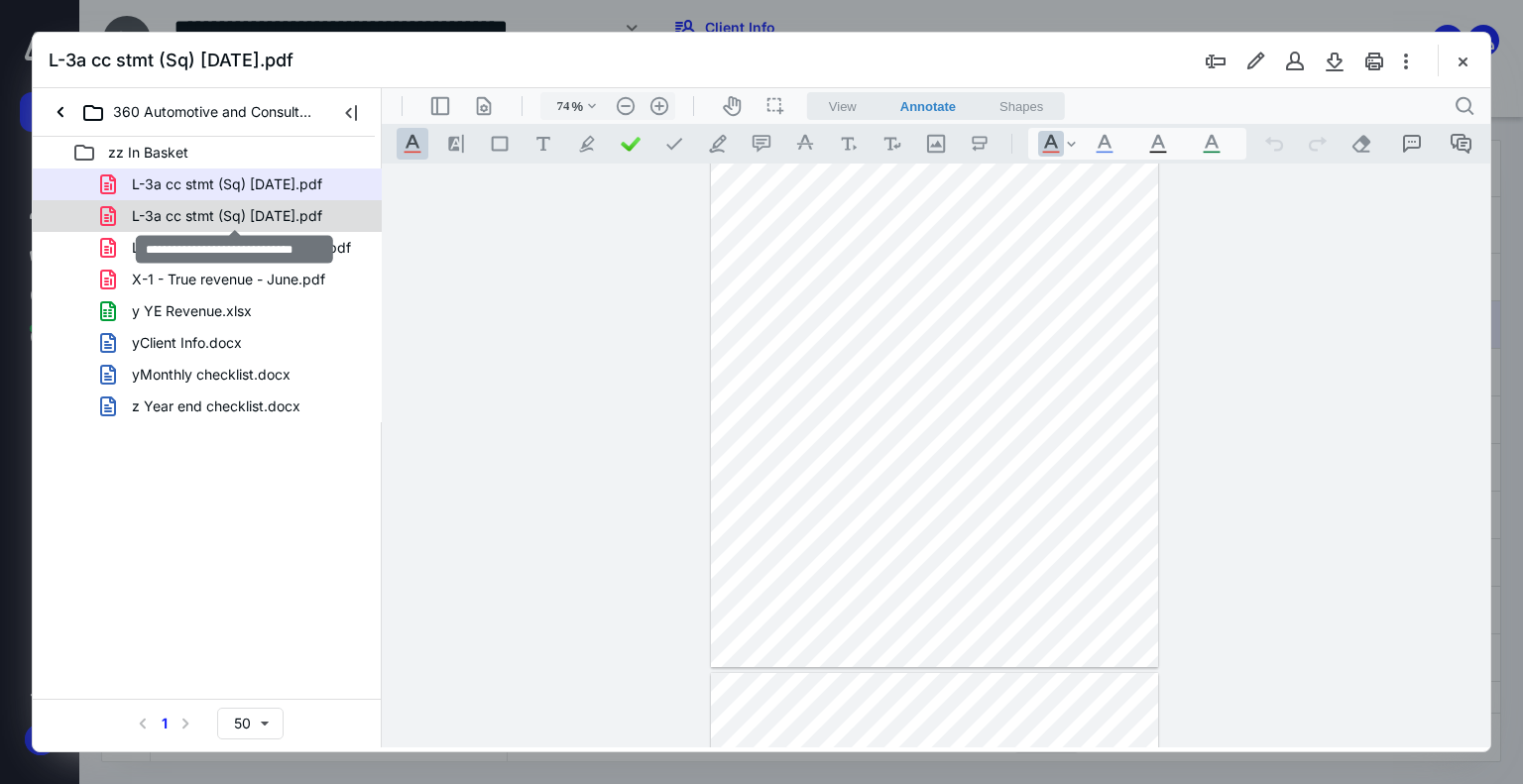 click on "L-3a cc stmt (Sq) [DATE].pdf" at bounding box center [227, 216] 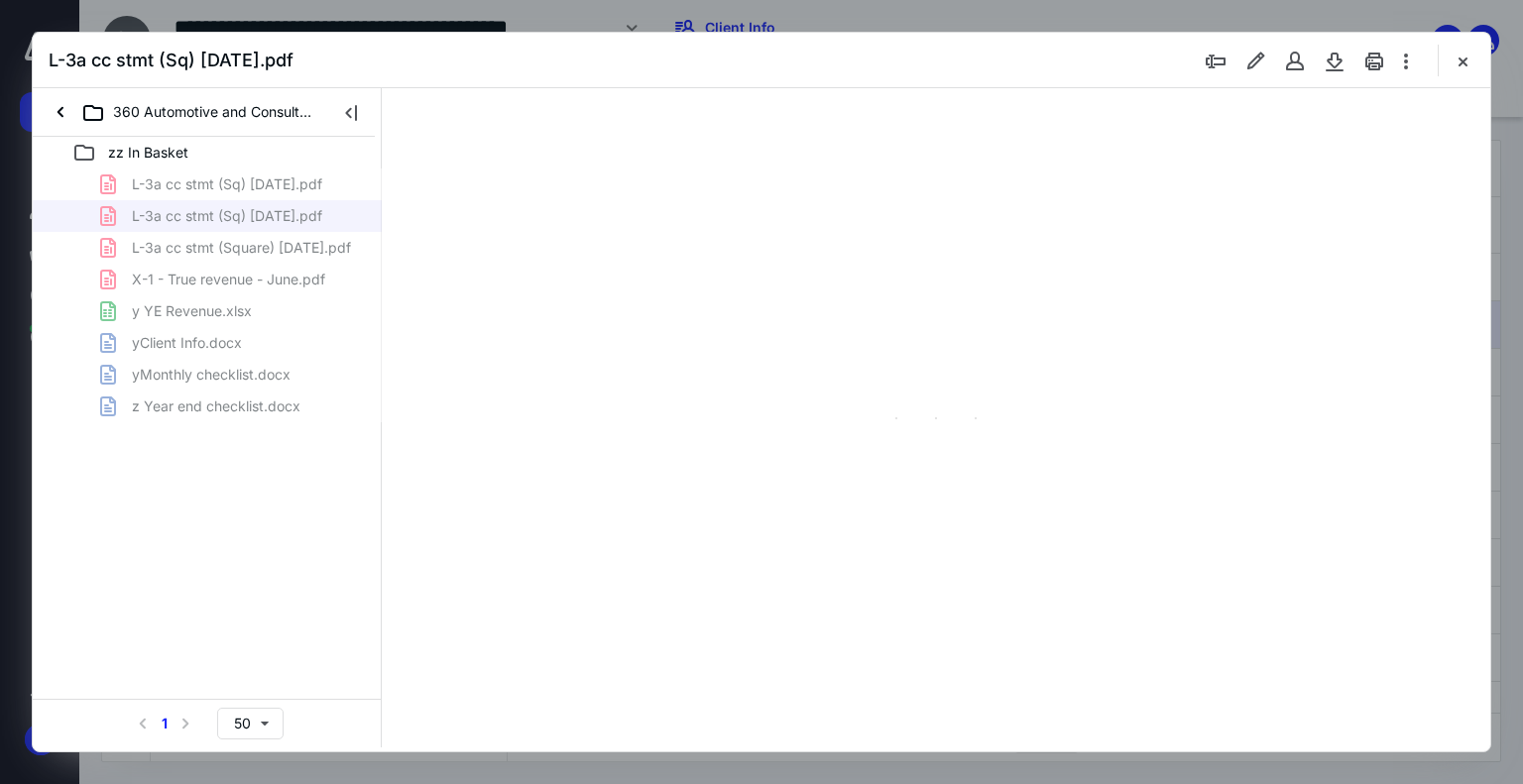 scroll, scrollTop: 78, scrollLeft: 0, axis: vertical 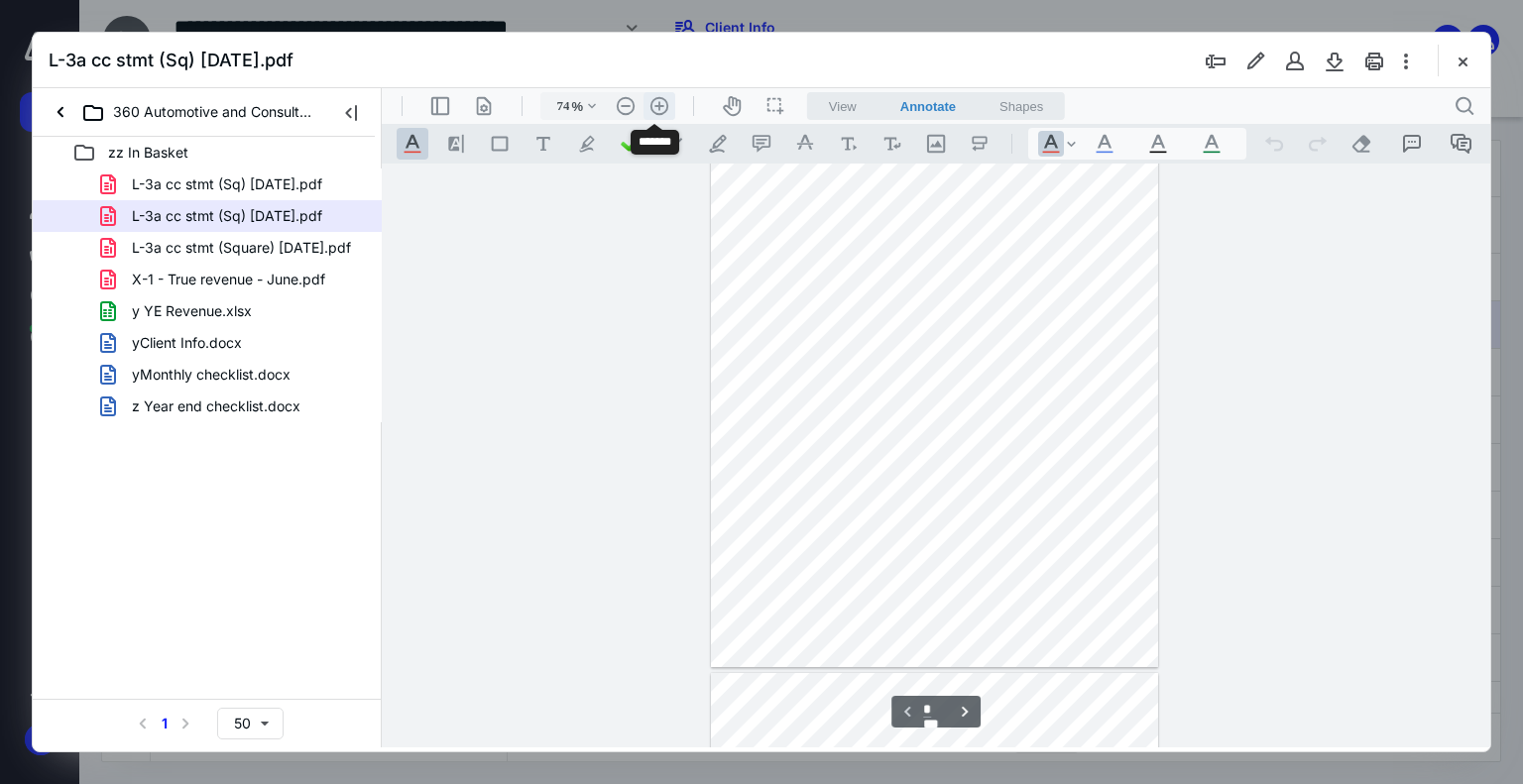 click on ".cls-1{fill:#abb0c4;} icon - header - zoom - in - line" at bounding box center (659, 106) 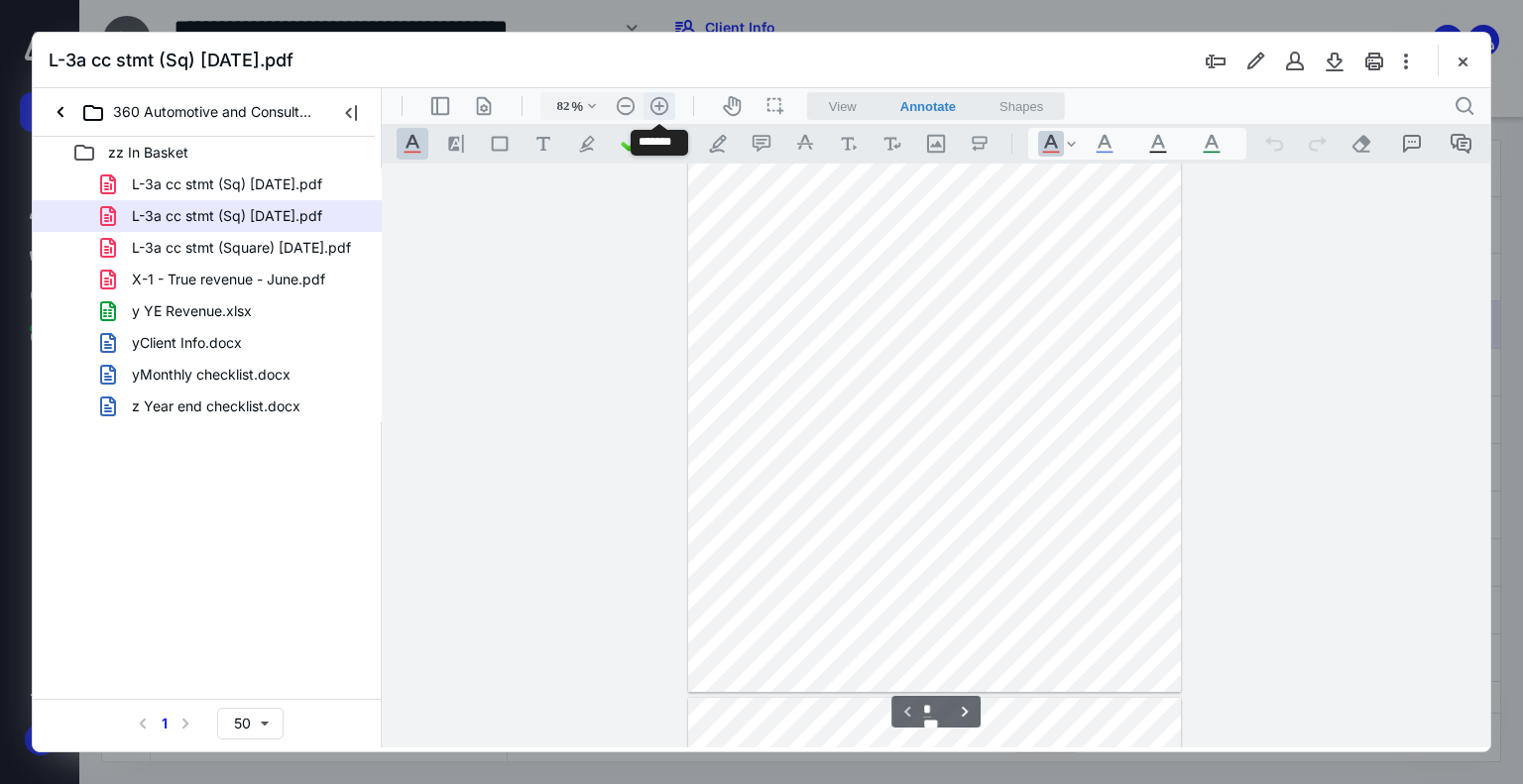 click on ".cls-1{fill:#abb0c4;} icon - header - zoom - in - line" at bounding box center (659, 106) 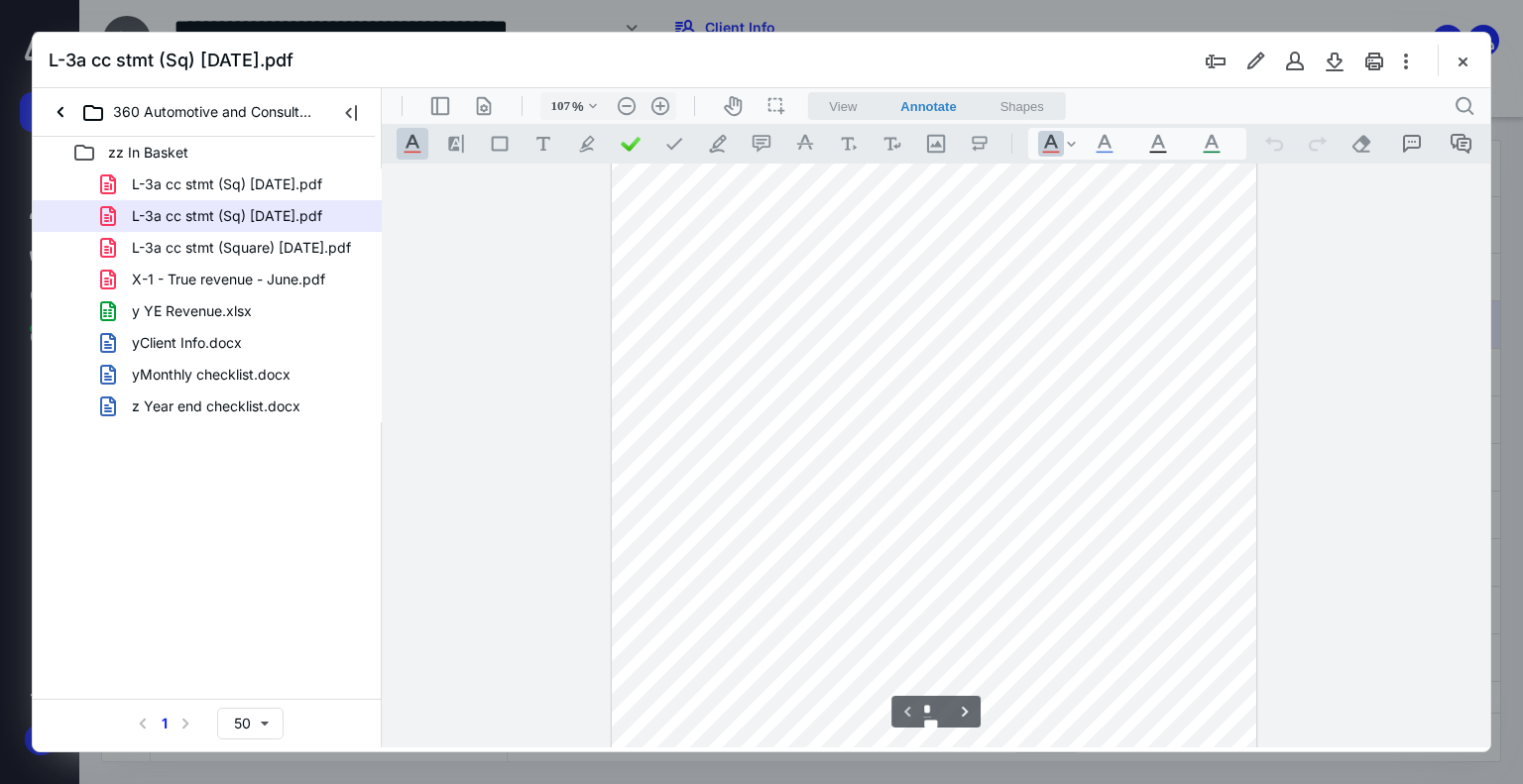 scroll, scrollTop: 127, scrollLeft: 0, axis: vertical 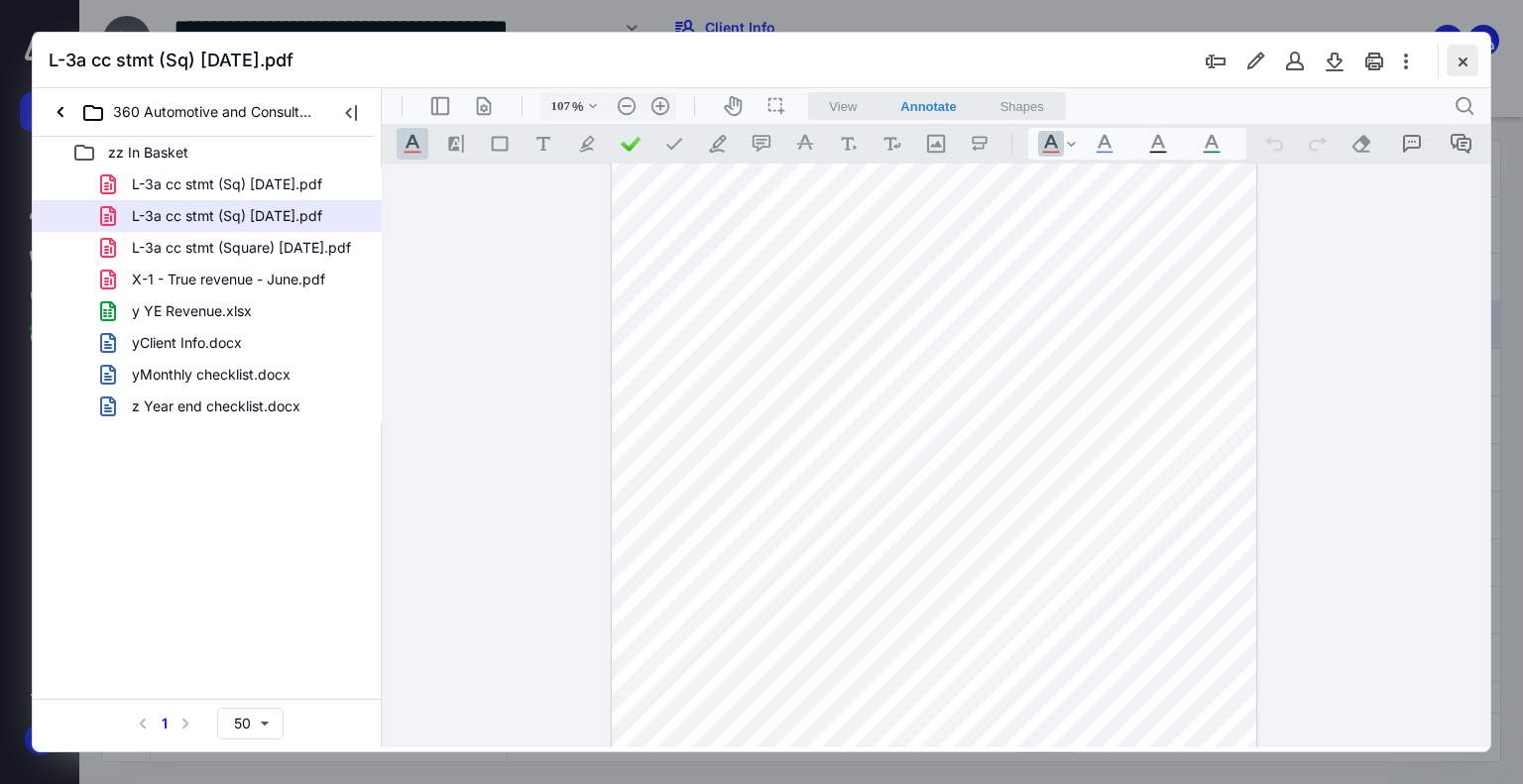click at bounding box center (1463, 60) 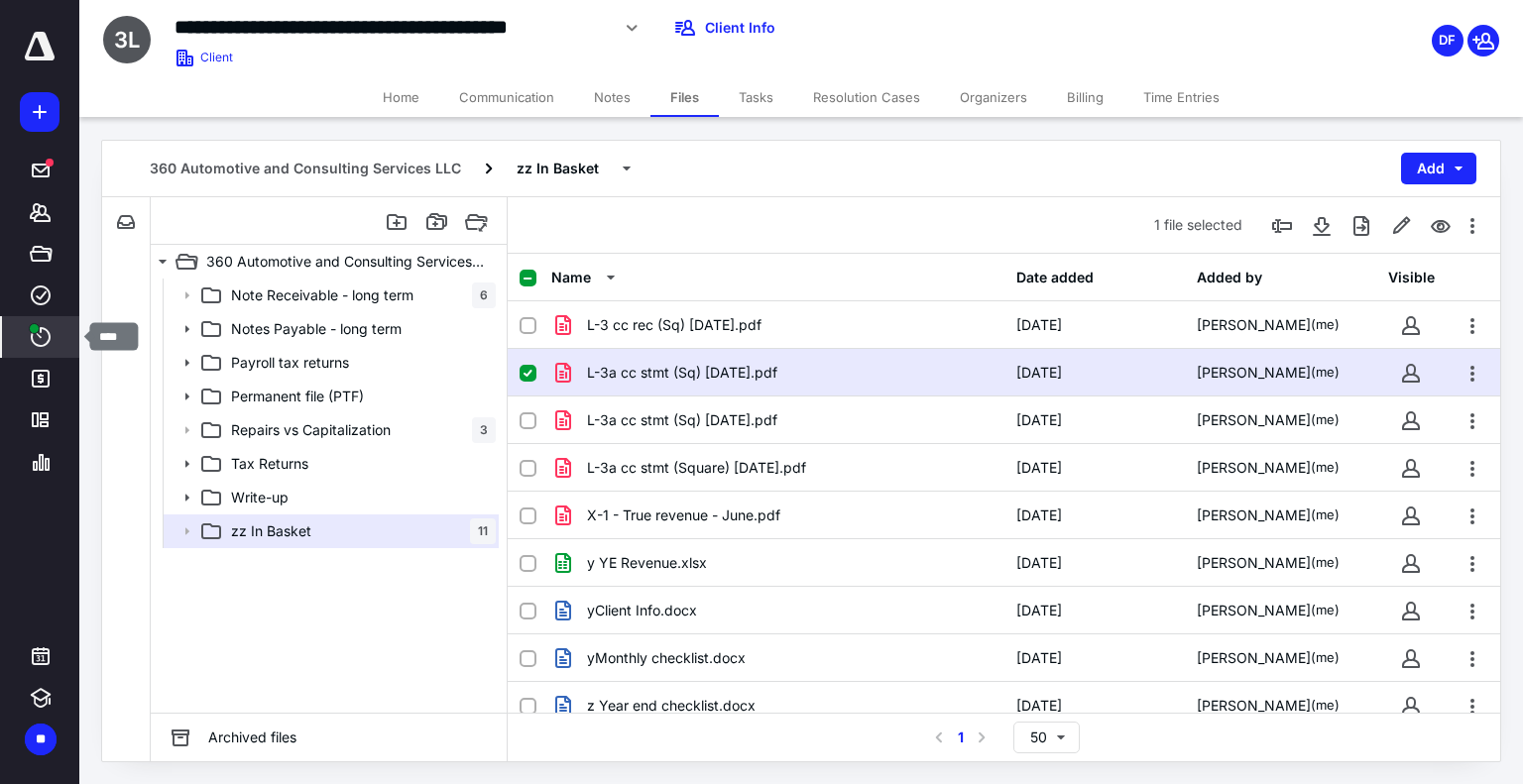 click 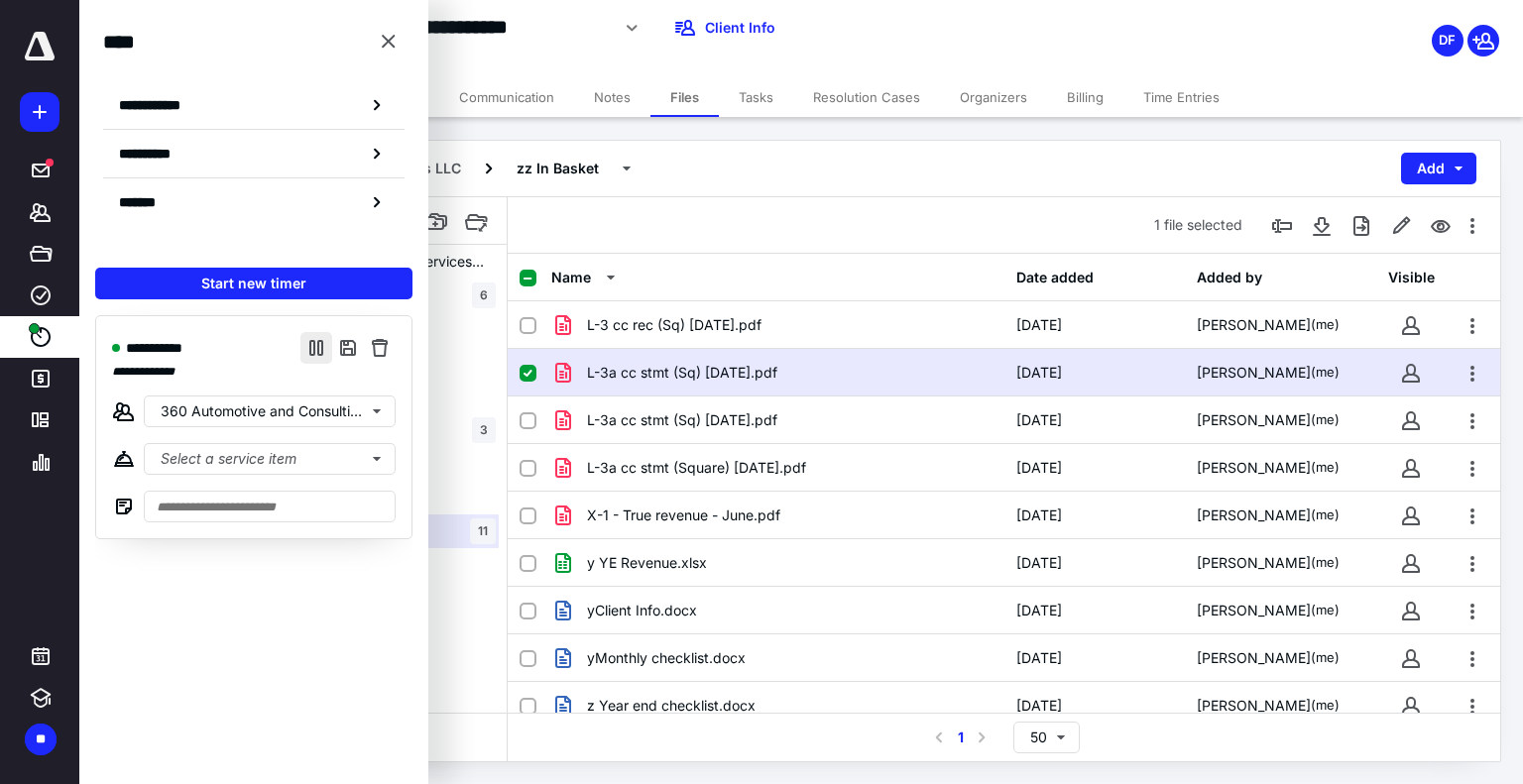 click at bounding box center [316, 348] 